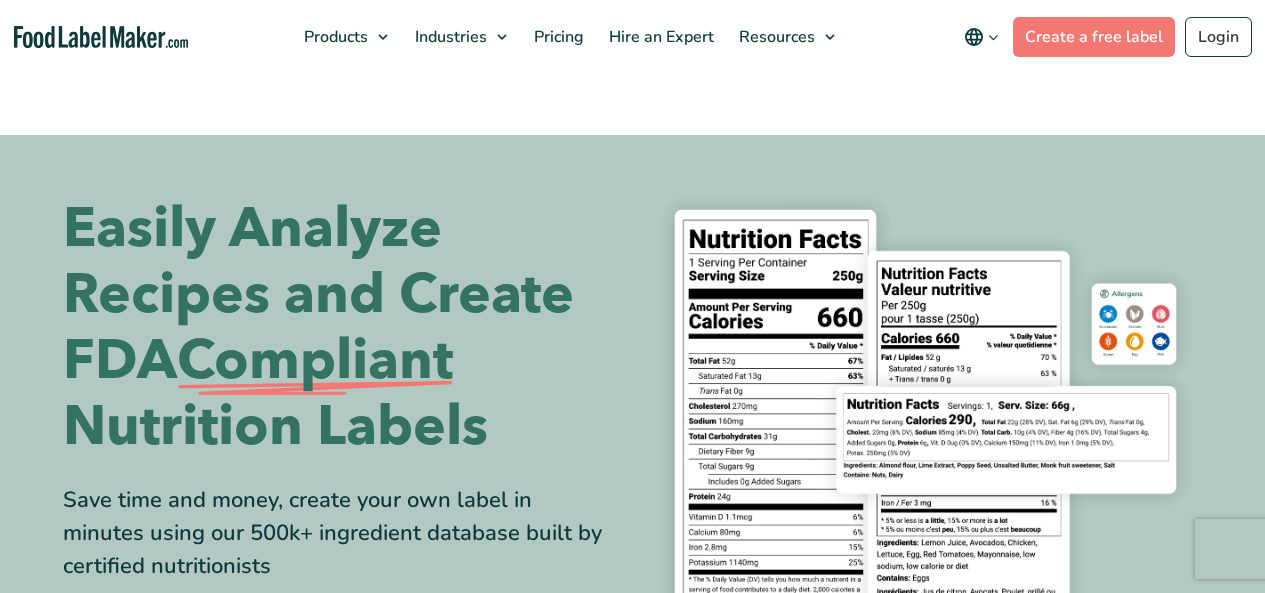 scroll, scrollTop: 0, scrollLeft: 0, axis: both 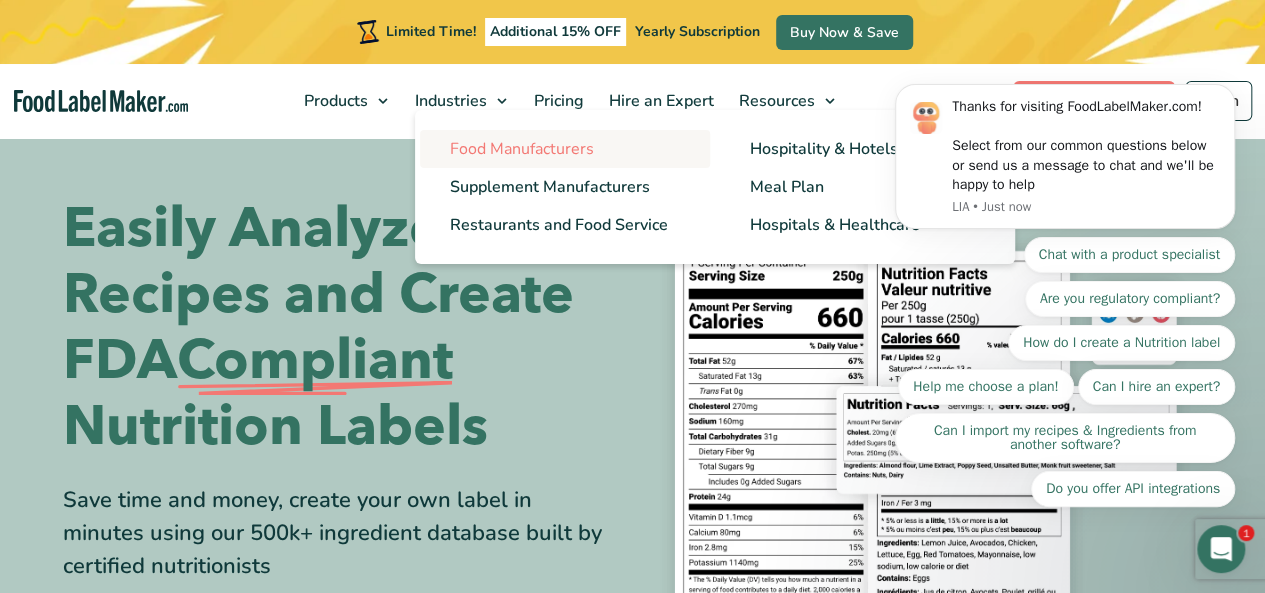 click on "Food Manufacturers" at bounding box center (522, 149) 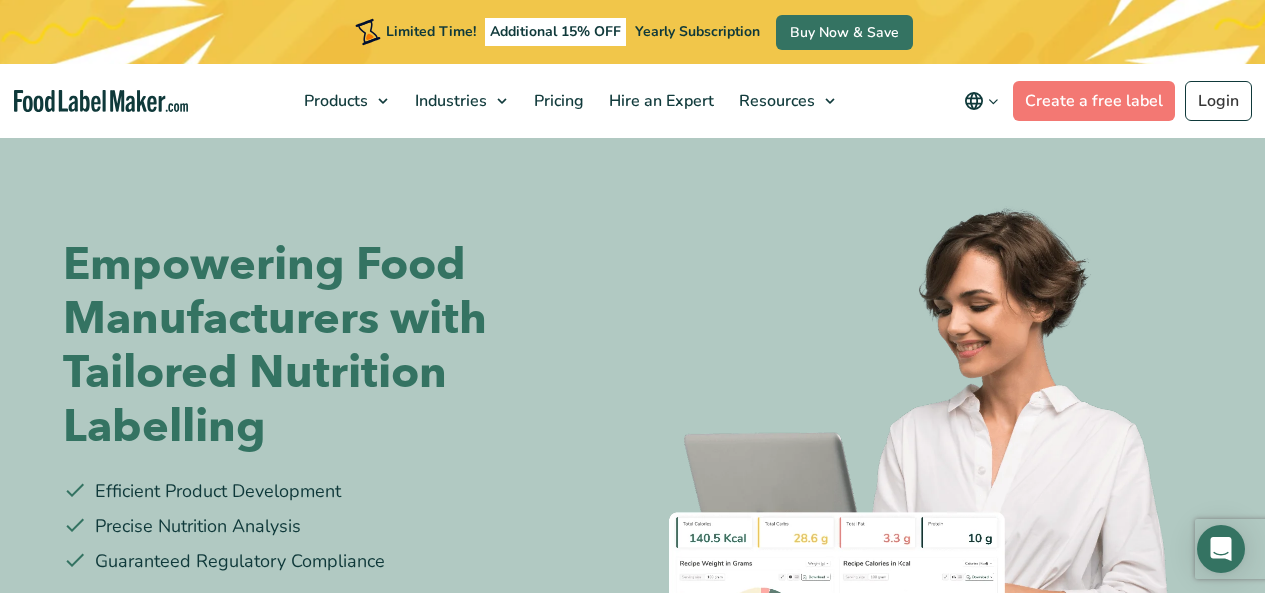 scroll, scrollTop: 0, scrollLeft: 0, axis: both 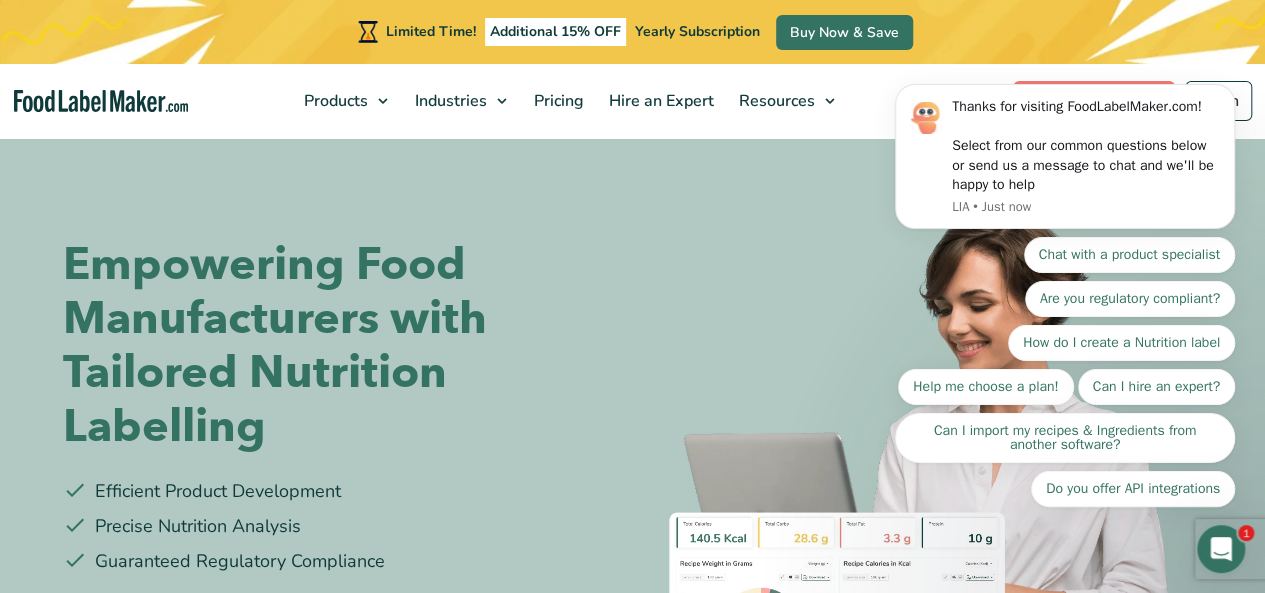 click on "Thanks for visiting FoodLabelMaker.com! Select from our common questions below or send us a message to chat and we'll be happy to help LIA • Just now Chat with a product specialist Are you regulatory compliant? How do I create a Nutrition label Help me choose a plan! Can I hire an expert? Can I import my recipes & Ingredients from another software? Do you offer API integrations" 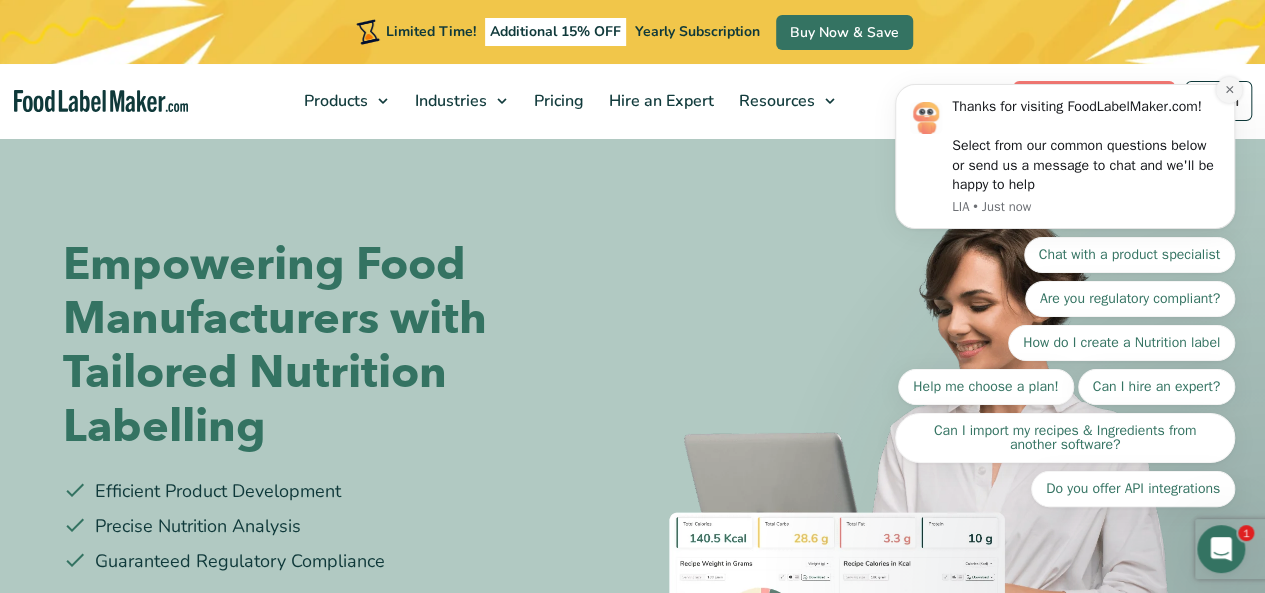 click 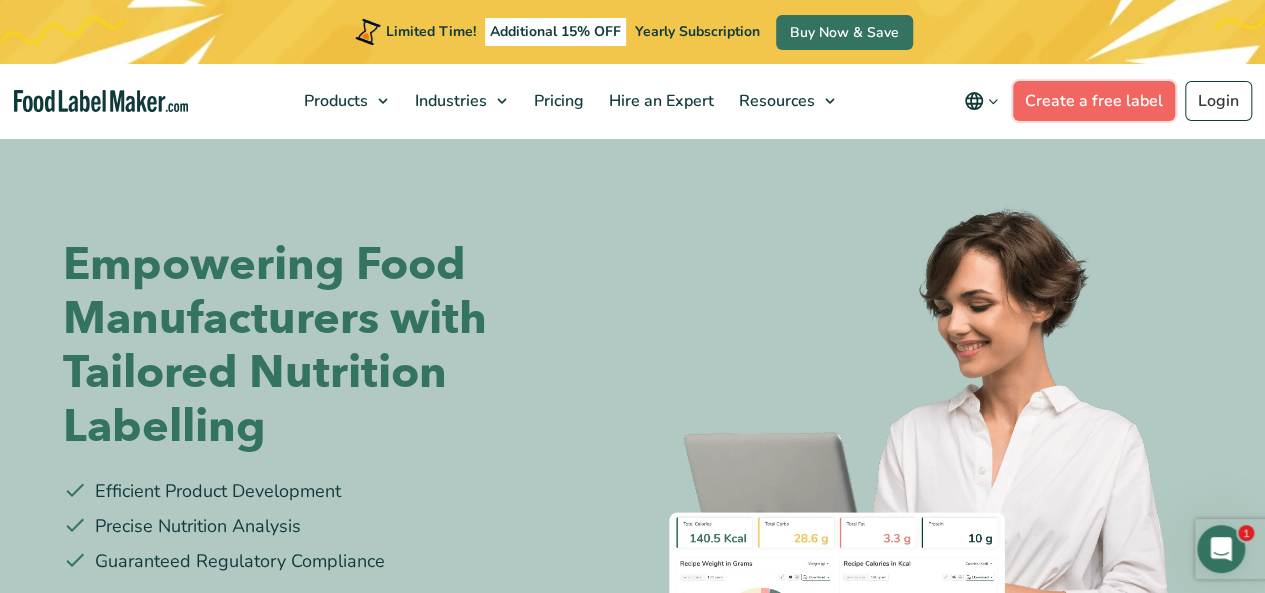 click on "Create a free label" at bounding box center [1094, 101] 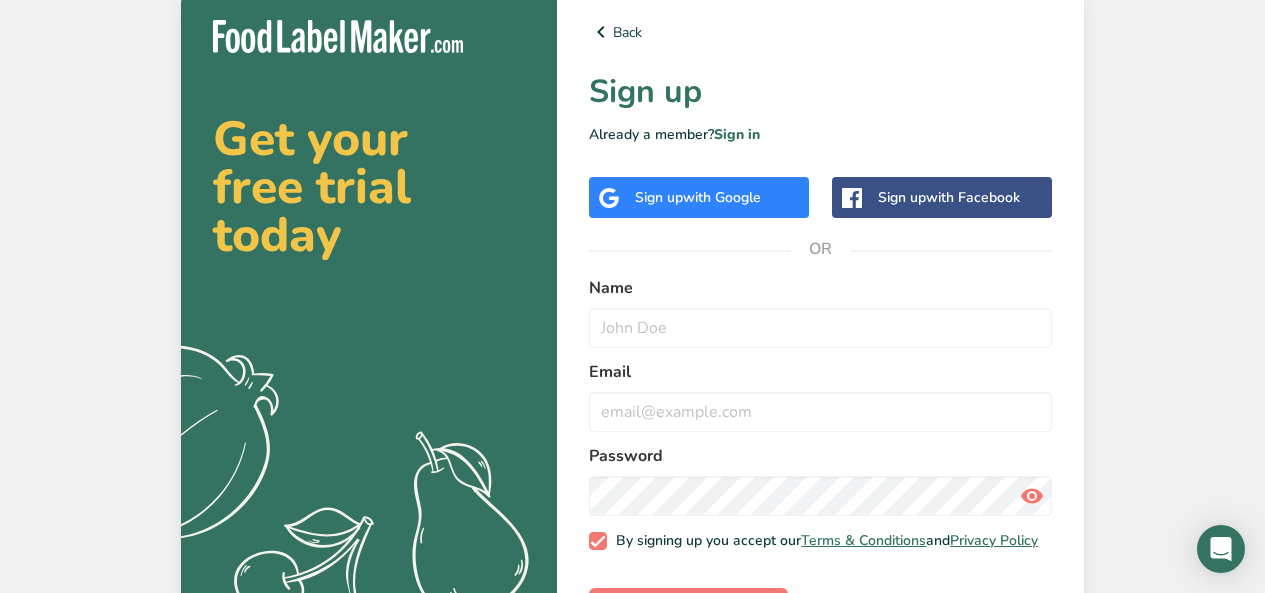 scroll, scrollTop: 0, scrollLeft: 0, axis: both 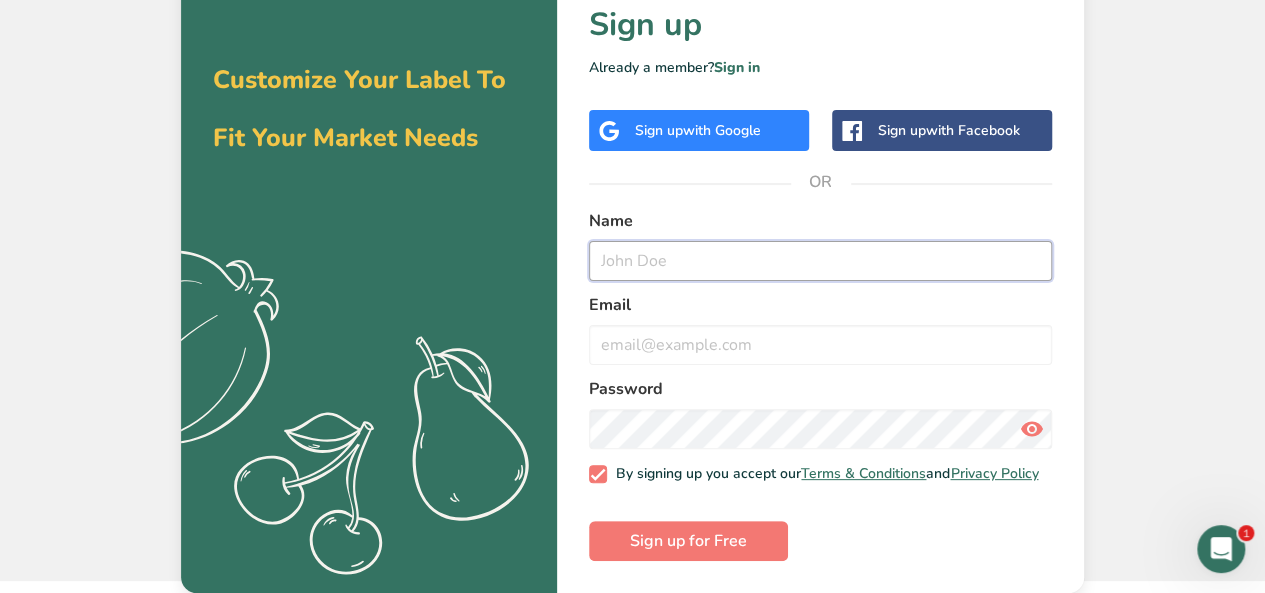 click at bounding box center (820, 261) 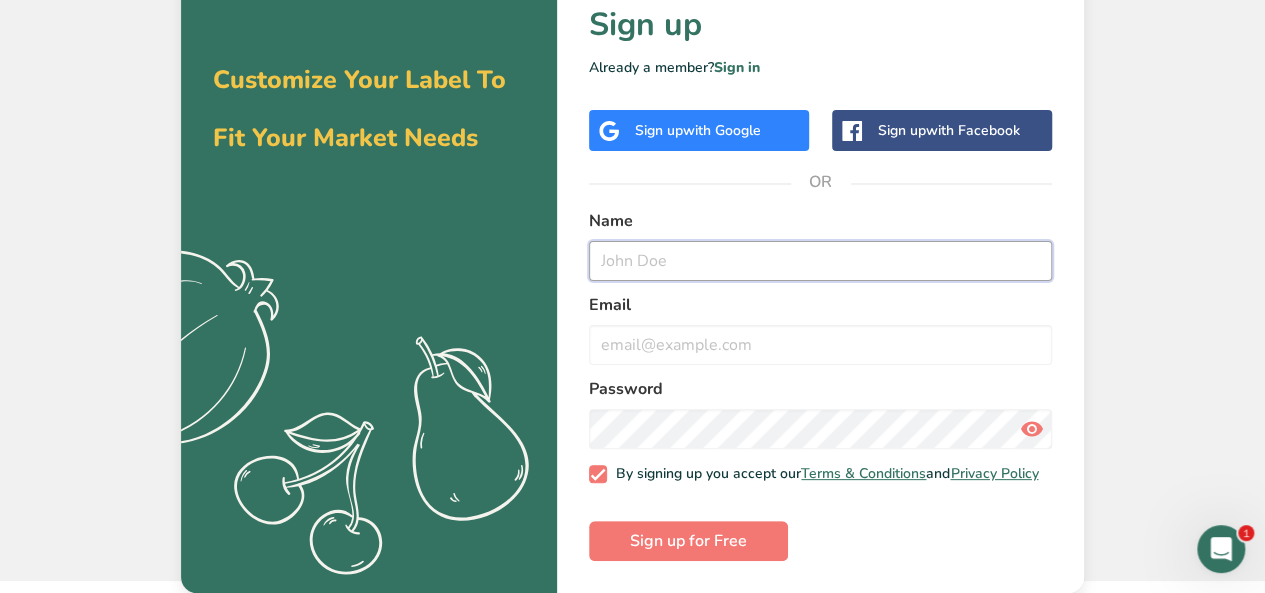 type on "M" 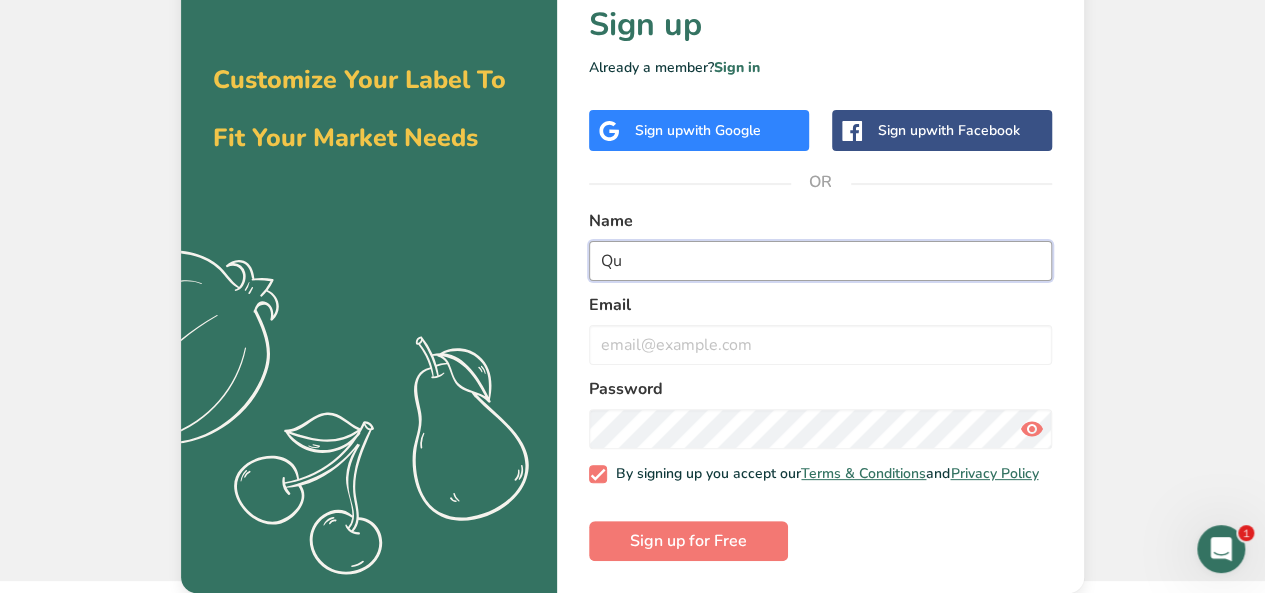 type on "Q" 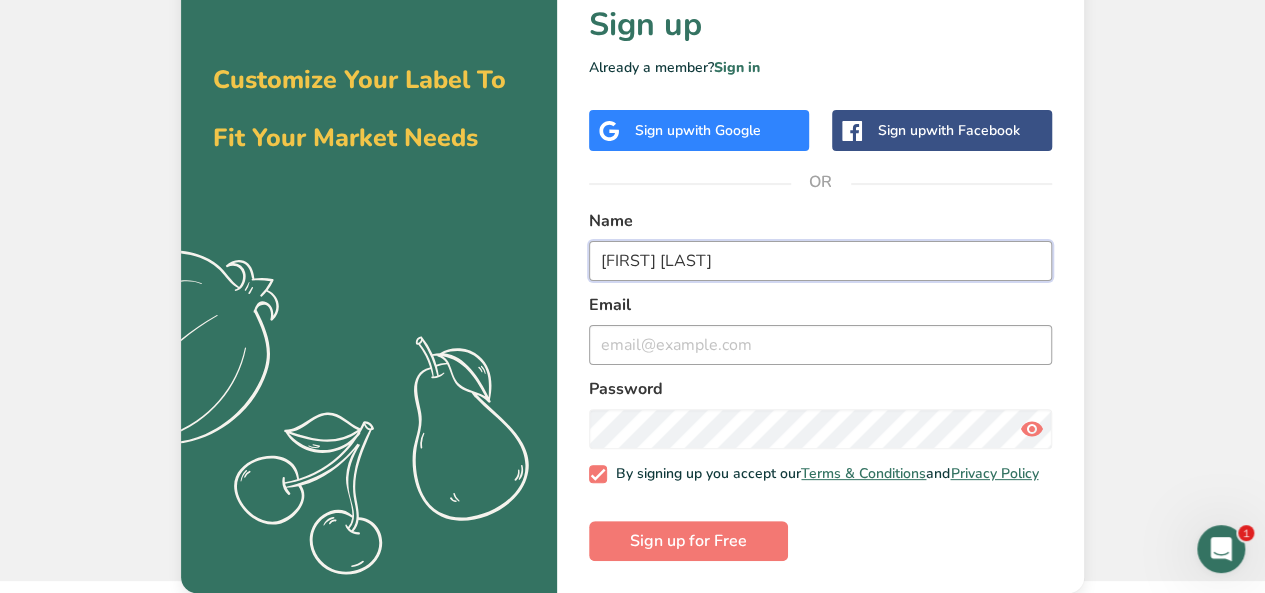 type on "[FIRST] [LAST]" 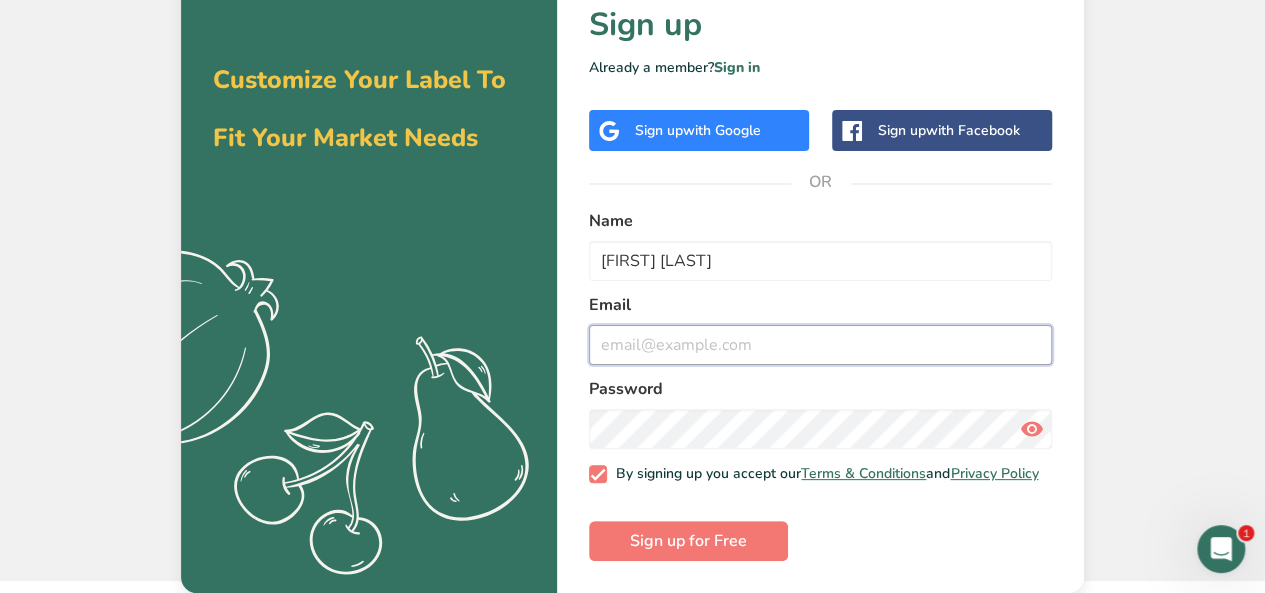 click at bounding box center (820, 345) 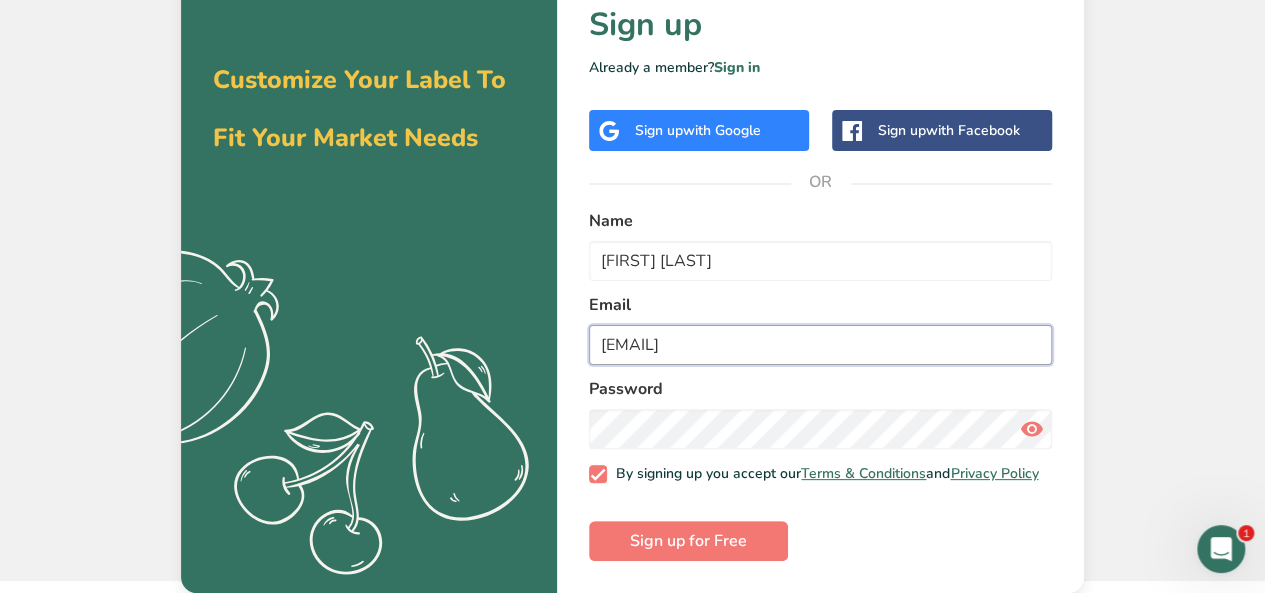 type on "[EMAIL]" 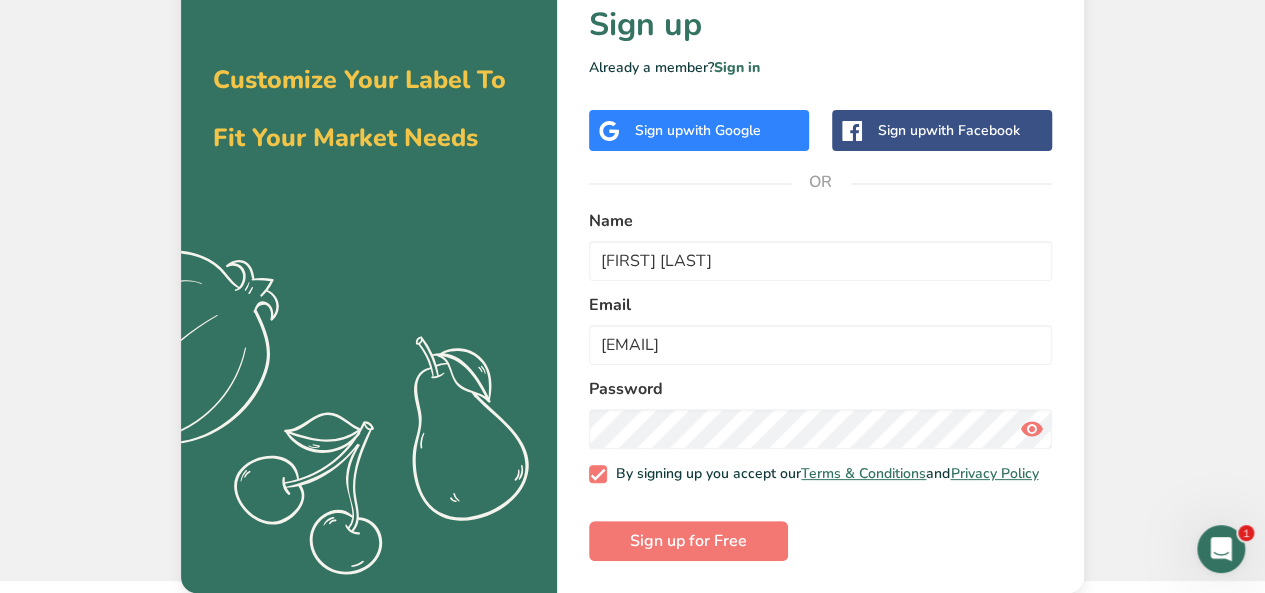 click at bounding box center (1032, 429) 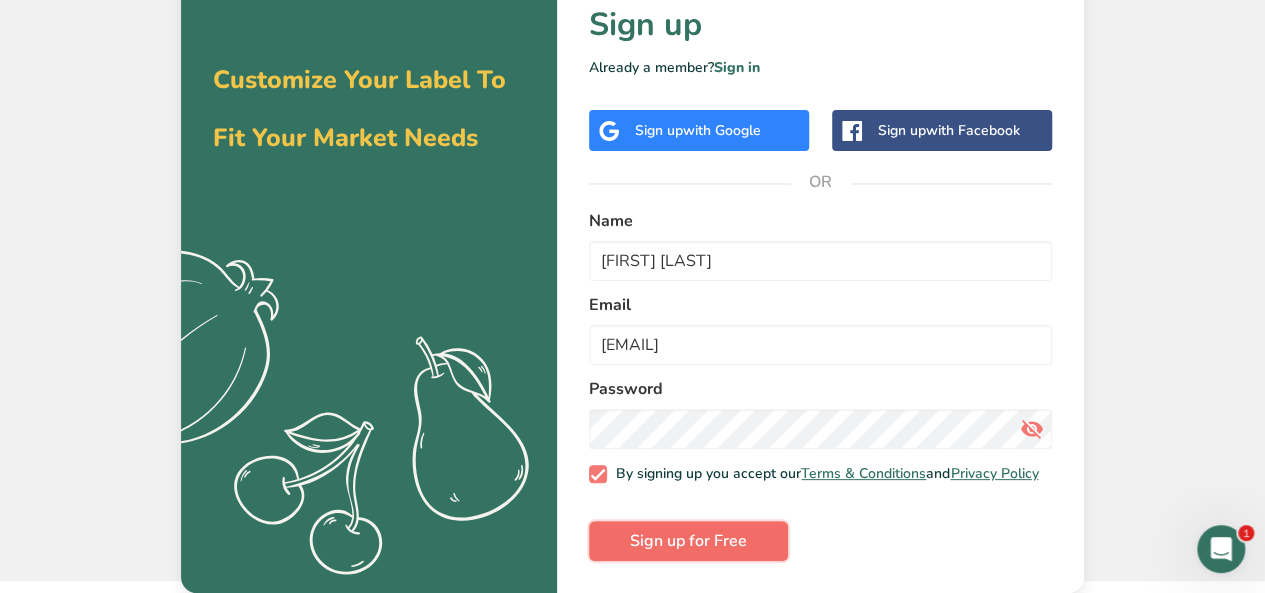 click on "Sign up for Free" at bounding box center (688, 541) 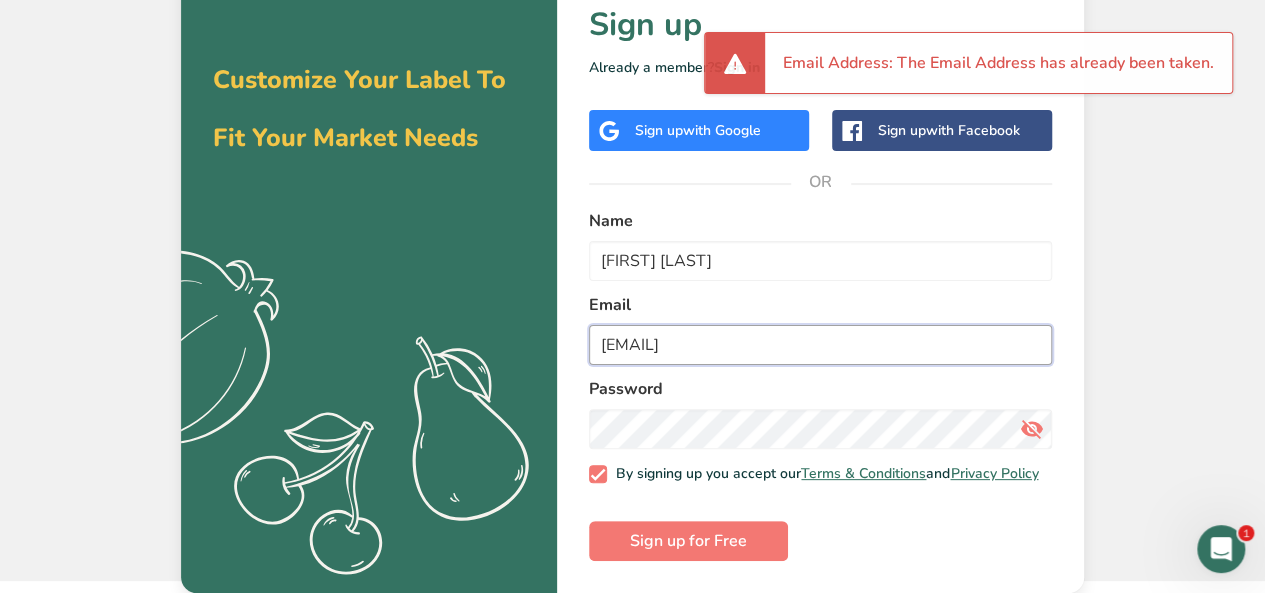click on "[EMAIL]" at bounding box center [820, 345] 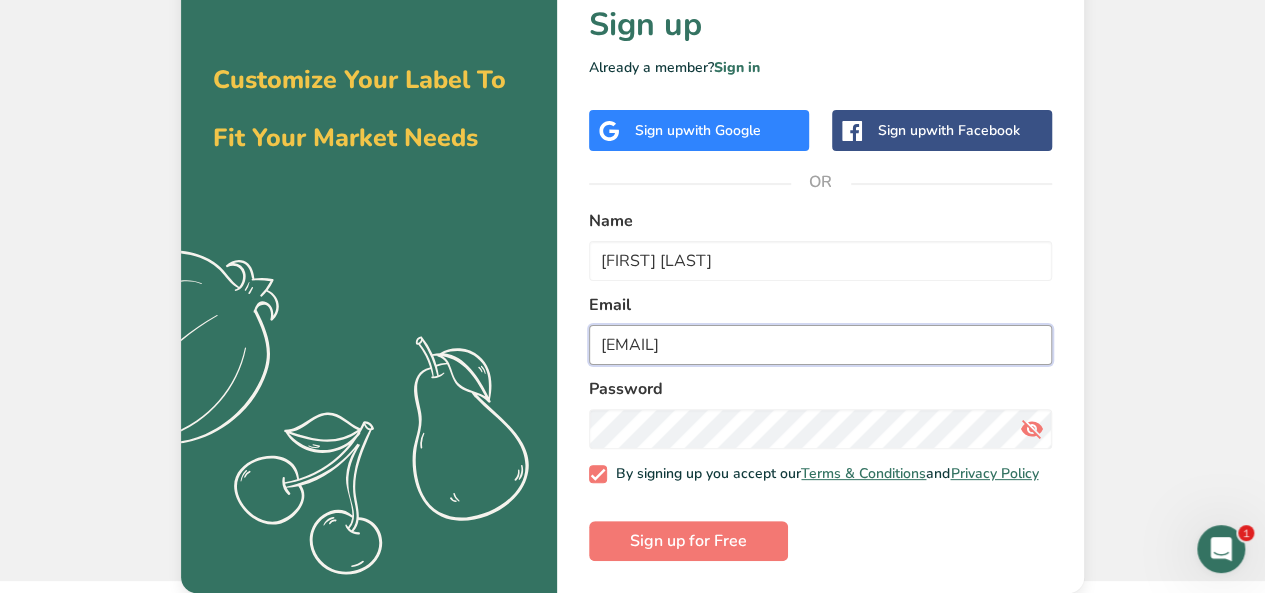 click on "[EMAIL]" at bounding box center (820, 345) 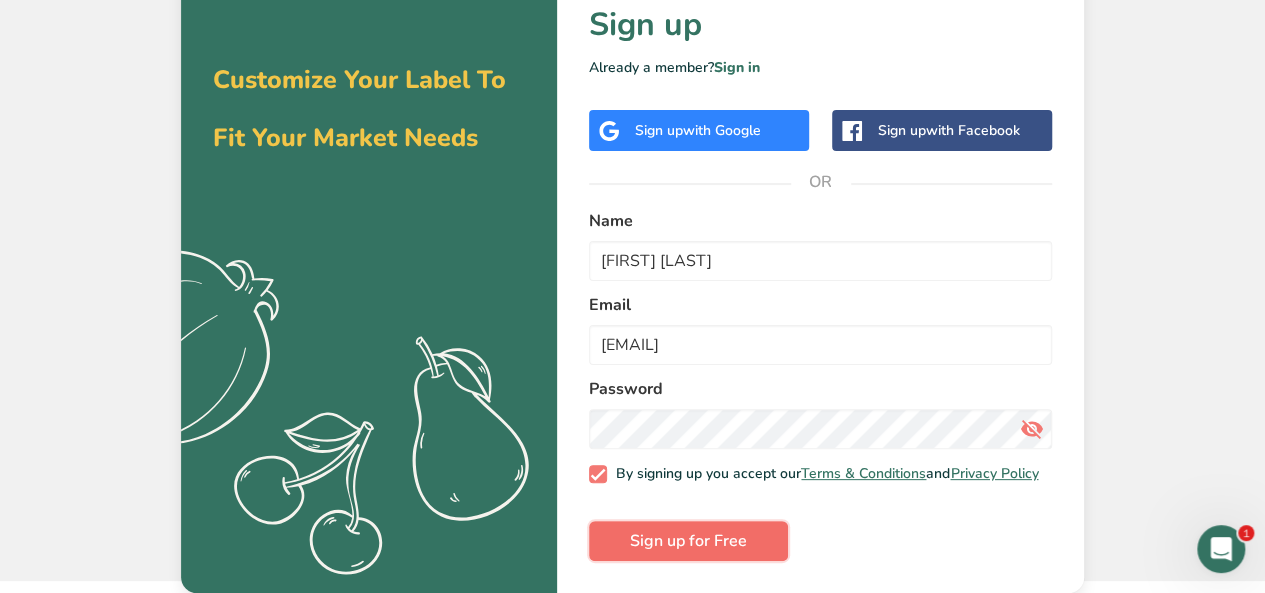 click on "Sign up for Free" at bounding box center [688, 541] 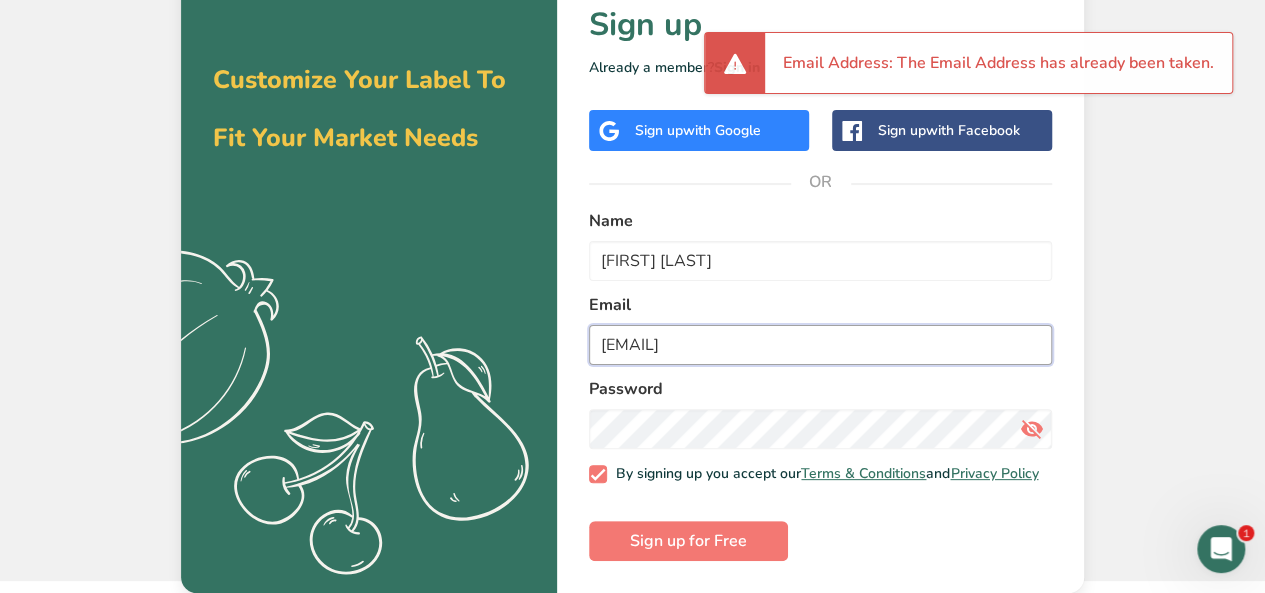 click on "[EMAIL]" at bounding box center [820, 345] 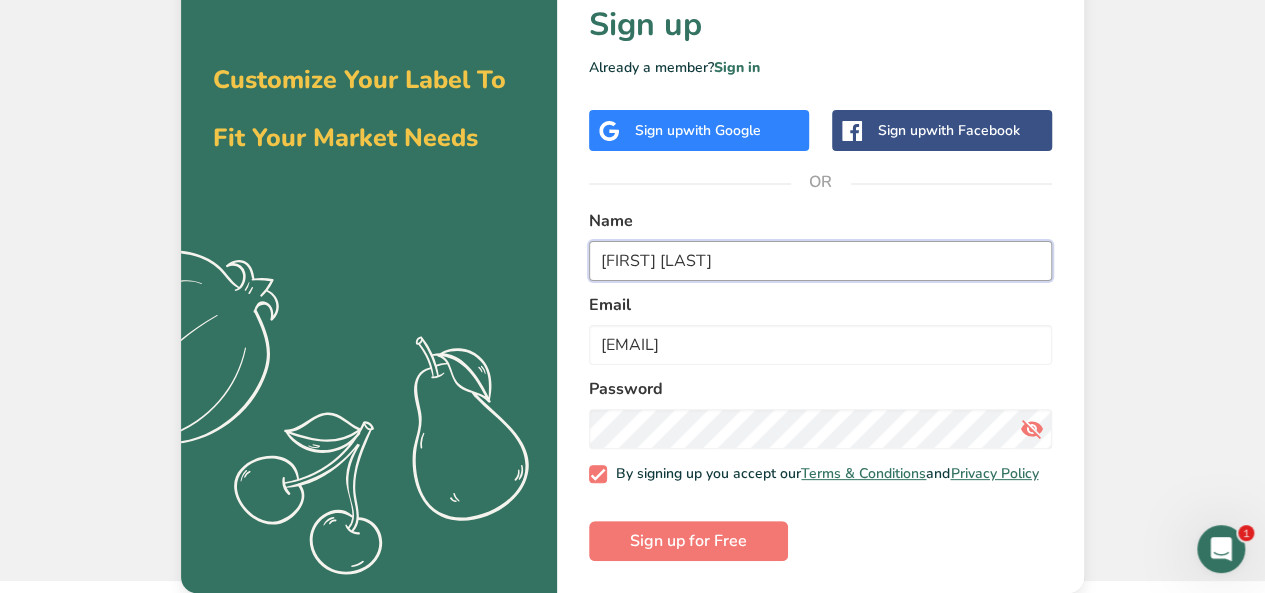 click on "[FIRST] [LAST]" at bounding box center (820, 261) 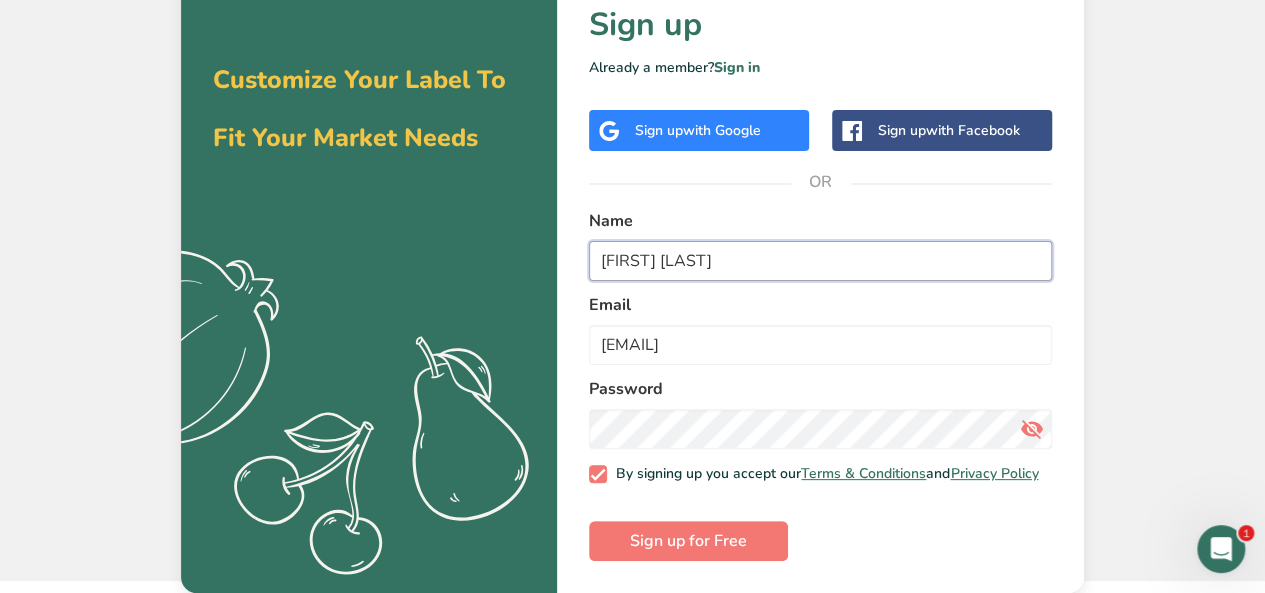 drag, startPoint x: 811, startPoint y: 256, endPoint x: 538, endPoint y: 263, distance: 273.08972 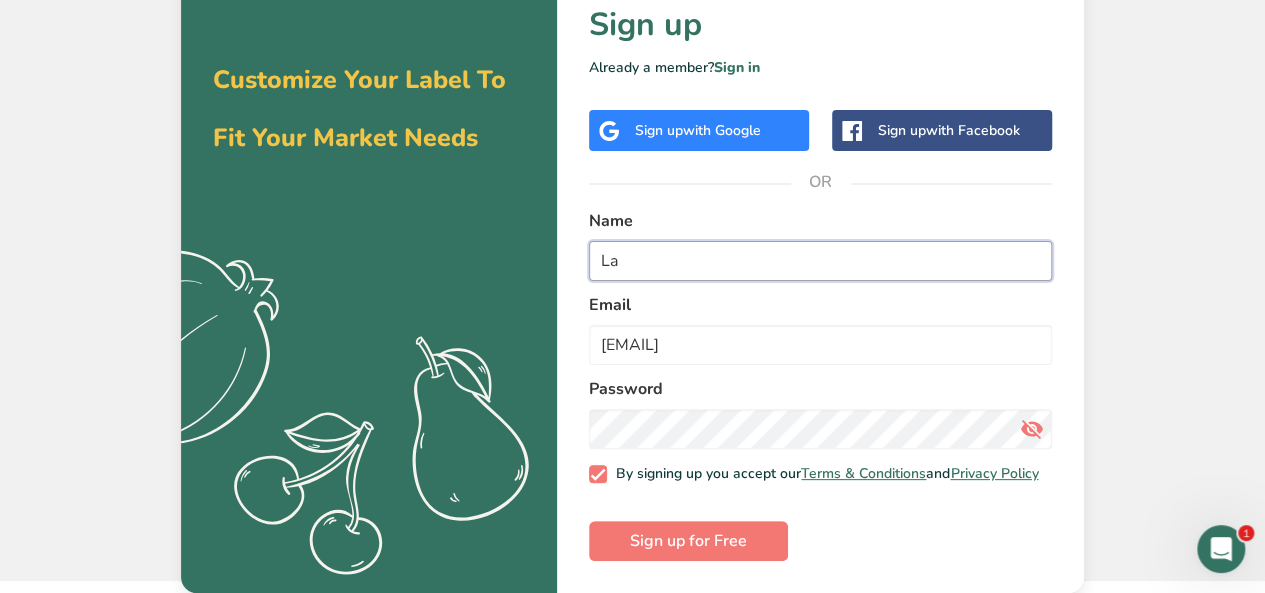 type on "L" 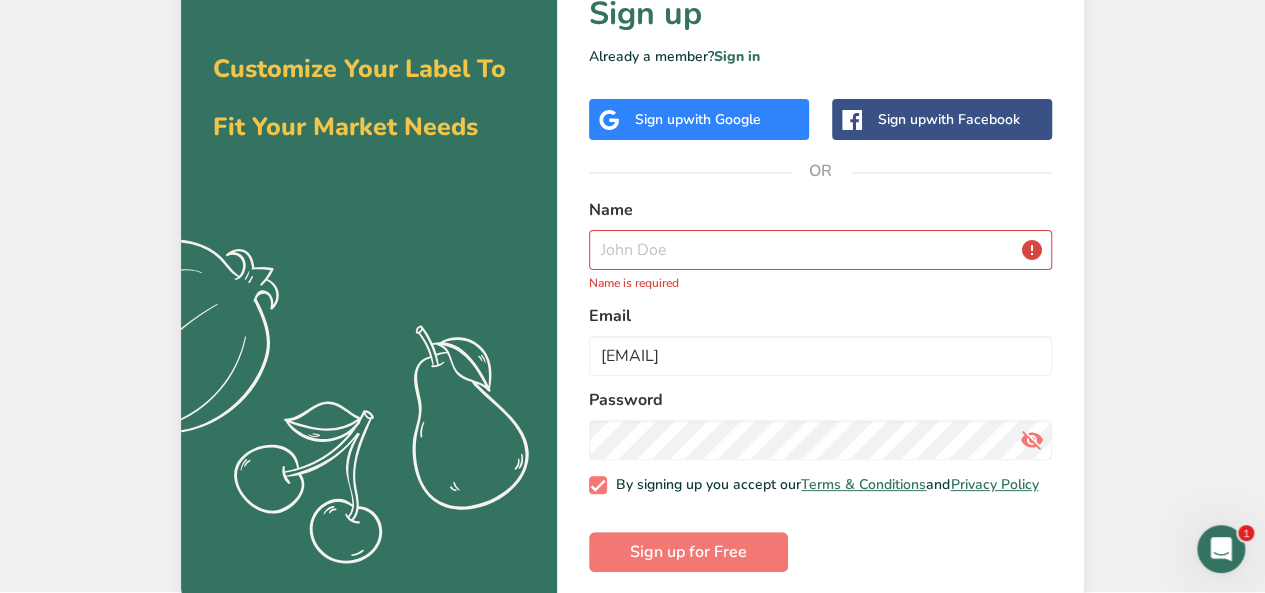 click on ".a{fill:#f5f3ed;}" 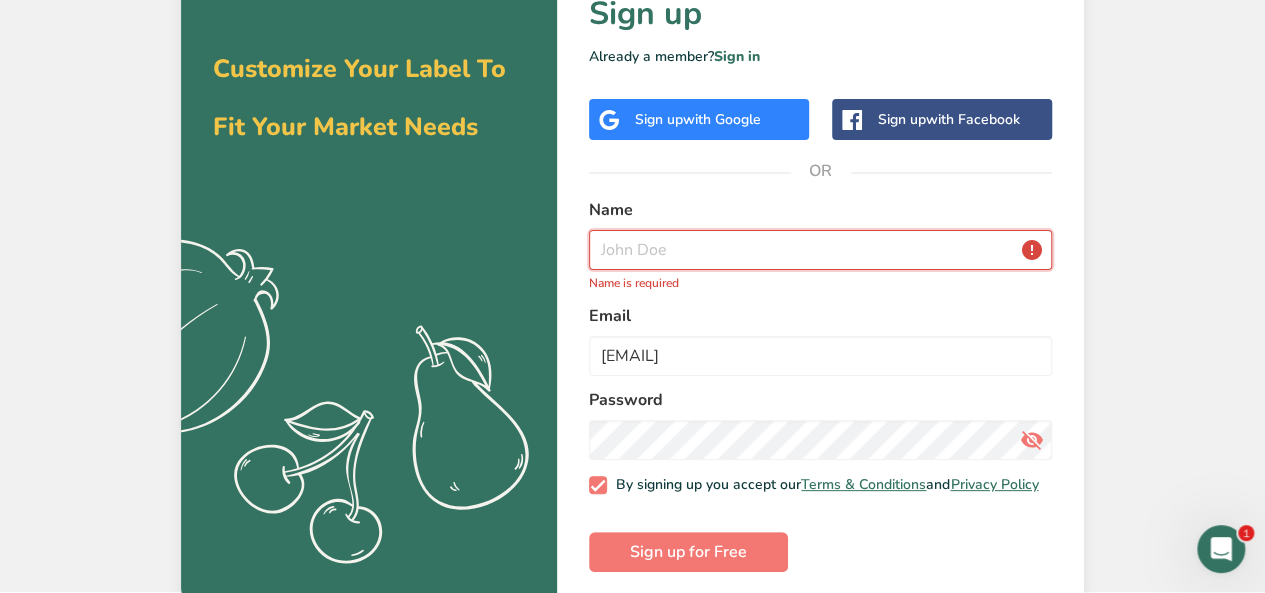 click at bounding box center [820, 250] 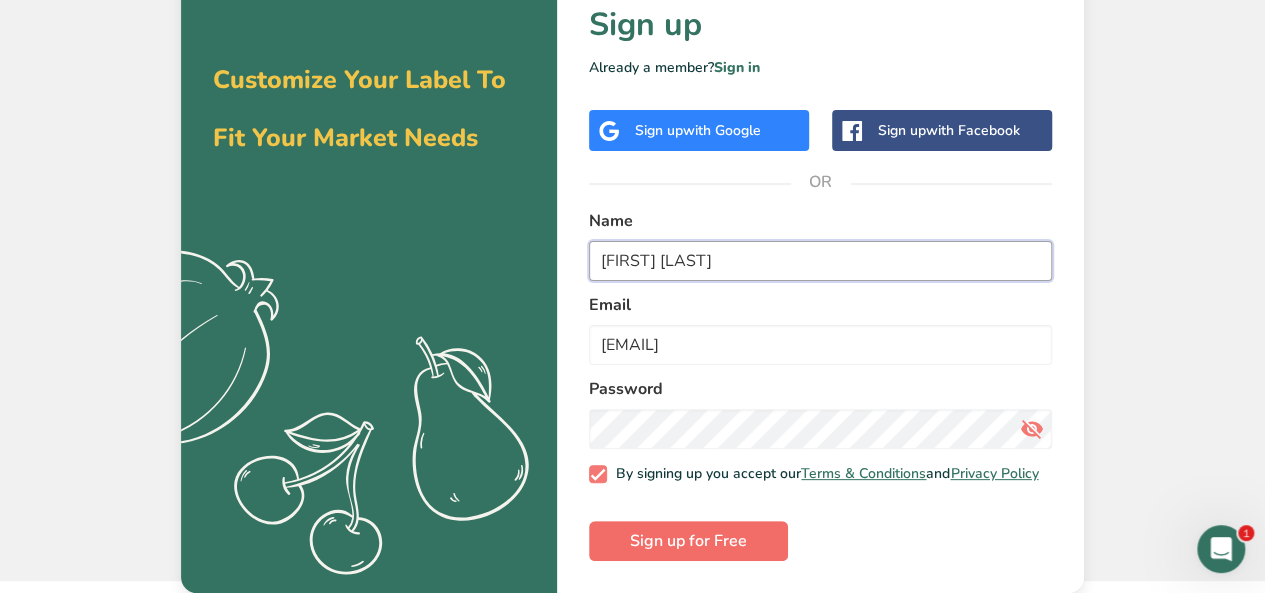 type on "[FIRST] [LAST]" 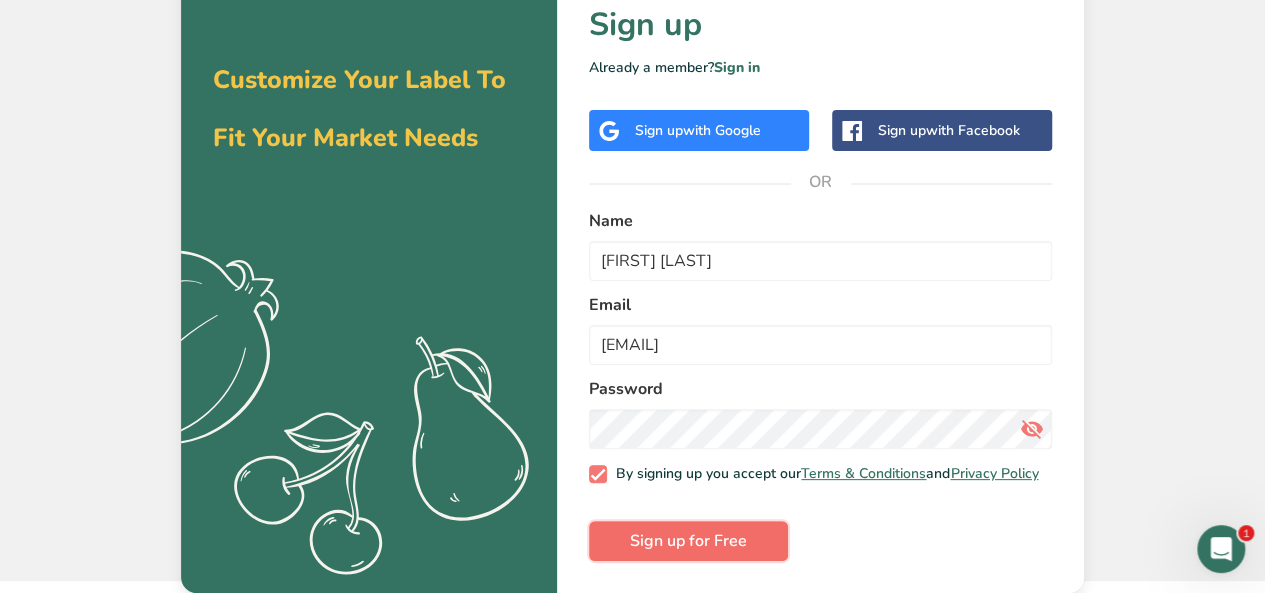 click on "Sign up for Free" at bounding box center [688, 541] 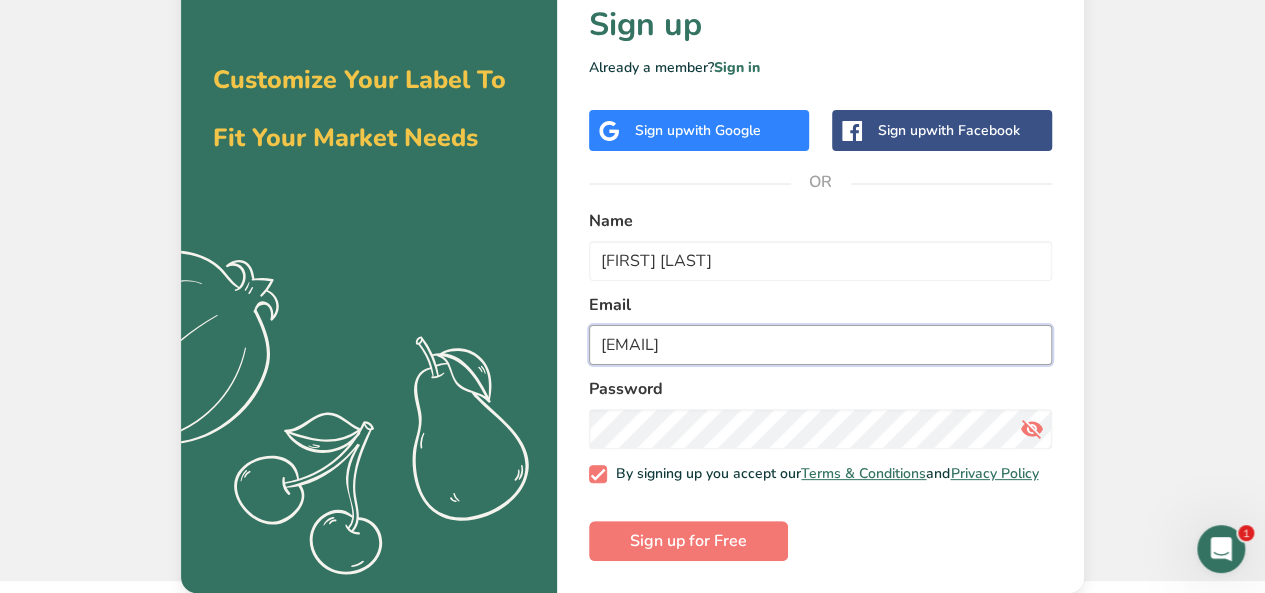 click on "[EMAIL]" at bounding box center [820, 345] 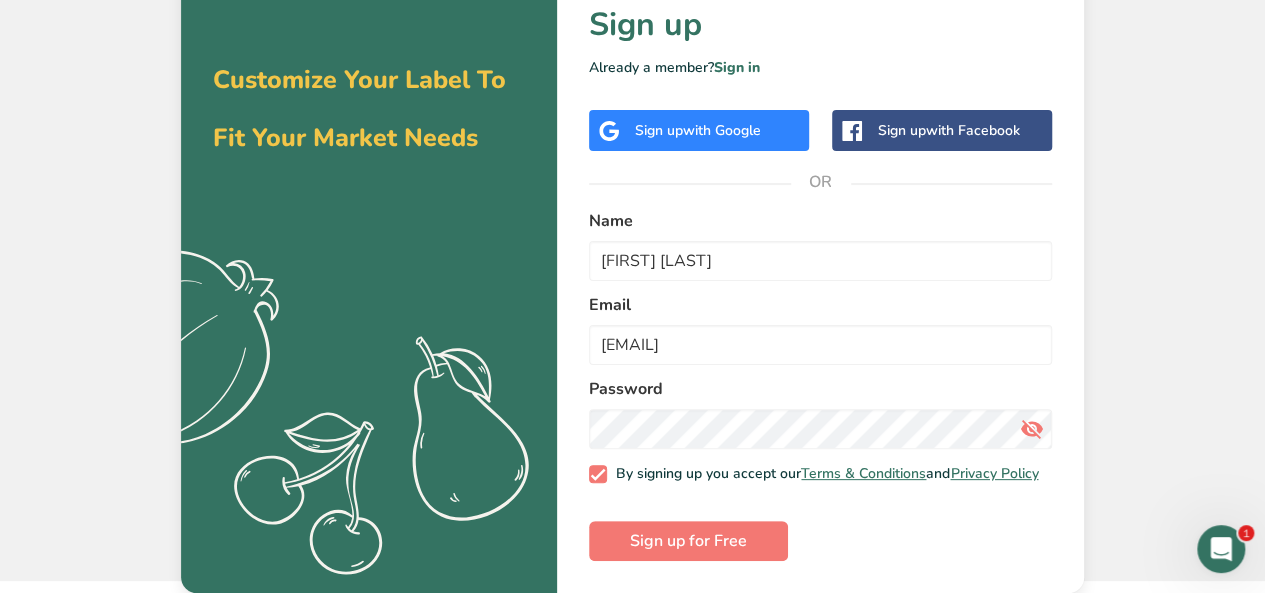 click on ".a{fill:#f5f3ed;}" 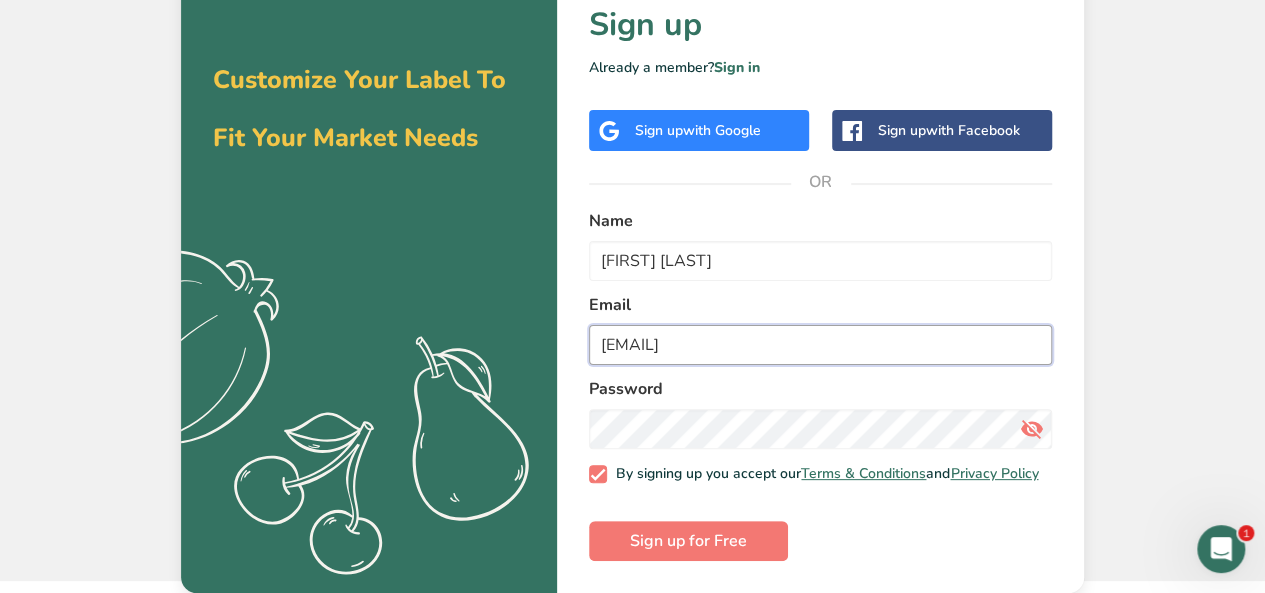 drag, startPoint x: 816, startPoint y: 345, endPoint x: 584, endPoint y: 326, distance: 232.77672 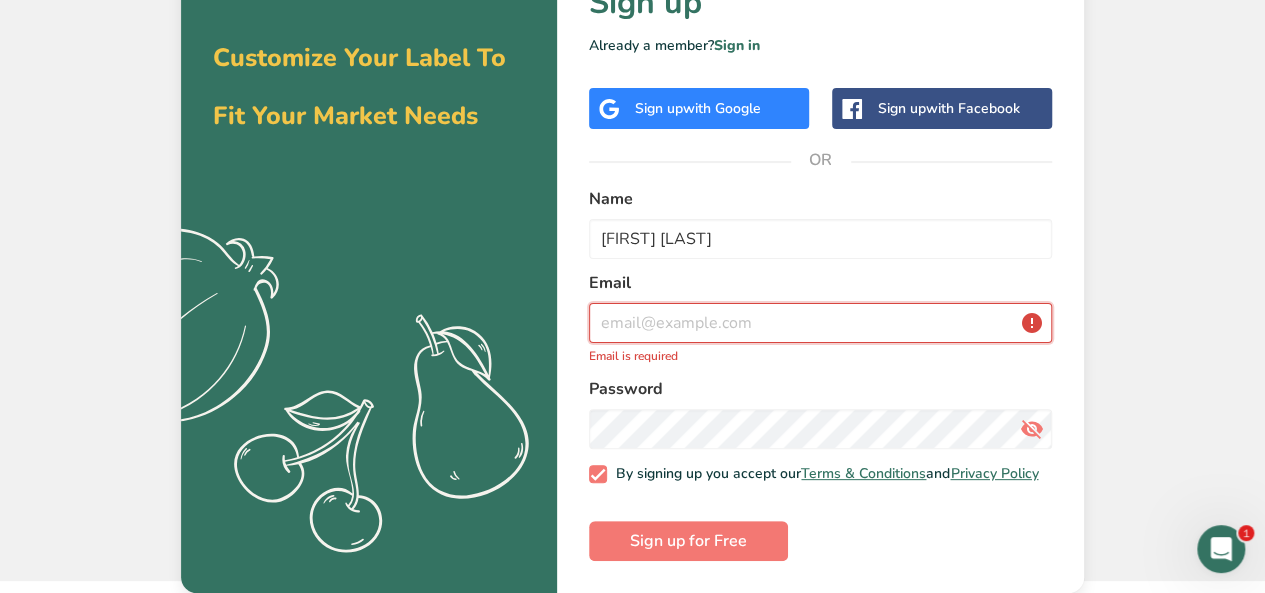 scroll, scrollTop: 96, scrollLeft: 0, axis: vertical 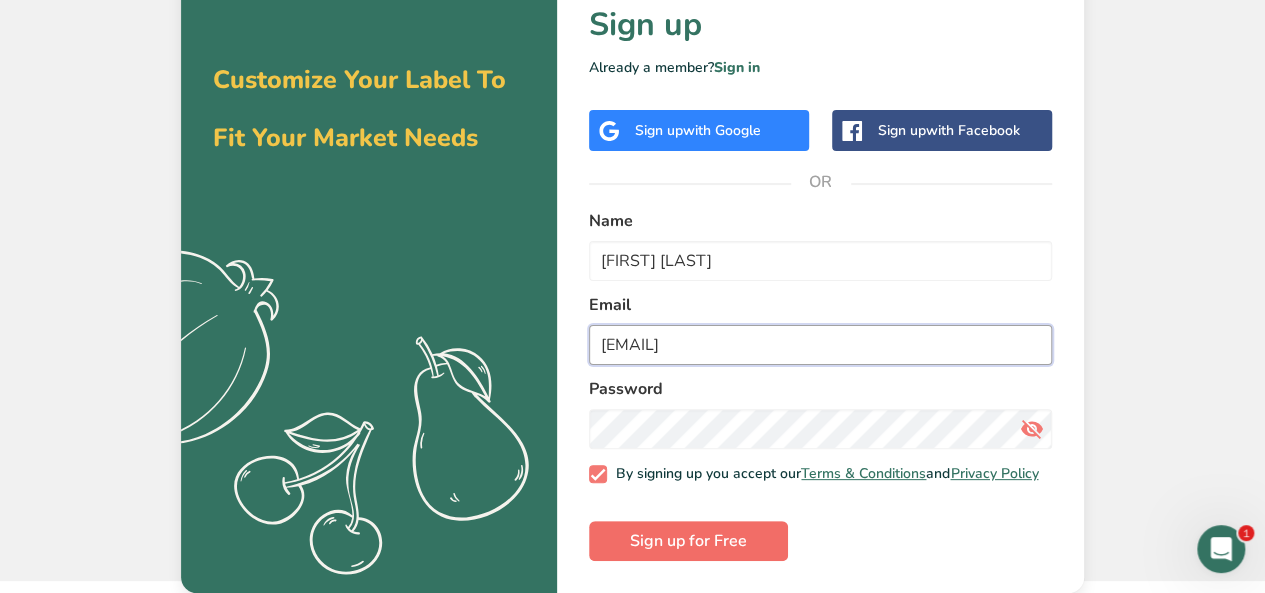 type on "[EMAIL]" 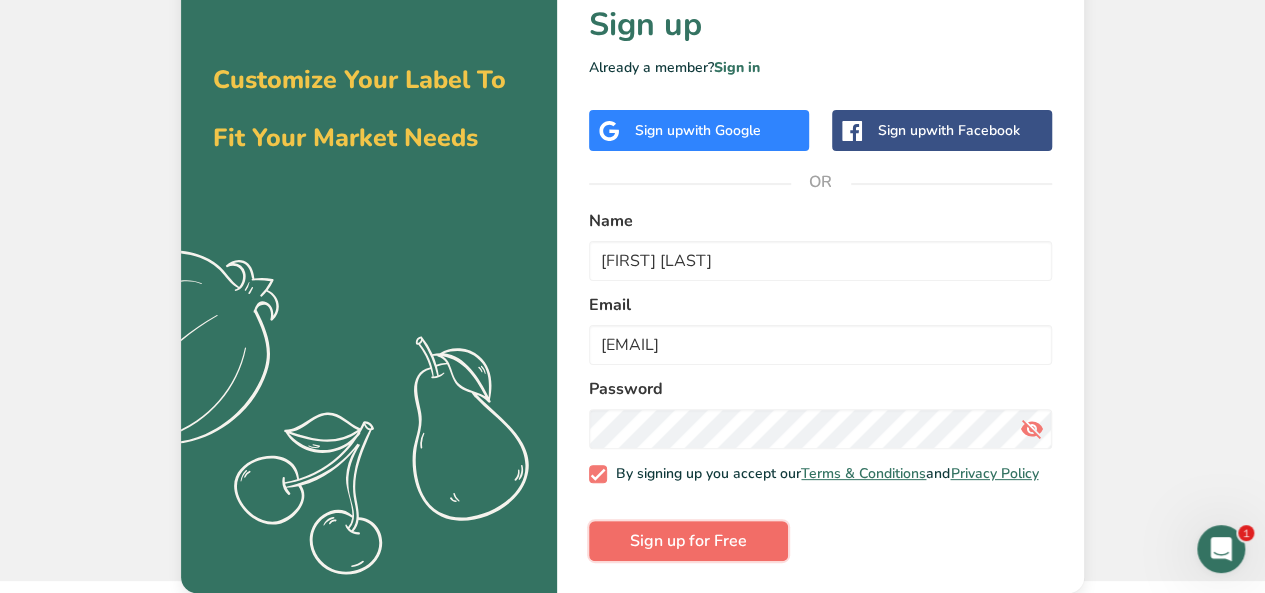 click on "Sign up for Free" at bounding box center (688, 541) 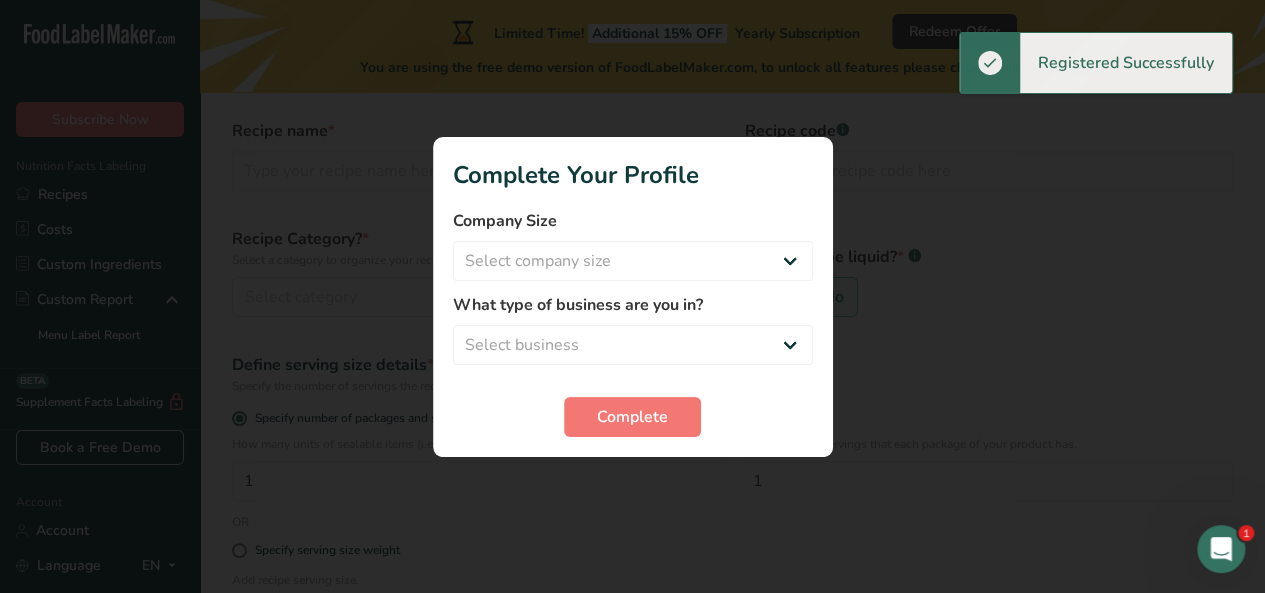 scroll, scrollTop: 0, scrollLeft: 0, axis: both 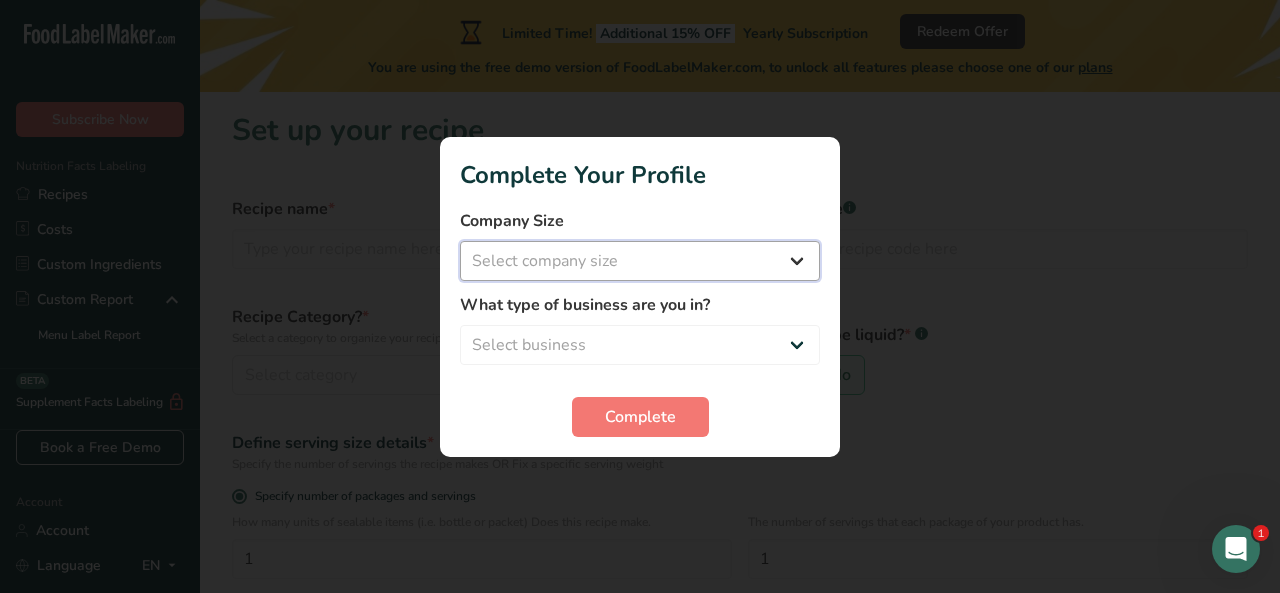 click on "Select company size
Fewer than 10 Employees
10 to 50 Employees
51 to 500 Employees
Over 500 Employees" at bounding box center (640, 261) 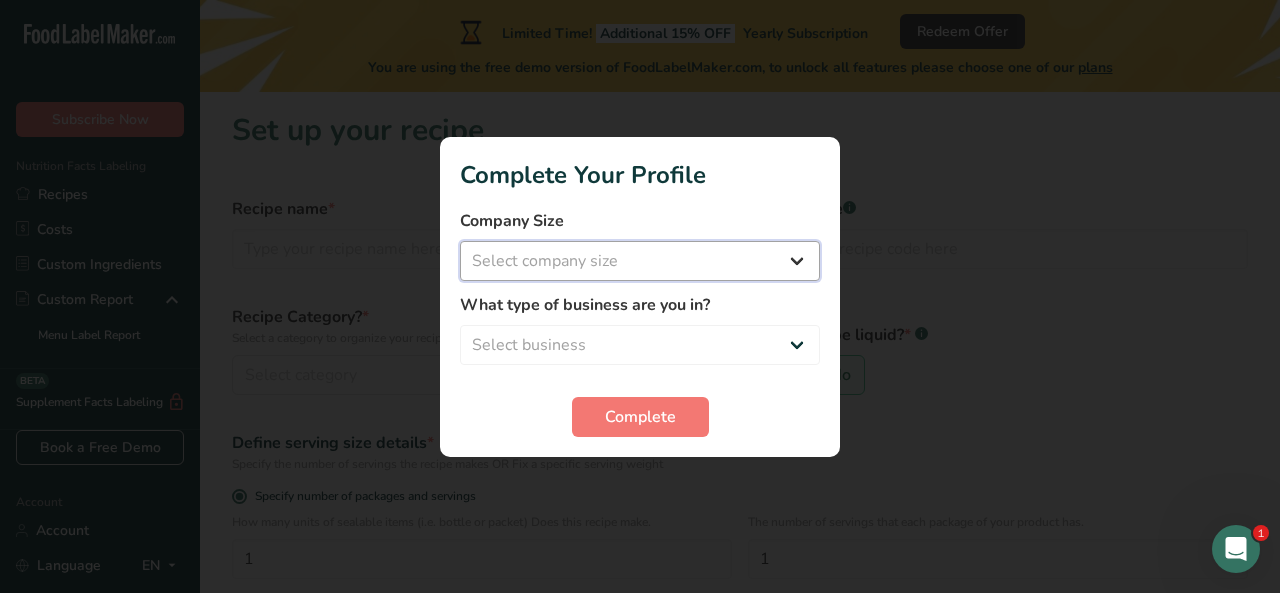 select on "1" 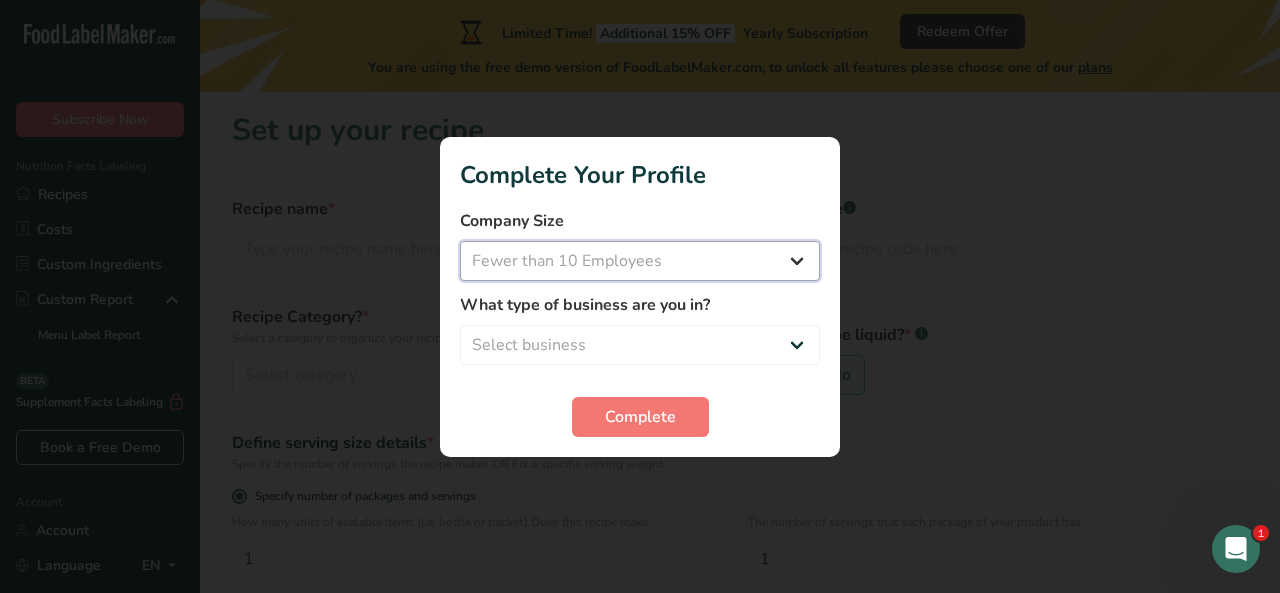 click on "Select company size
Fewer than 10 Employees
10 to 50 Employees
51 to 500 Employees
Over 500 Employees" at bounding box center [640, 261] 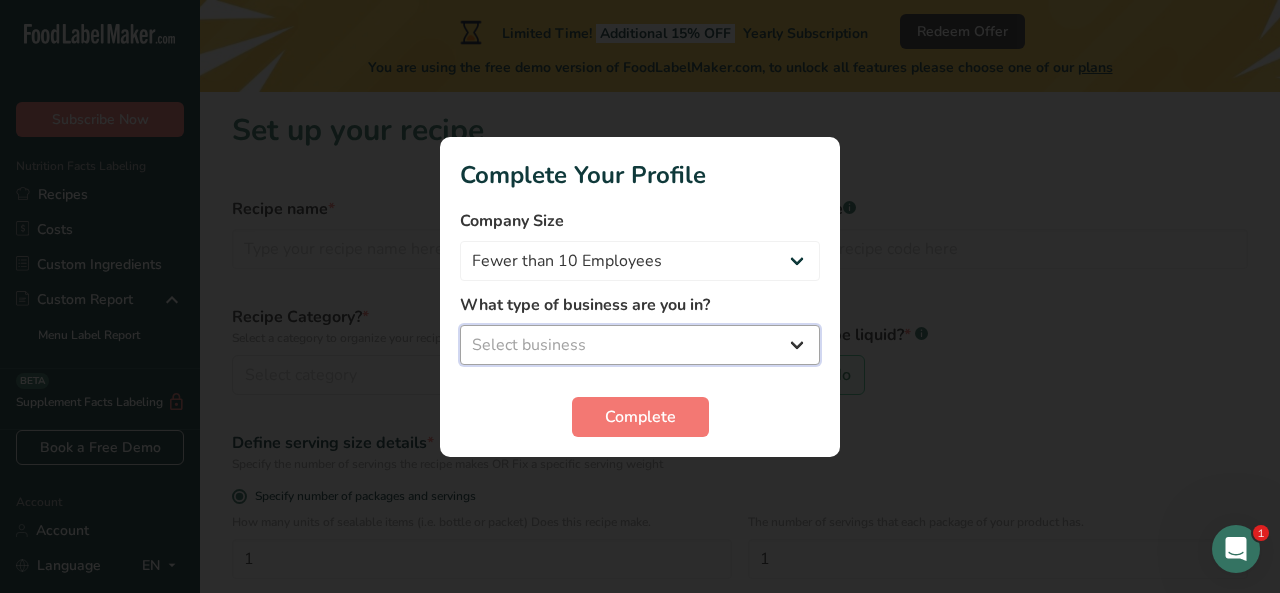 click on "Select business
Packaged Food Manufacturer
Restaurant & Cafe
Bakery
Meal Plans & Catering Company
Nutritionist
Food Blogger
Personal Trainer
Other" at bounding box center (640, 345) 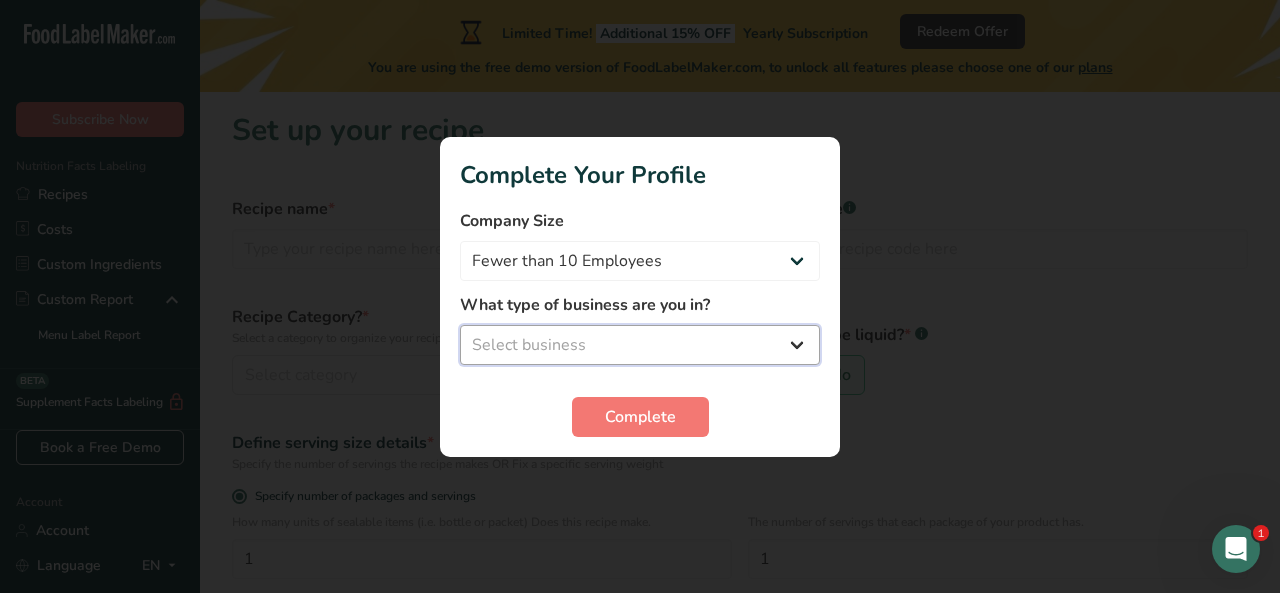 select on "1" 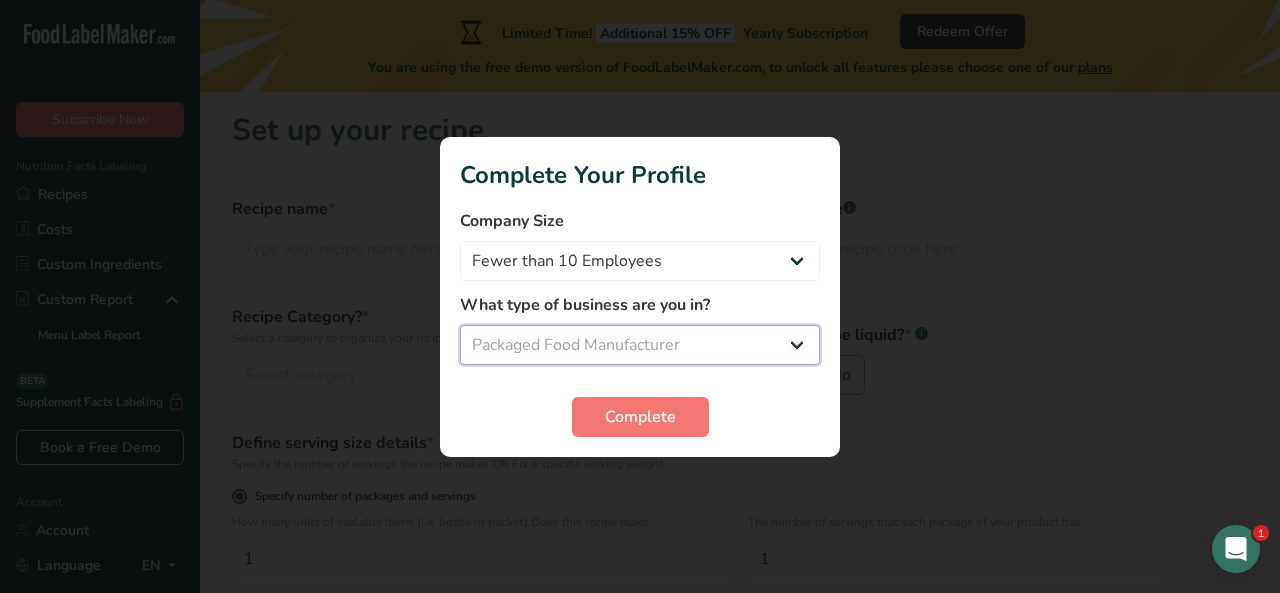 click on "Select business
Packaged Food Manufacturer
Restaurant & Cafe
Bakery
Meal Plans & Catering Company
Nutritionist
Food Blogger
Personal Trainer
Other" at bounding box center (640, 345) 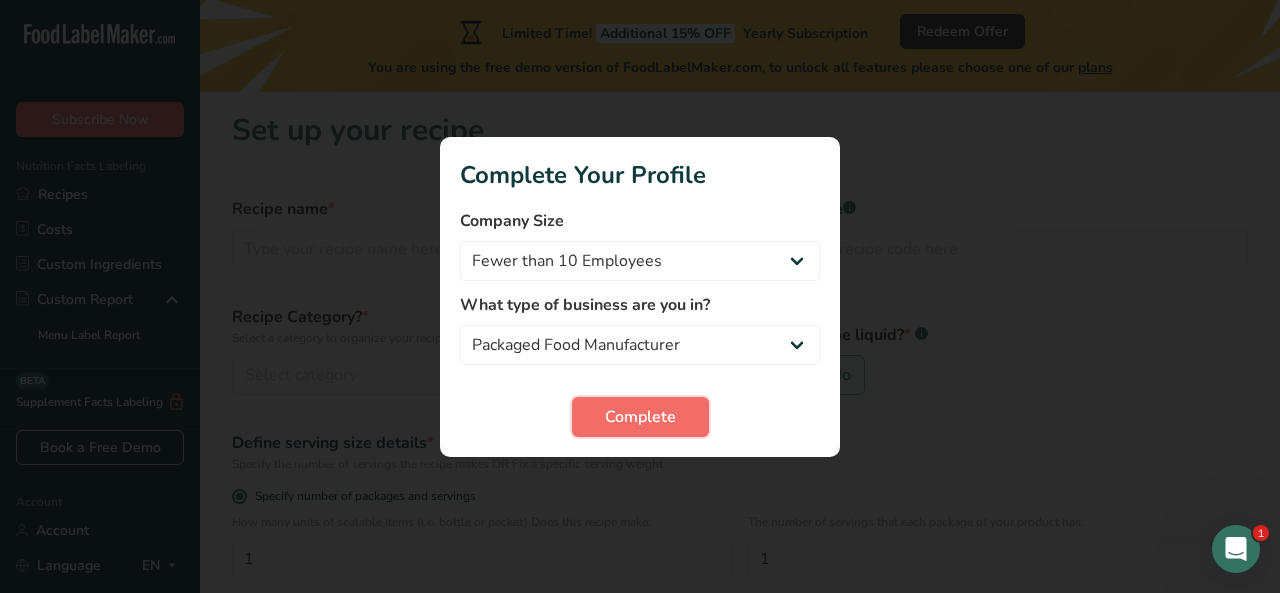 click on "Complete" at bounding box center (640, 417) 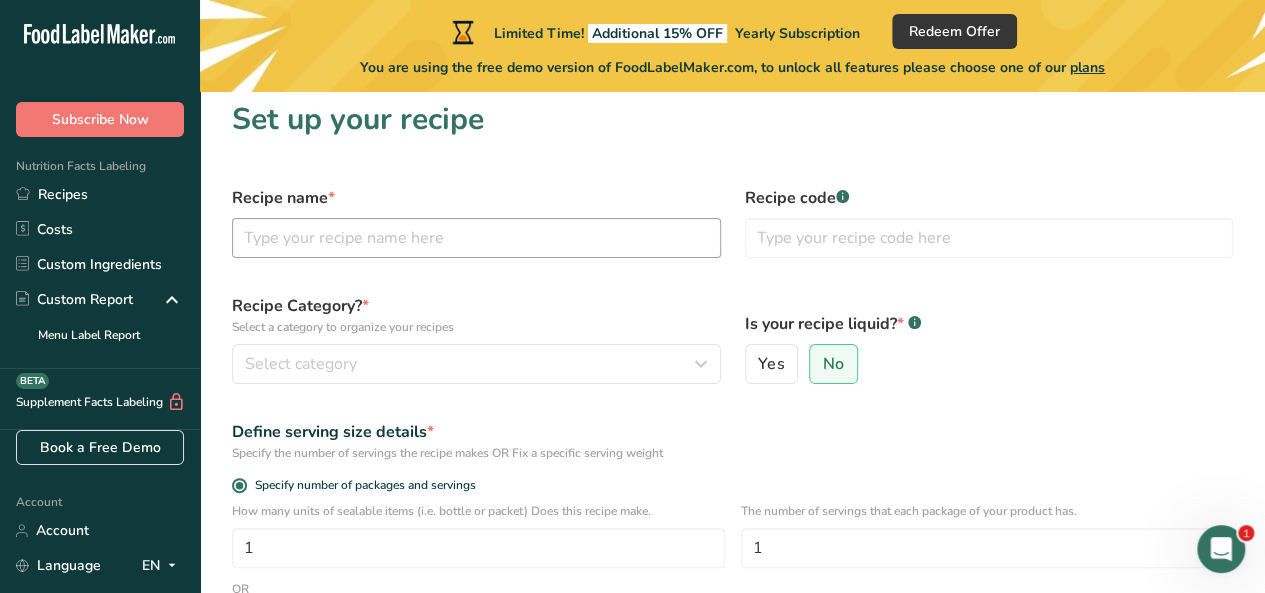 scroll, scrollTop: 9, scrollLeft: 0, axis: vertical 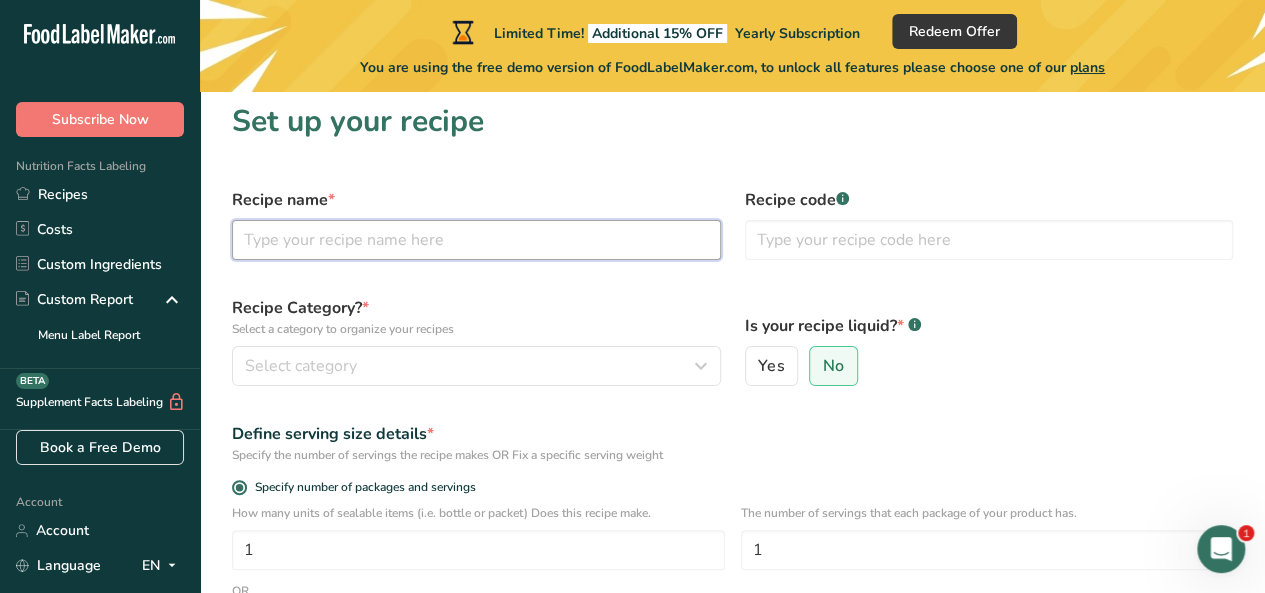 click at bounding box center [476, 240] 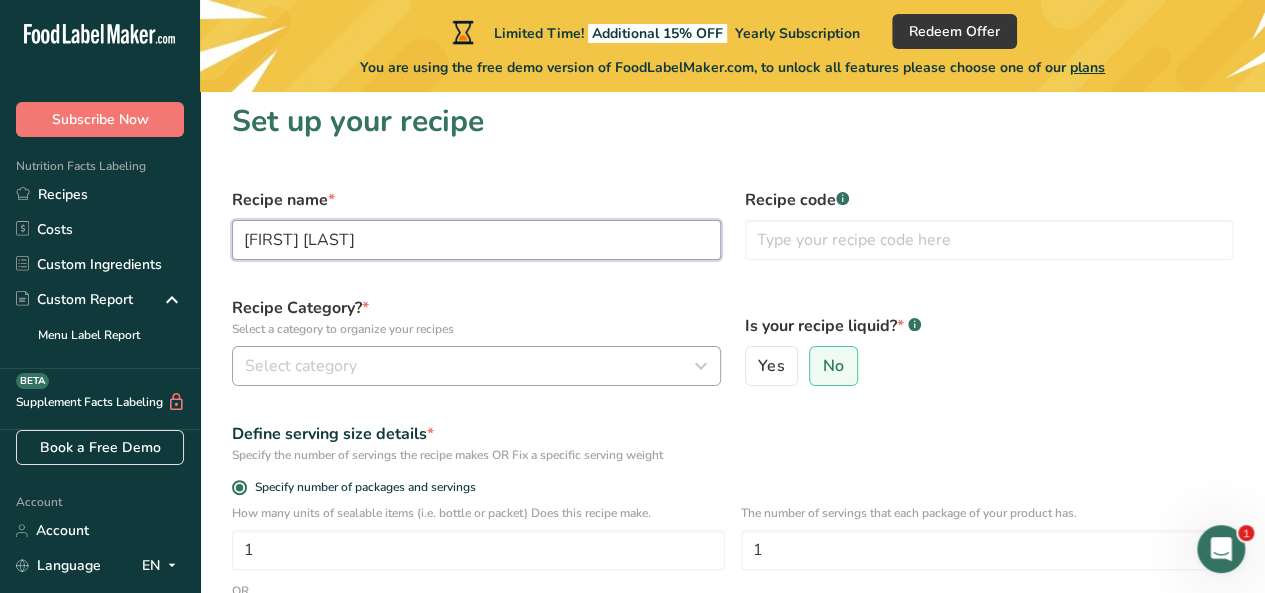 type on "[FIRST] [LAST]" 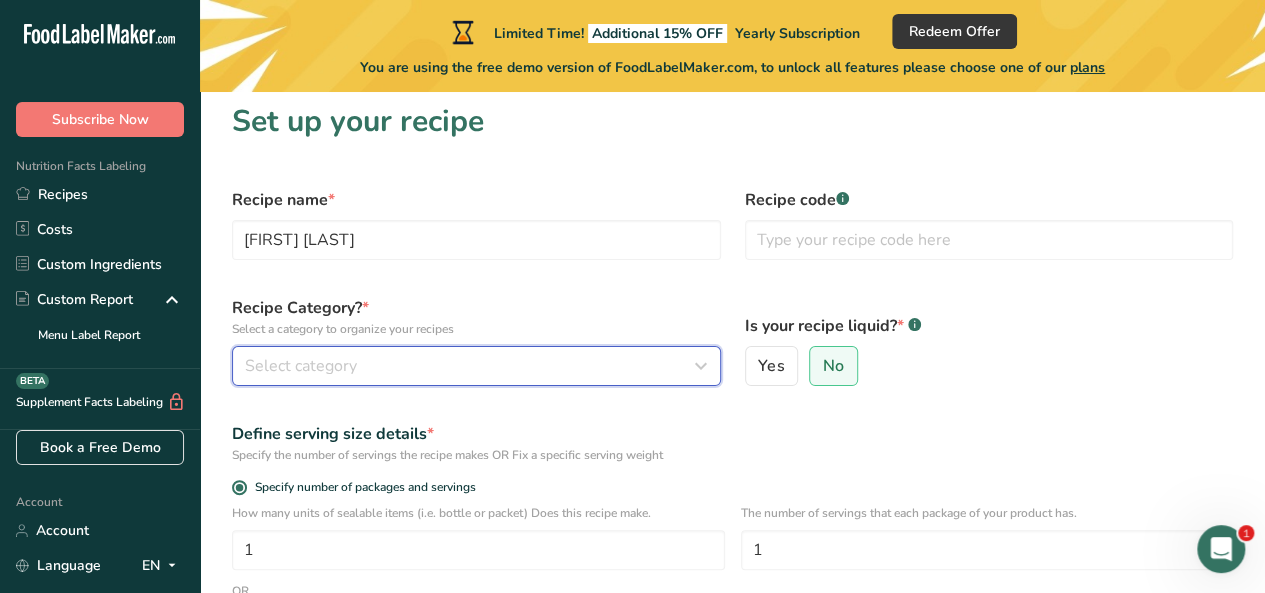 click on "Select category" at bounding box center (470, 366) 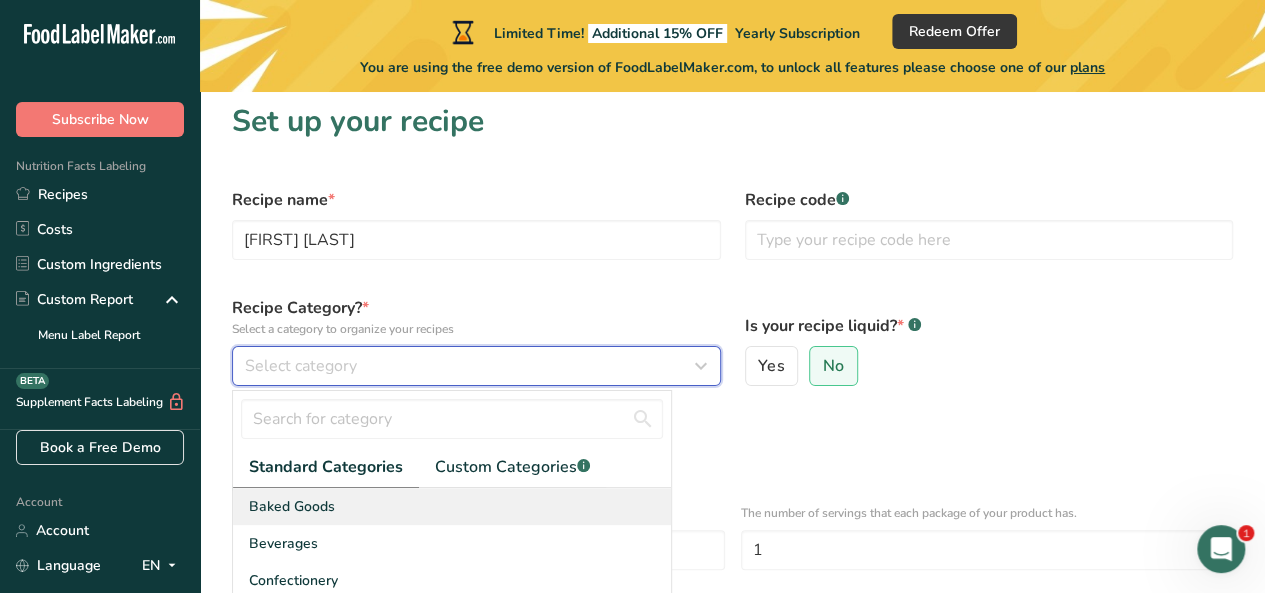 type 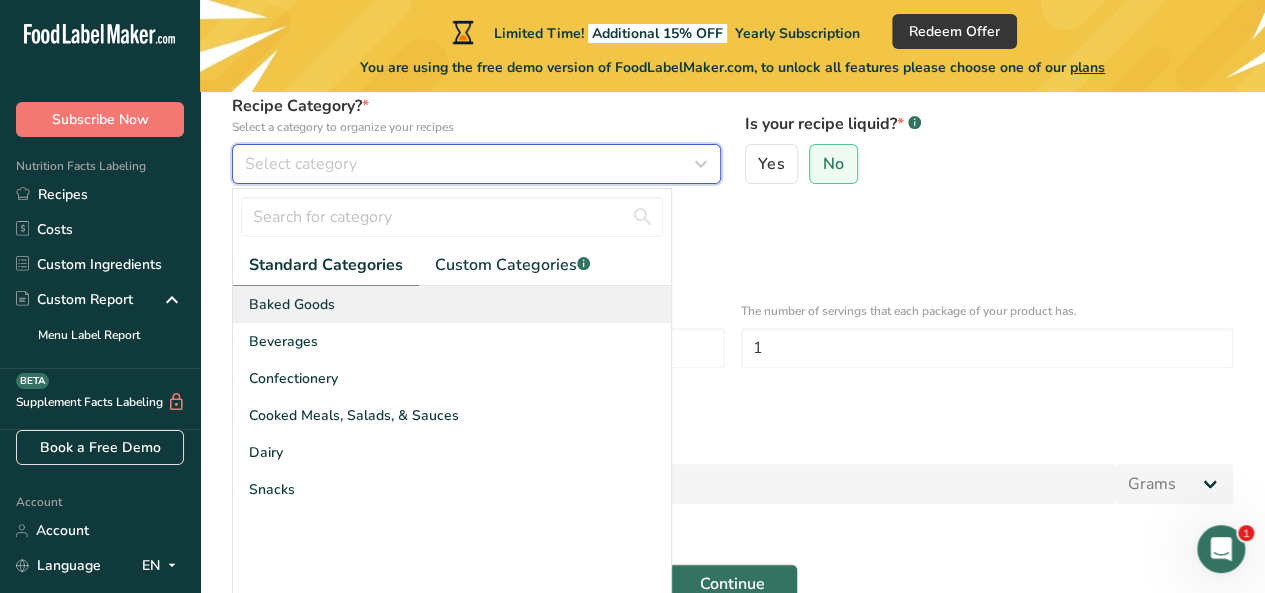 scroll, scrollTop: 249, scrollLeft: 0, axis: vertical 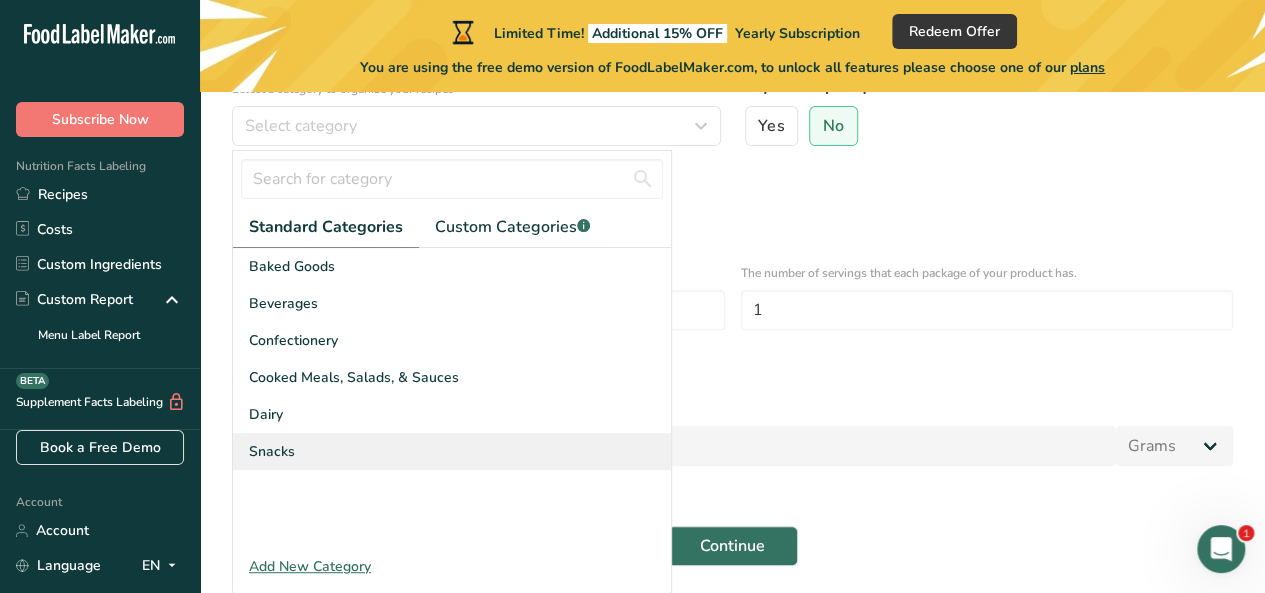 click on "Snacks" at bounding box center [452, 451] 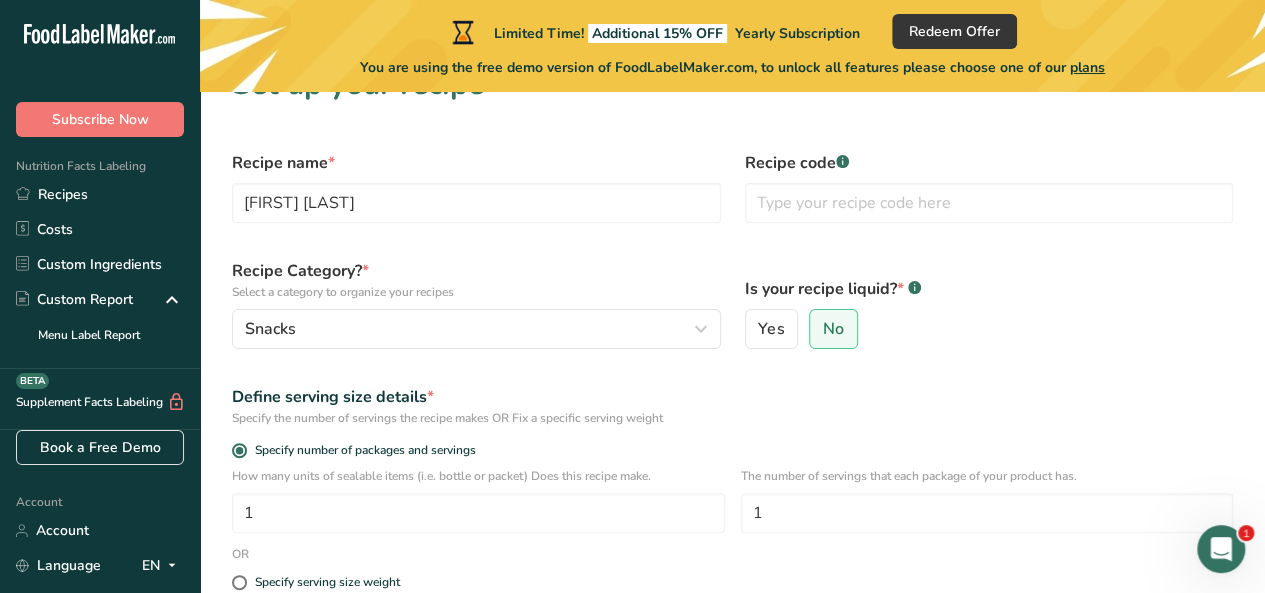 scroll, scrollTop: 48, scrollLeft: 0, axis: vertical 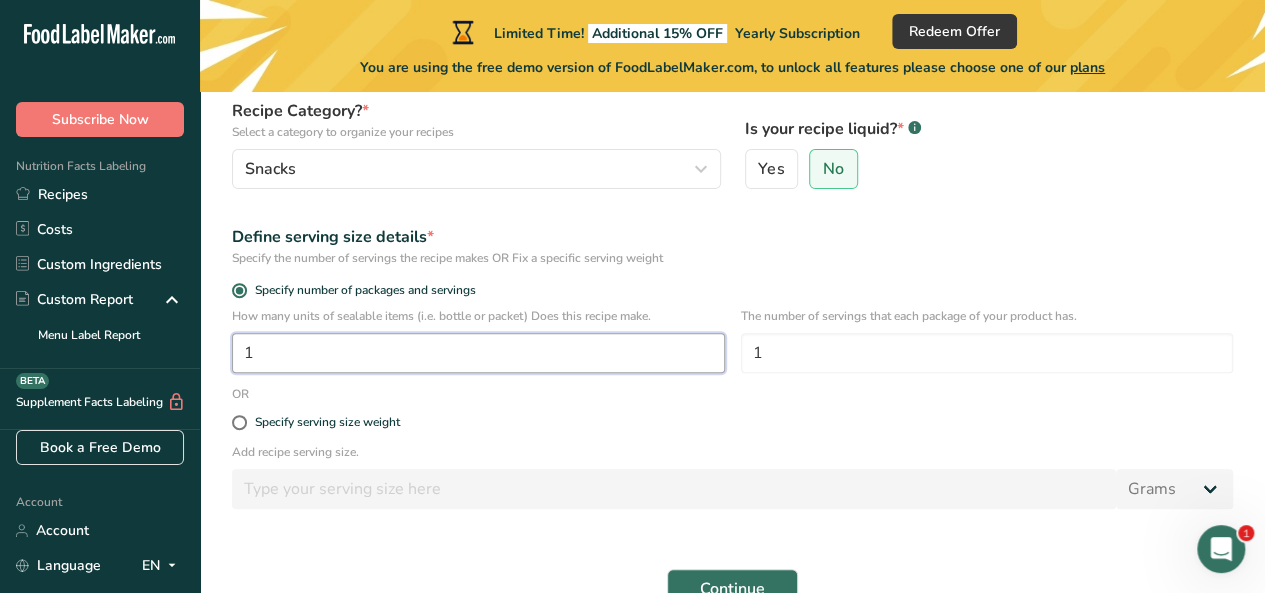 click on "1" at bounding box center [478, 353] 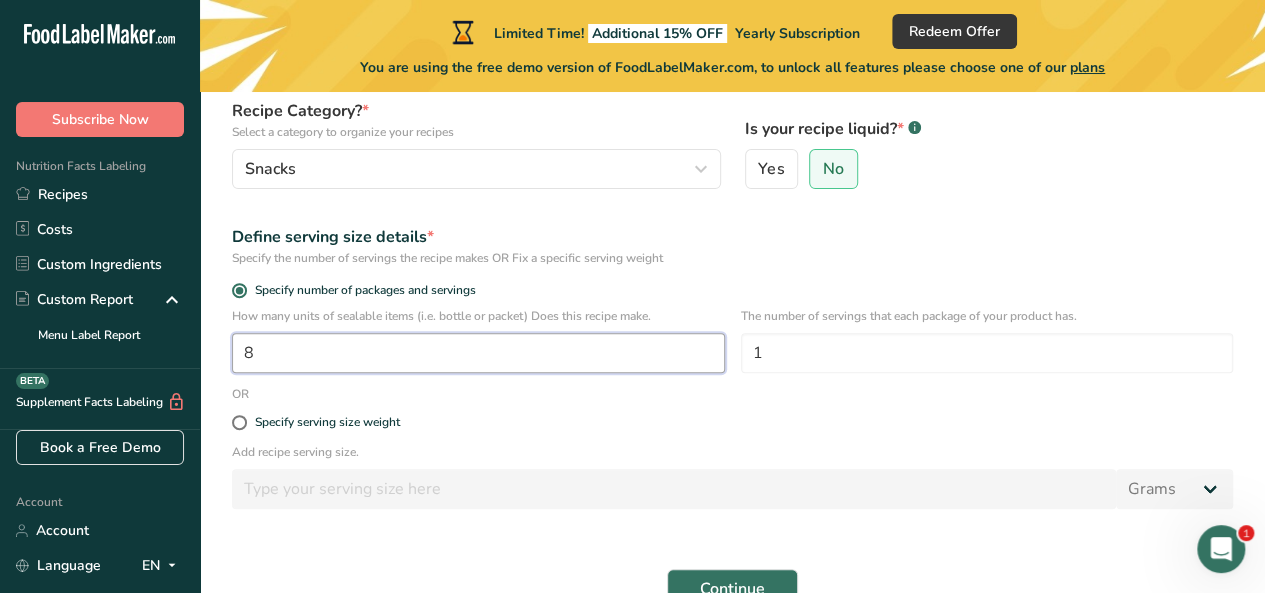 type on "8" 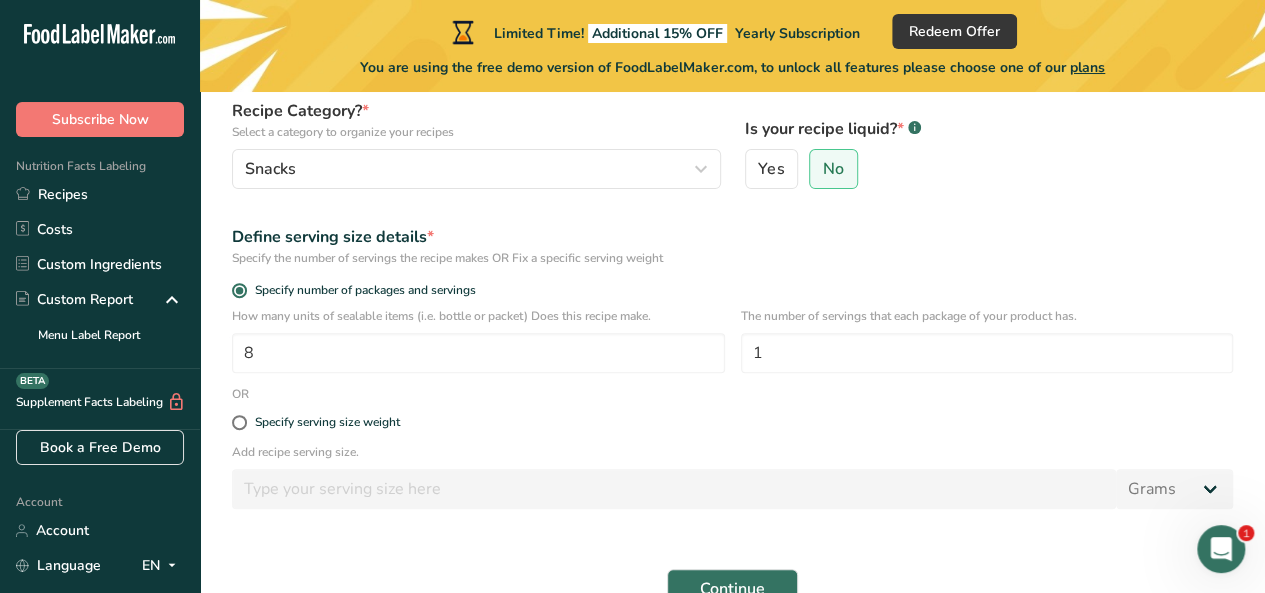 click on "Recipe name *   Chocolate Tequenos
Recipe code
.a-a{fill:#347362;}.b-a{fill:#fff;}
Recipe Category? *
Select a category to organize your recipes
Snacks
Standard Categories
Custom Categories
.a-a{fill:#347362;}.b-a{fill:#fff;}
Baked Goods
Beverages
Confectionery
Cooked Meals, Salads, & Sauces
Dairy
Snacks
Add New Category
Is your recipe liquid? *   .a-a{fill:#347362;}.b-a{fill:#fff;}           Yes   No
Define serving size details *
Specify the number of servings the recipe makes OR Fix a specific serving weight
Specify number of packages and servings
8     1
OR" at bounding box center [732, 300] 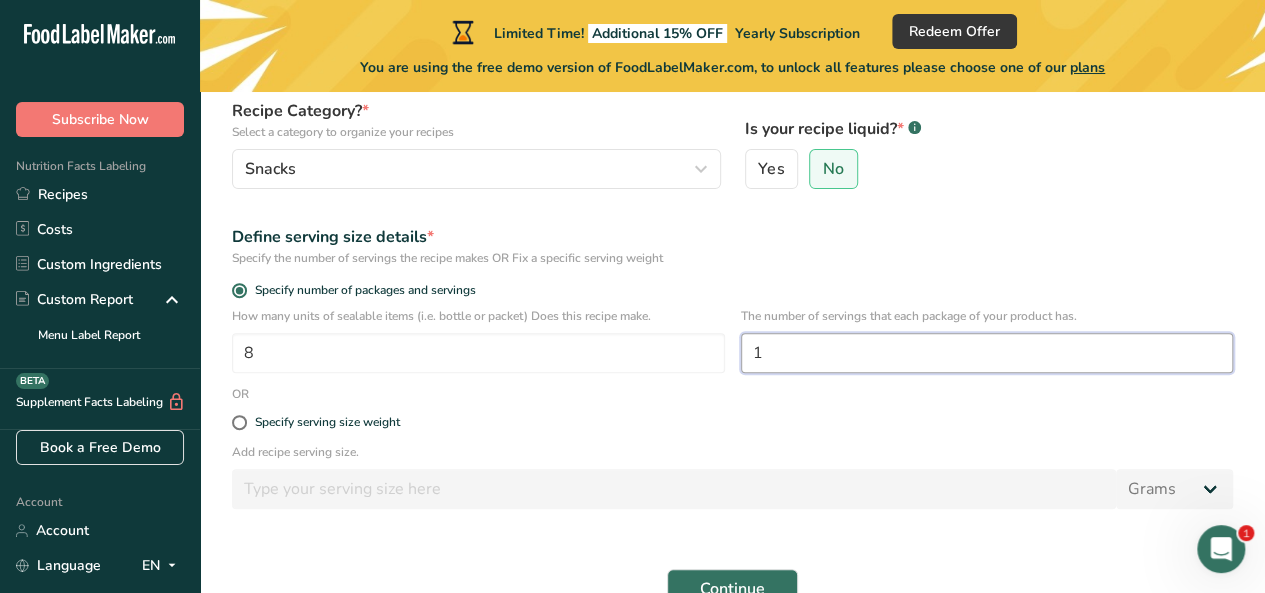 click on "1" at bounding box center (987, 353) 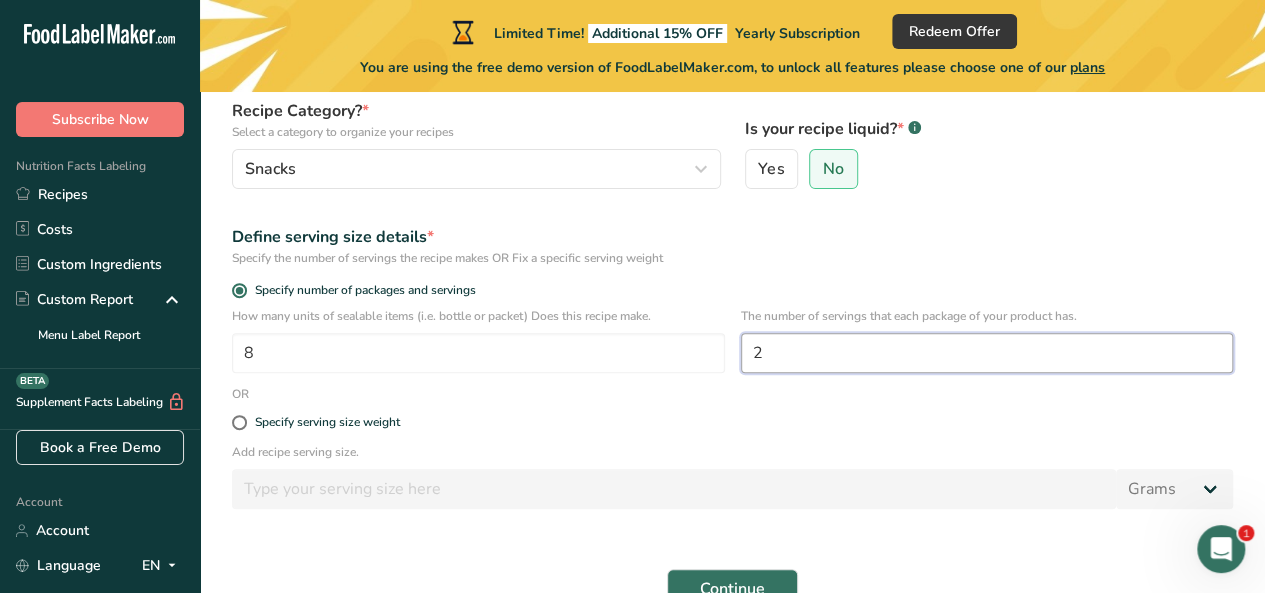 type on "2" 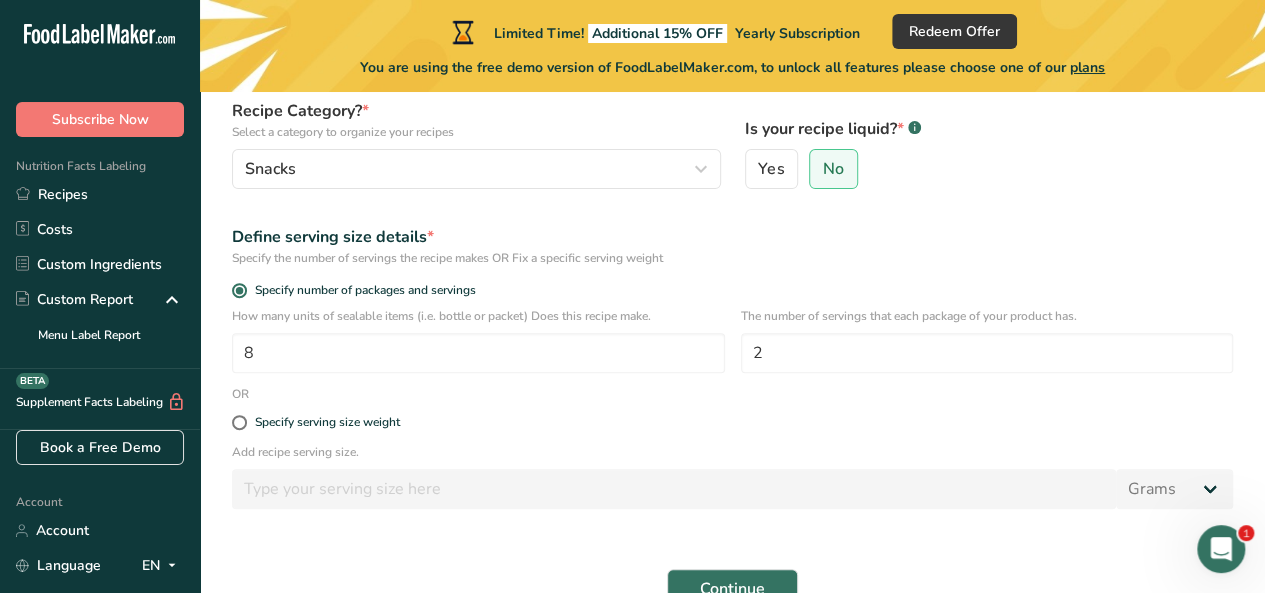 click on "Specify serving size weight" at bounding box center [732, 423] 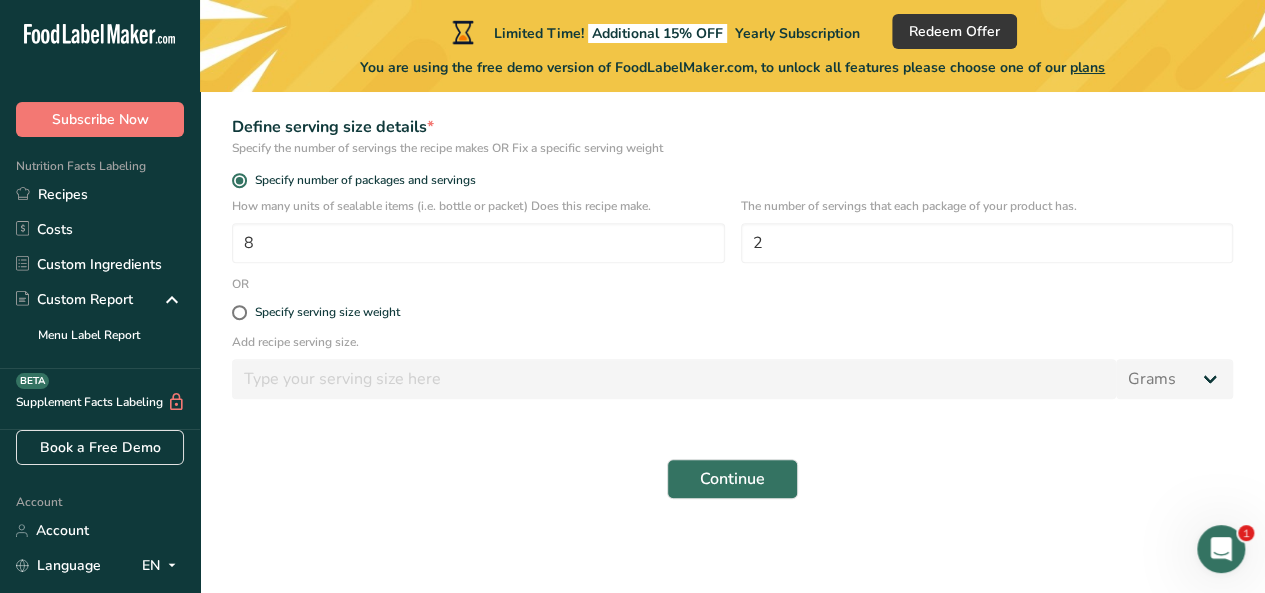scroll, scrollTop: 318, scrollLeft: 0, axis: vertical 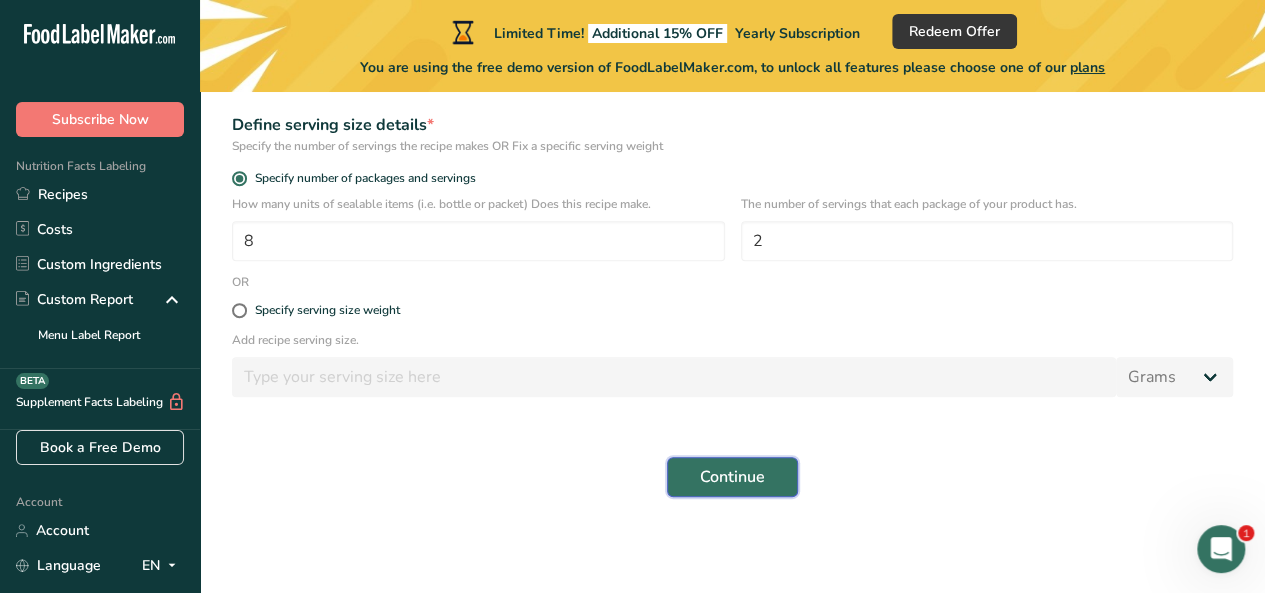 click on "Continue" at bounding box center (732, 477) 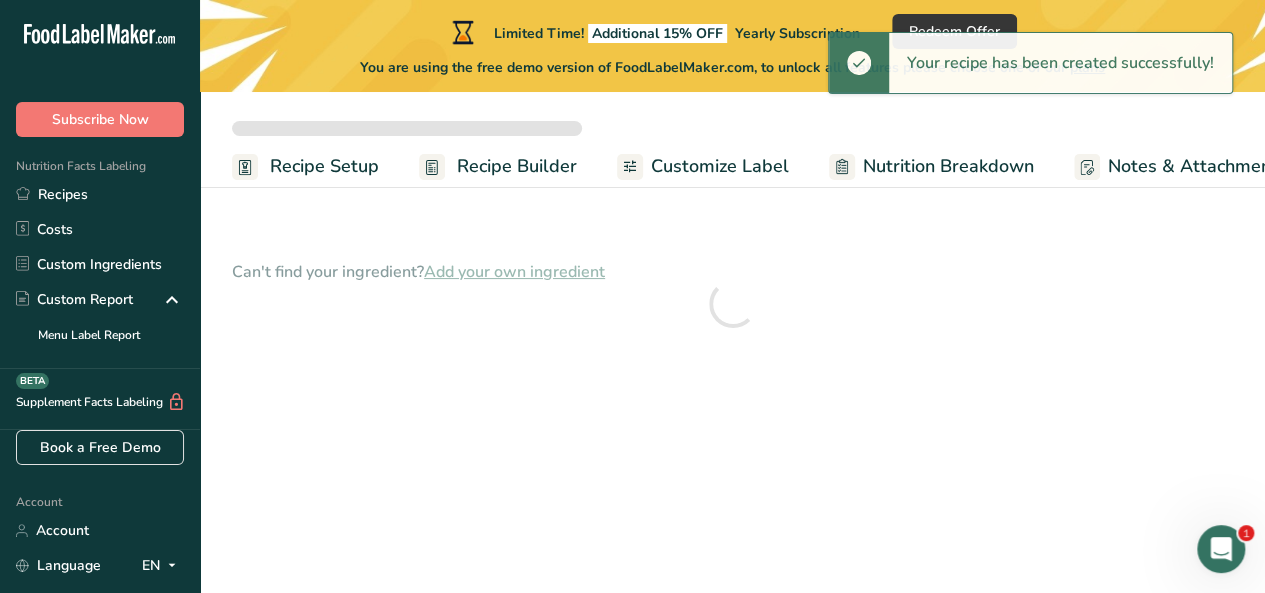 scroll, scrollTop: 0, scrollLeft: 0, axis: both 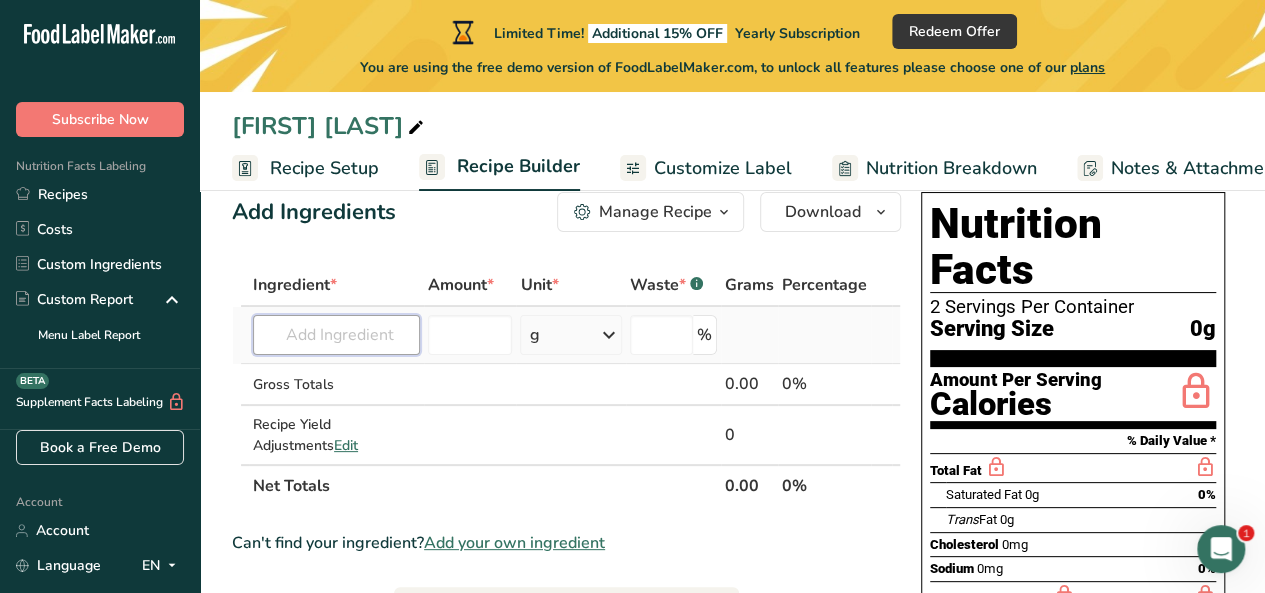 click at bounding box center (336, 335) 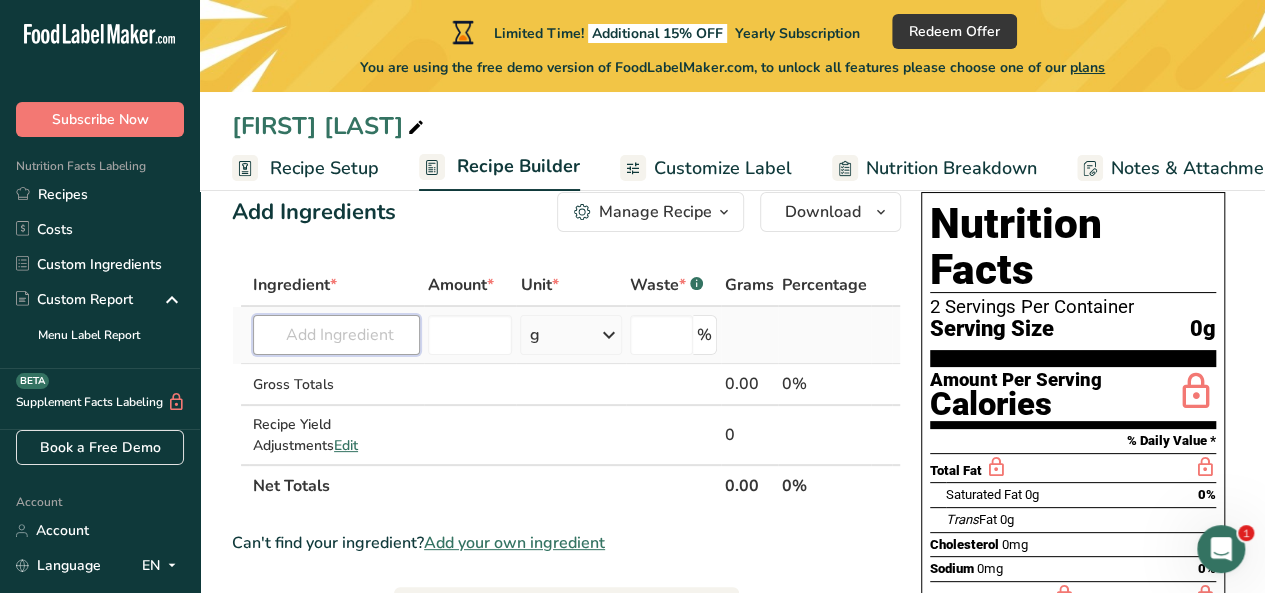 click at bounding box center [336, 335] 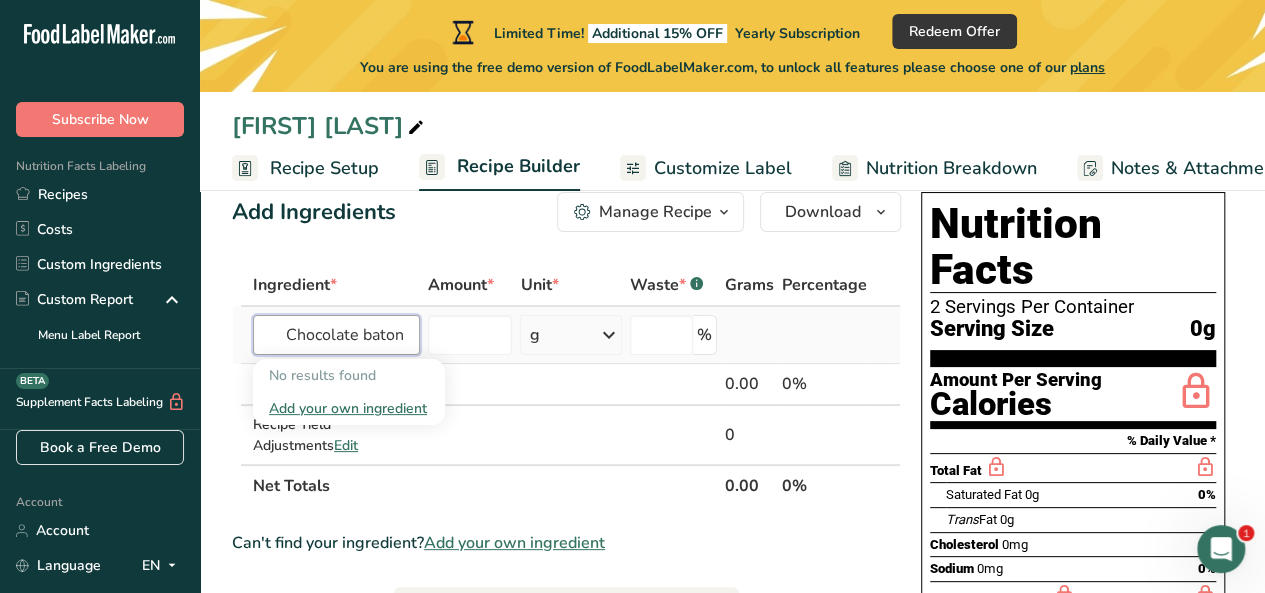 scroll, scrollTop: 0, scrollLeft: 0, axis: both 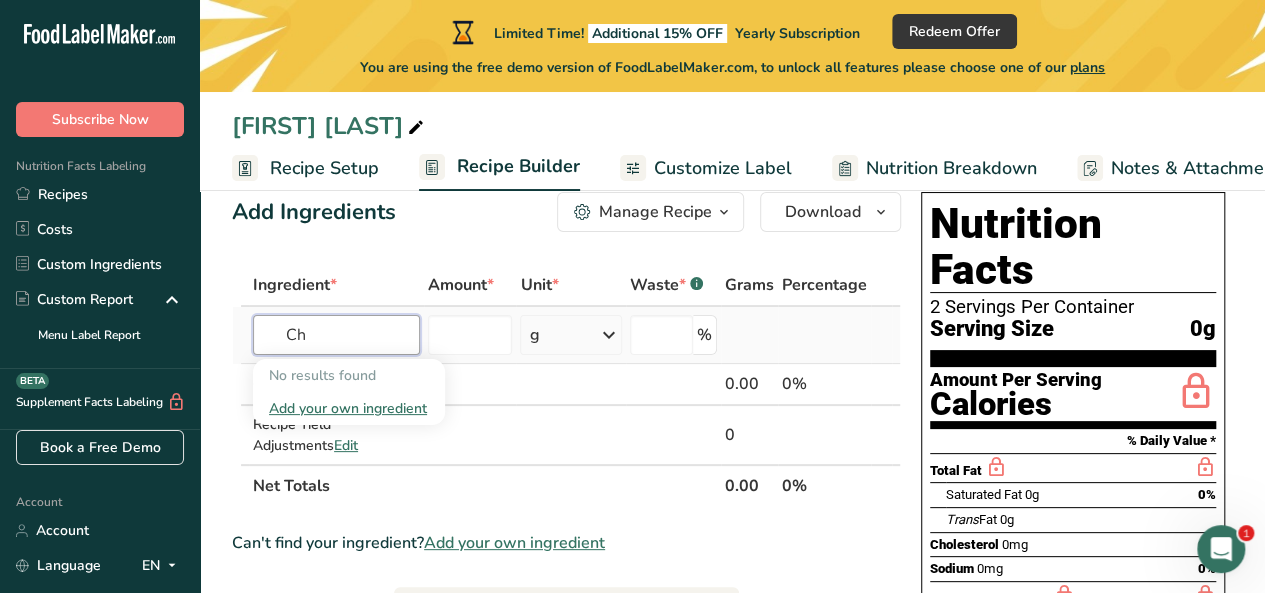 type on "C" 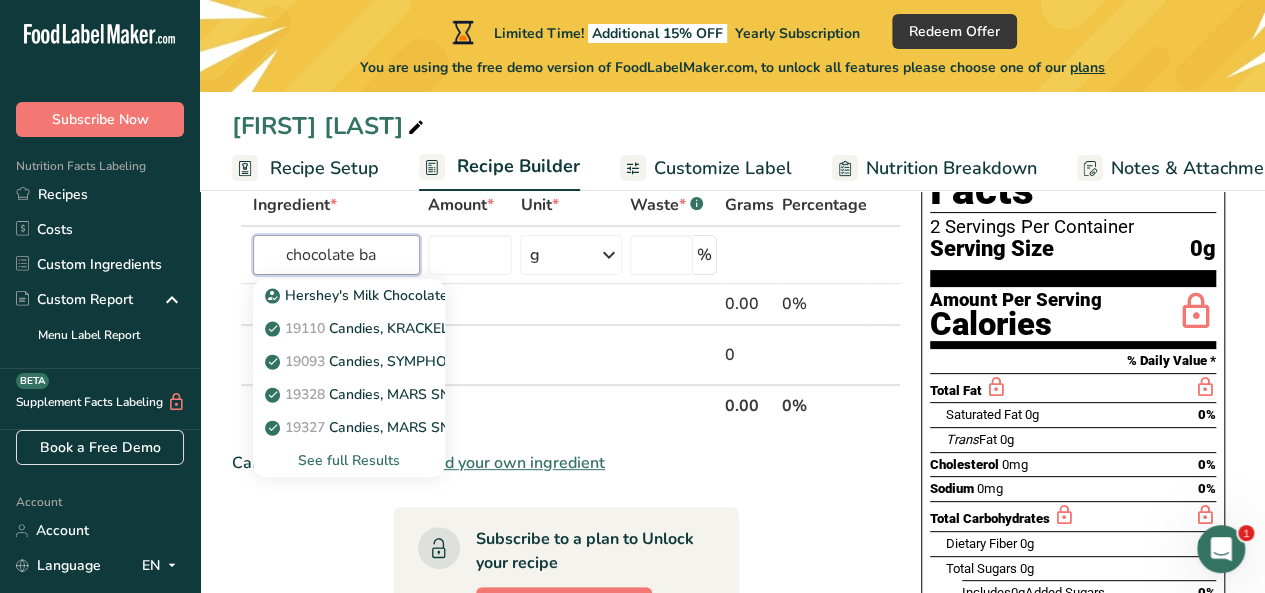 scroll, scrollTop: 121, scrollLeft: 0, axis: vertical 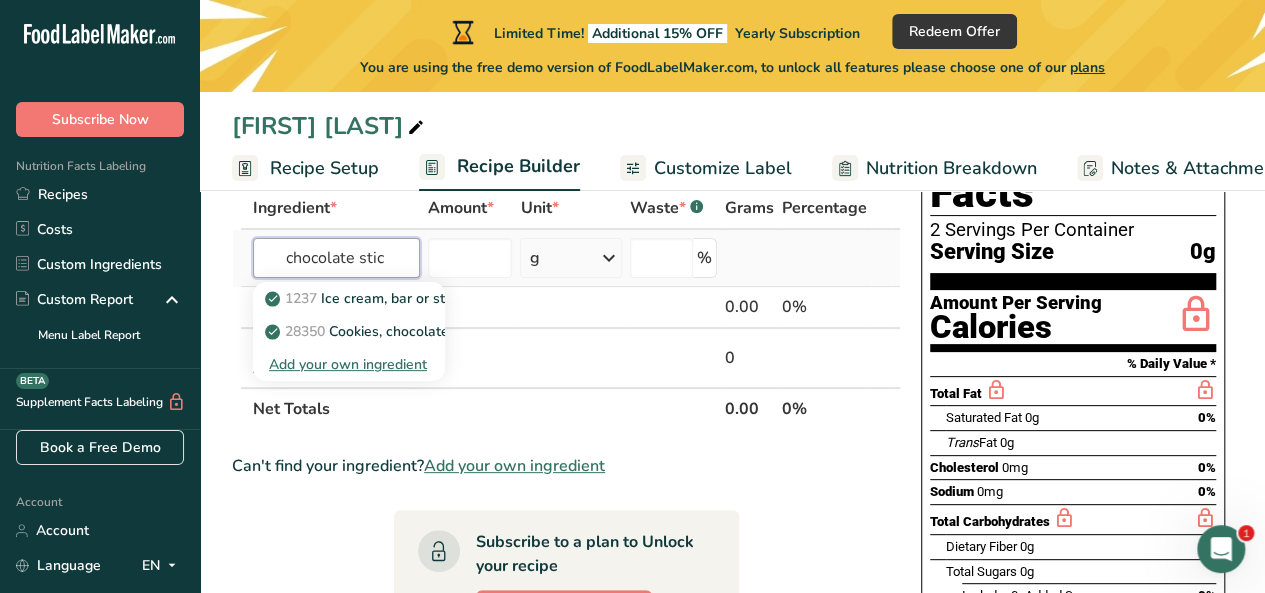 type on "chocolate stick" 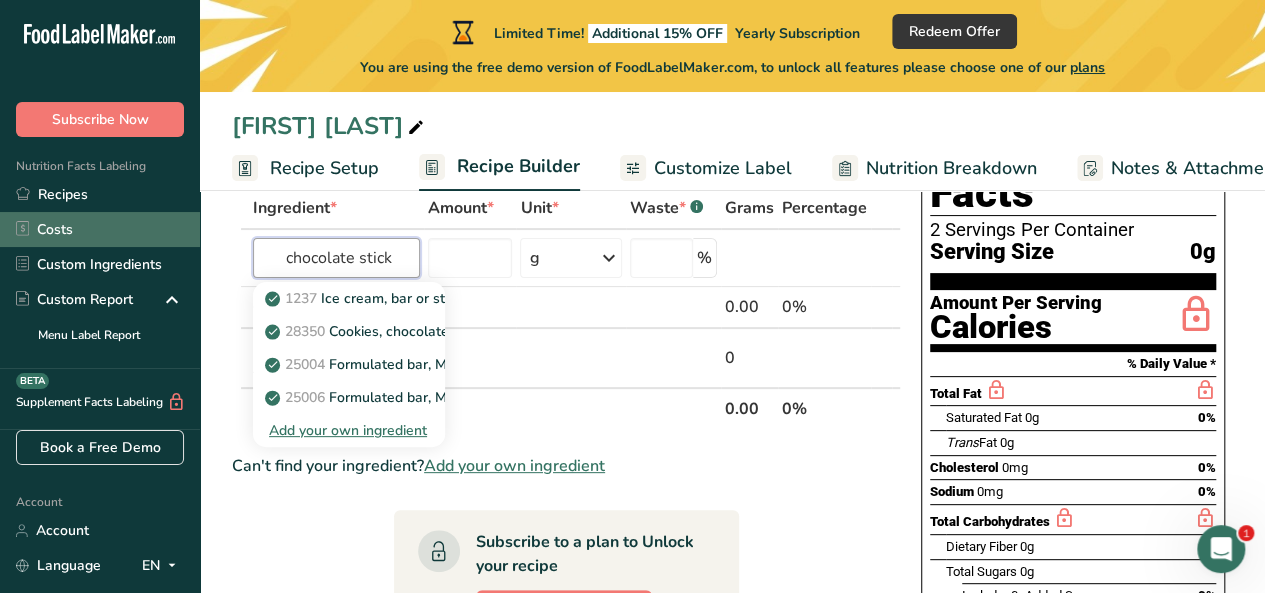 drag, startPoint x: 402, startPoint y: 257, endPoint x: 140, endPoint y: 221, distance: 264.46173 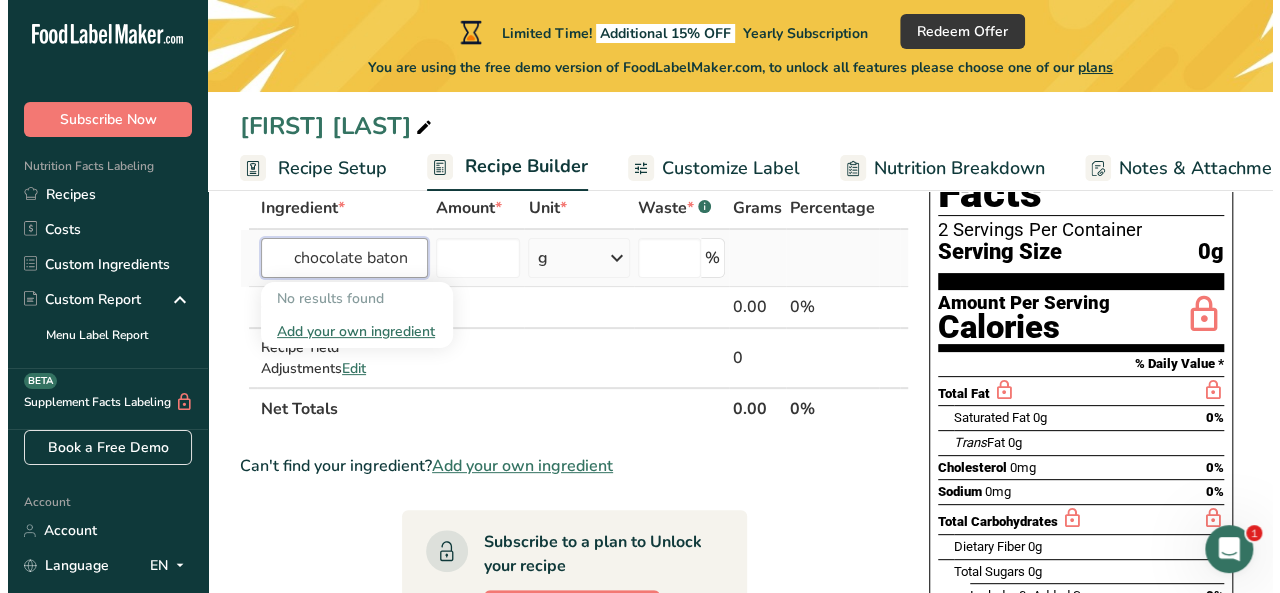 scroll, scrollTop: 0, scrollLeft: 0, axis: both 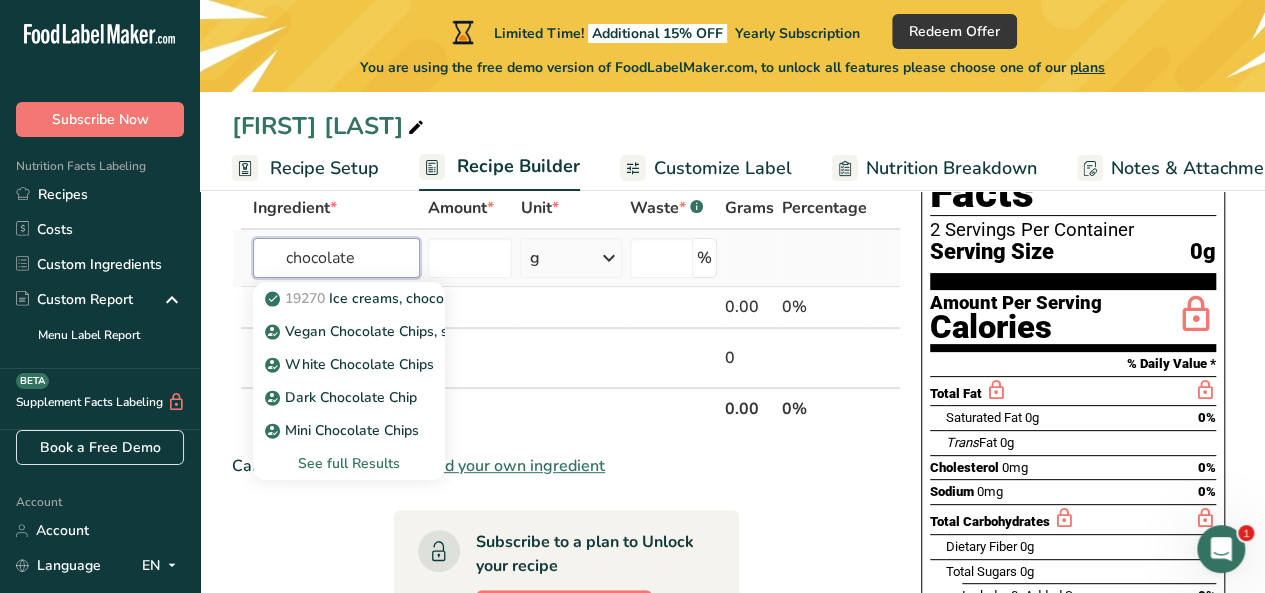 type on "chocolate" 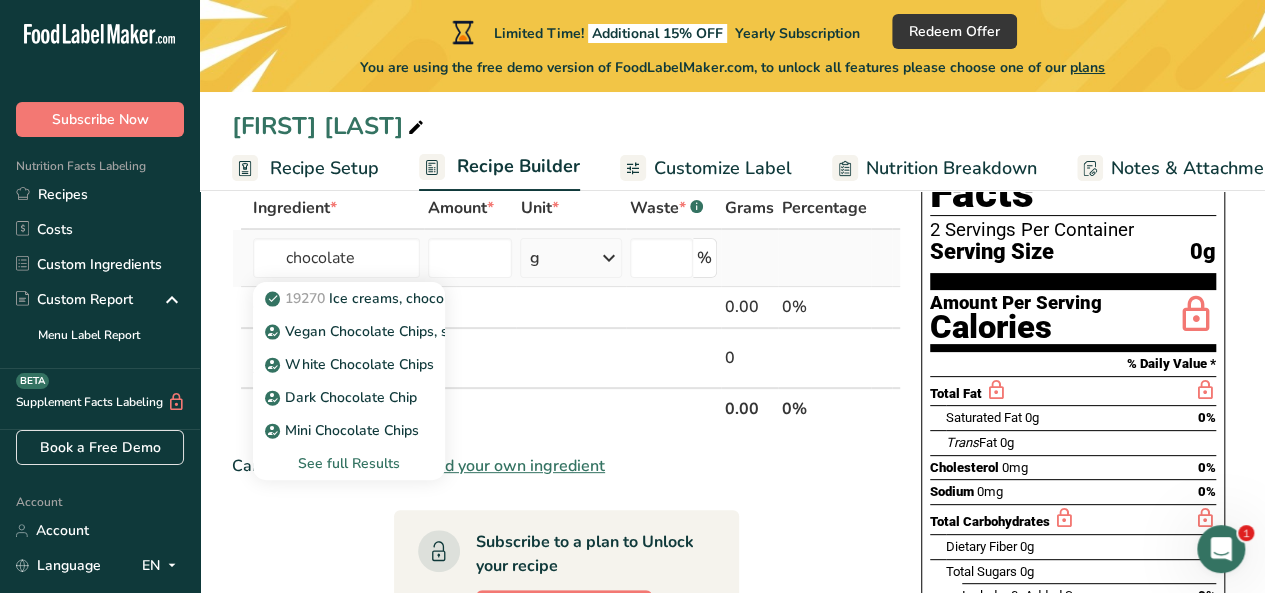 type 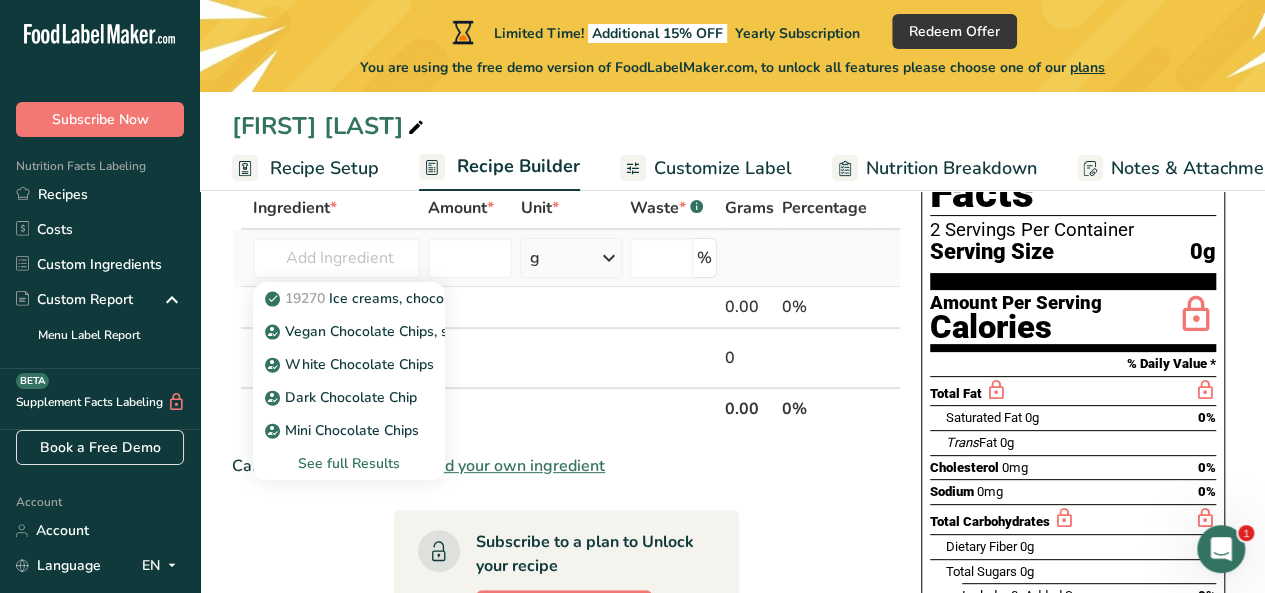click on "See full Results" at bounding box center [349, 463] 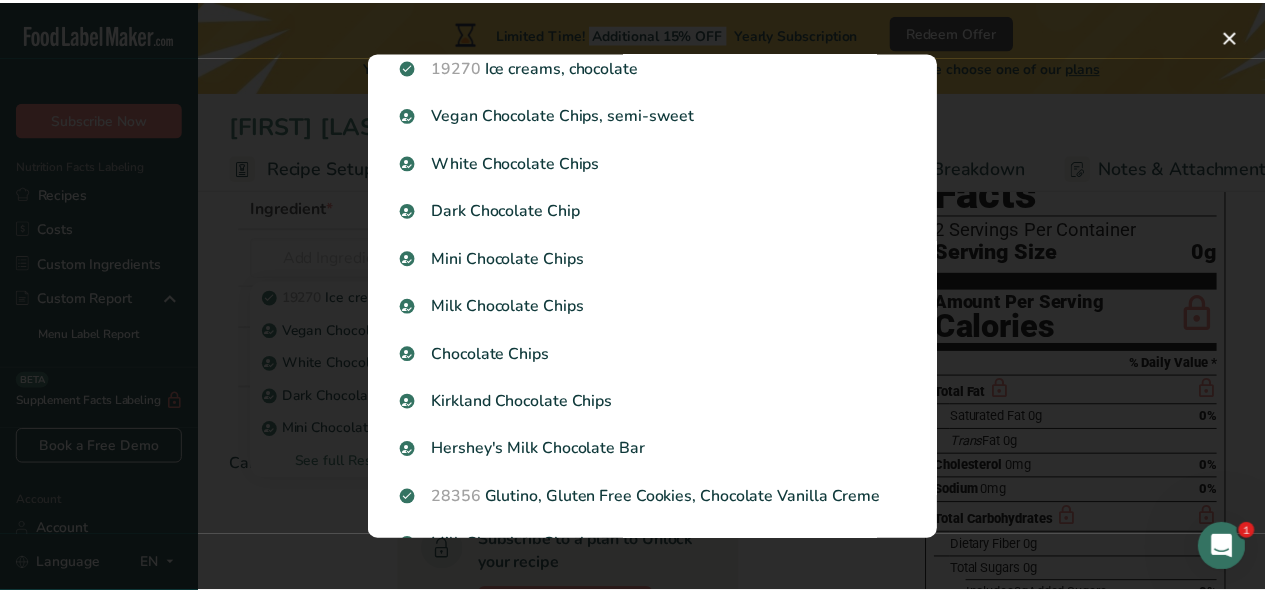 scroll, scrollTop: 98, scrollLeft: 0, axis: vertical 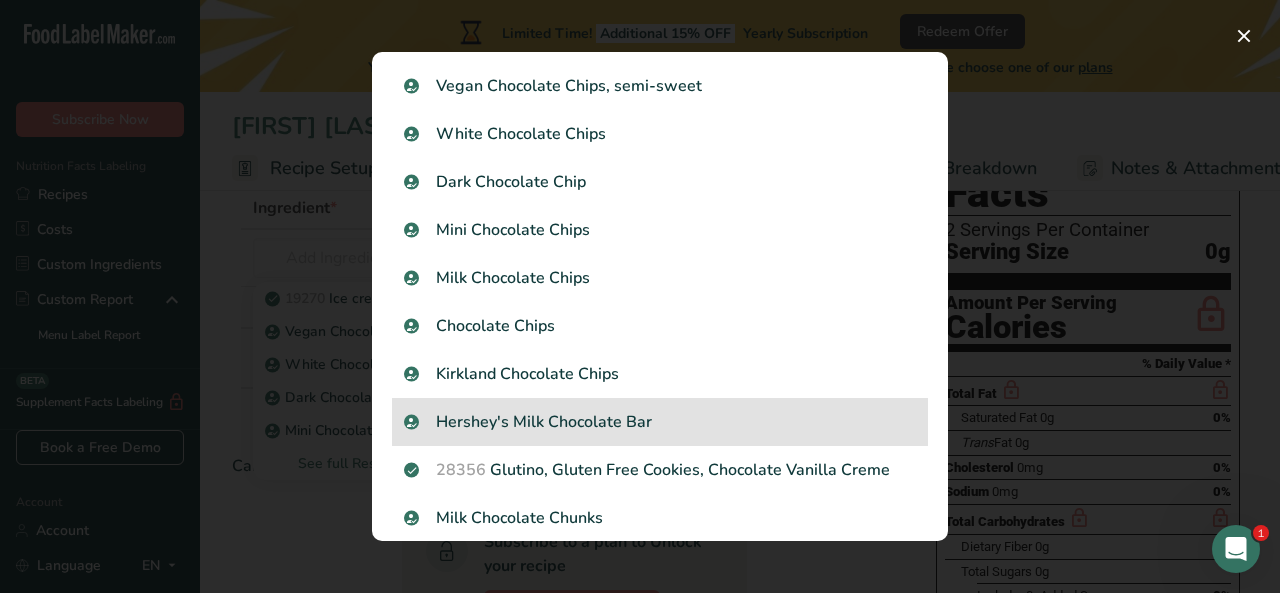 click on "Hershey's Milk Chocolate Bar" at bounding box center [660, 422] 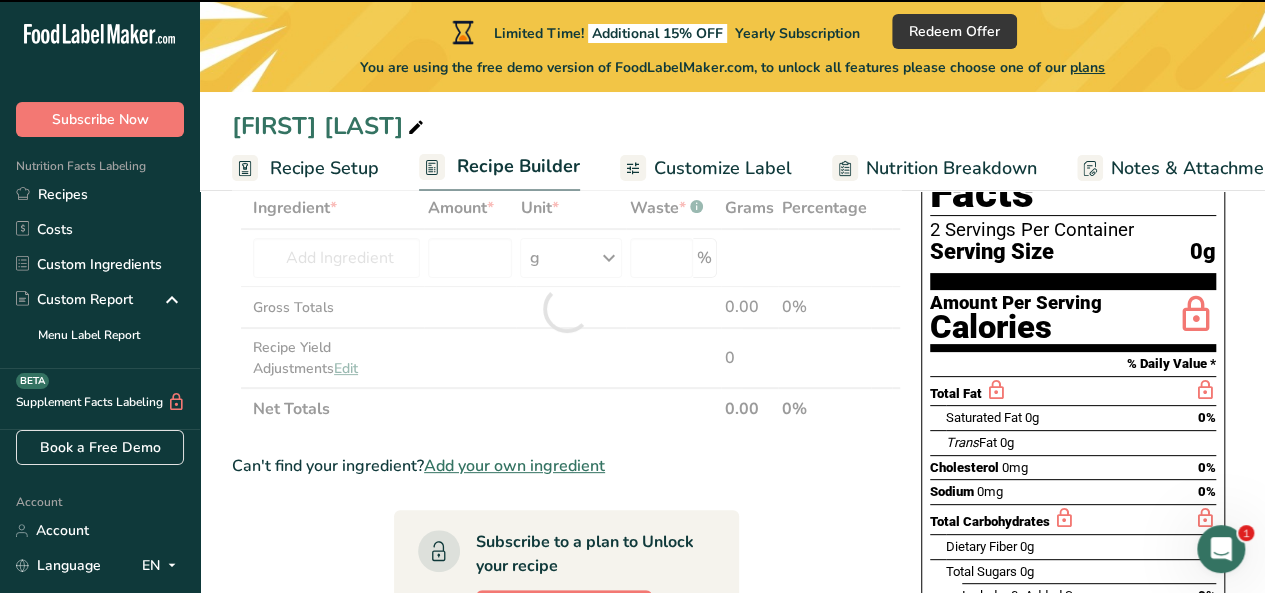 type on "0" 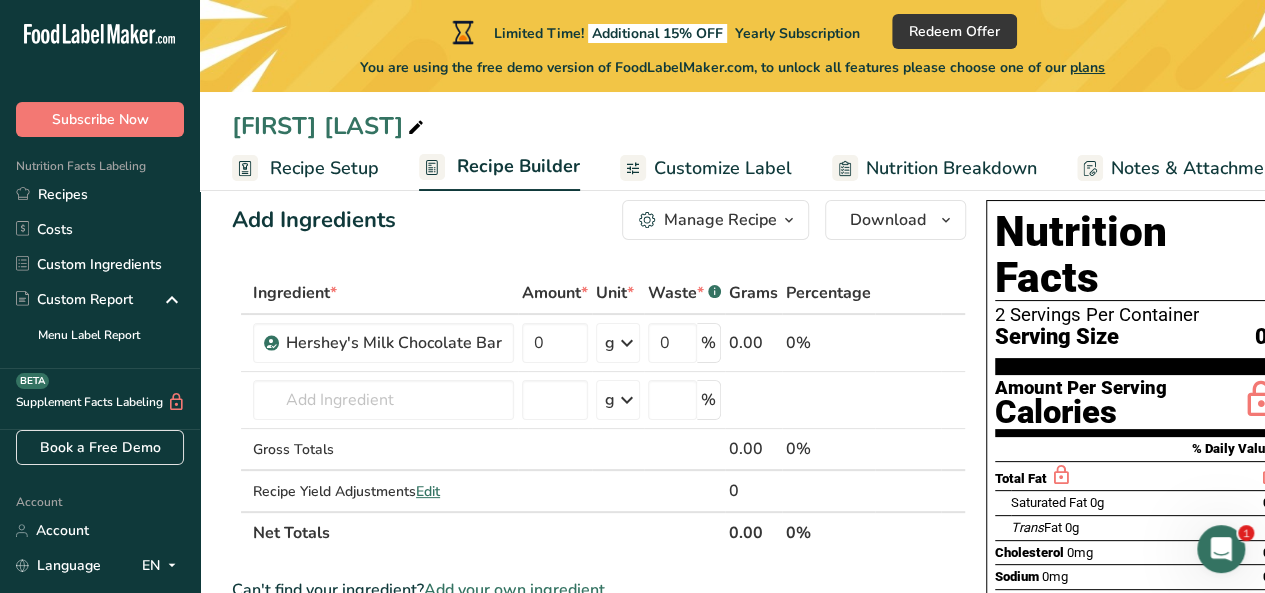 scroll, scrollTop: 0, scrollLeft: 0, axis: both 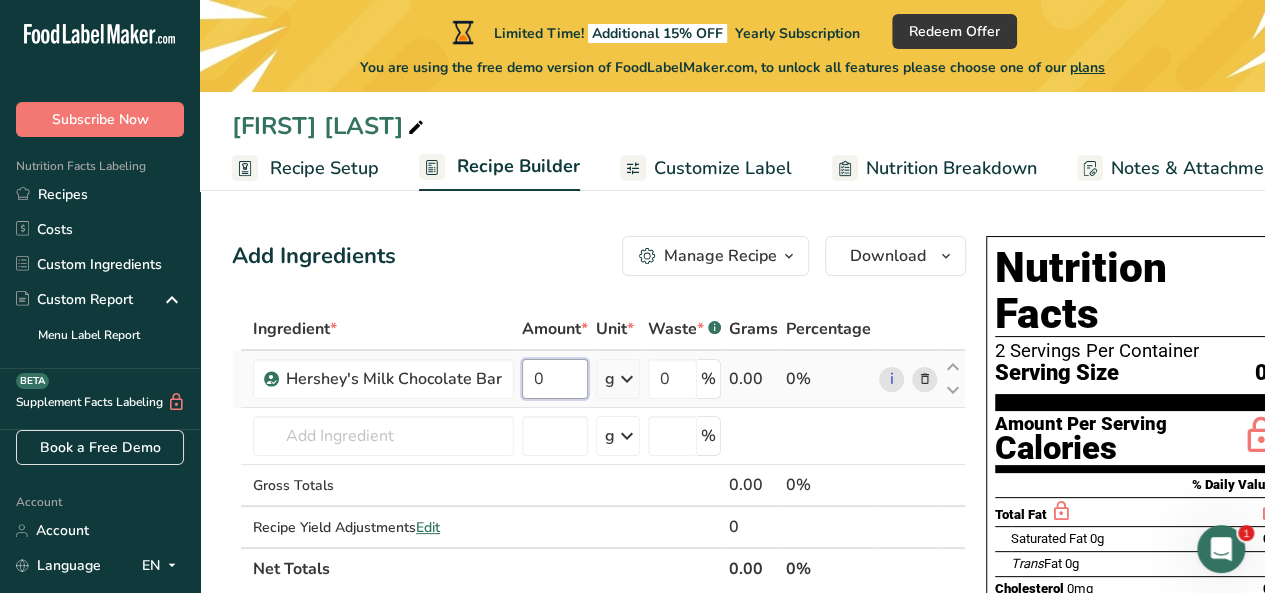 click on "0" at bounding box center [555, 379] 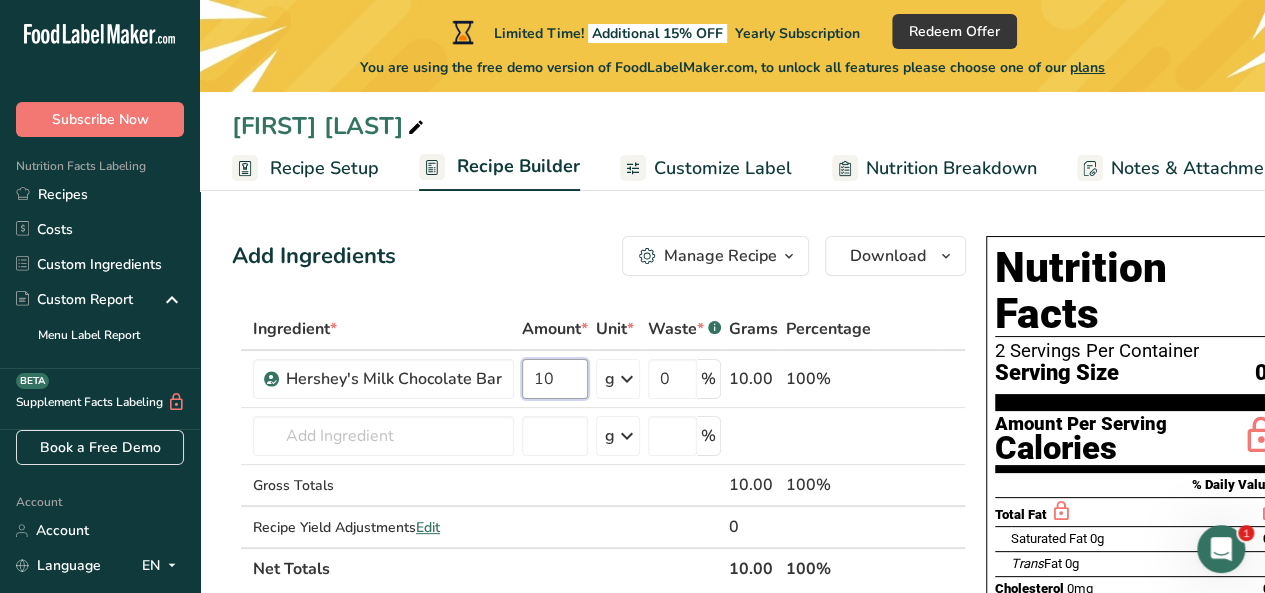 type on "10" 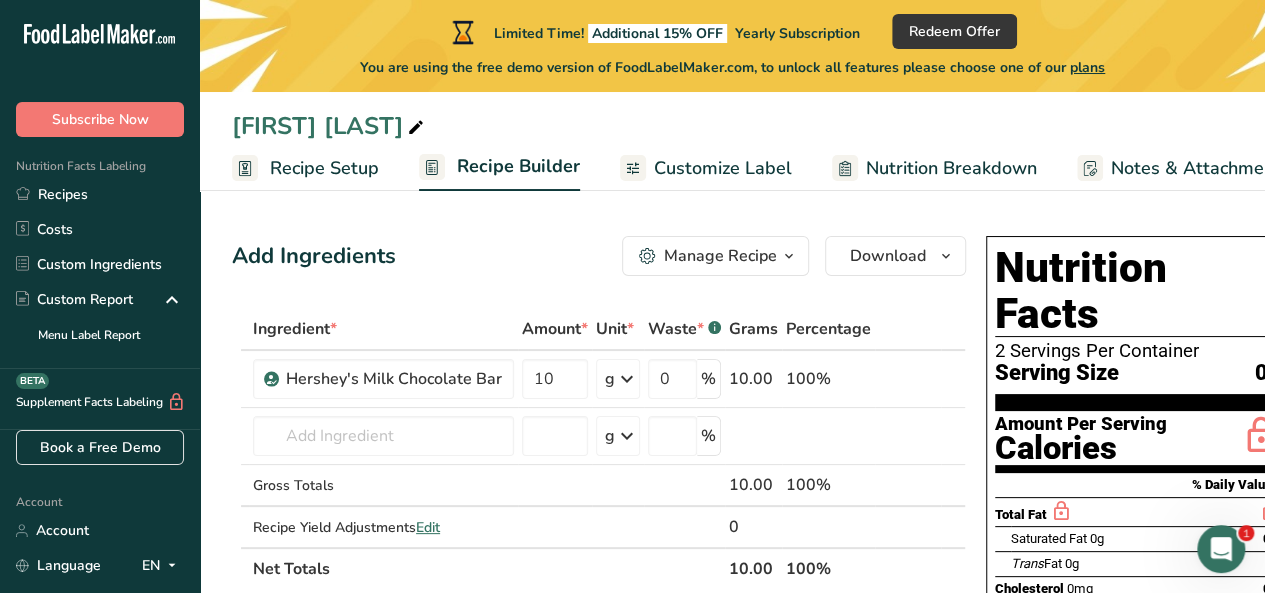 click on "Ingredient *
Amount *
Unit *
Waste *   .a-a{fill:#347362;}.b-a{fill:#fff;}          Grams
Percentage
Hershey's Milk Chocolate Bar
10
g
Weight Units
g
kg
mg
See more
Volume Units
l
Volume units require a density conversion. If you know your ingredient's density enter it below. Otherwise, click on "RIA" our AI Regulatory bot - she will be able to help you
lb/ft3
g/cm3
Confirm
mL
Volume units require a density conversion. If you know your ingredient's density enter it below. Otherwise, click on "RIA" our AI Regulatory bot - she will be able to help you
lb/ft3" at bounding box center (599, 449) 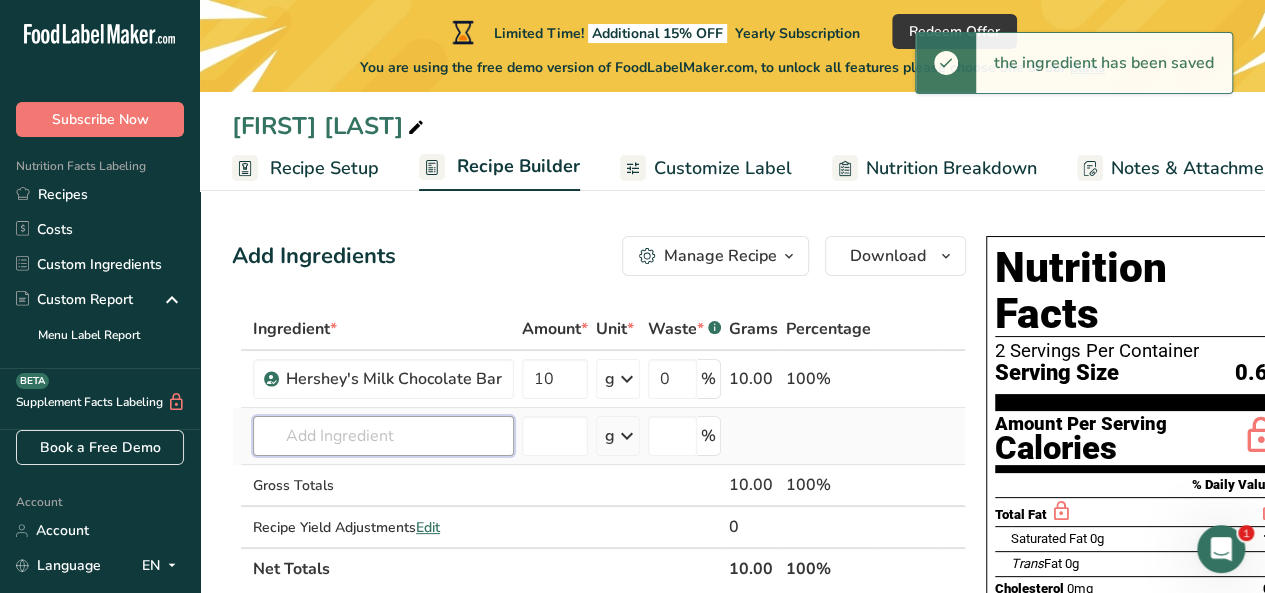 click at bounding box center [383, 436] 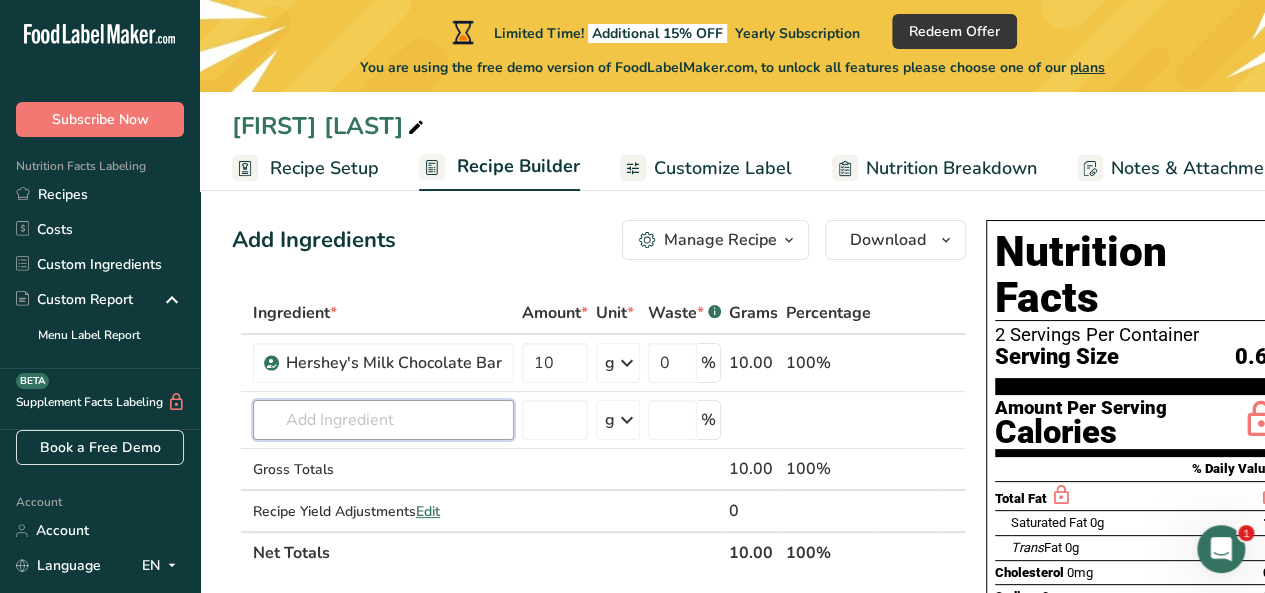 scroll, scrollTop: 0, scrollLeft: 0, axis: both 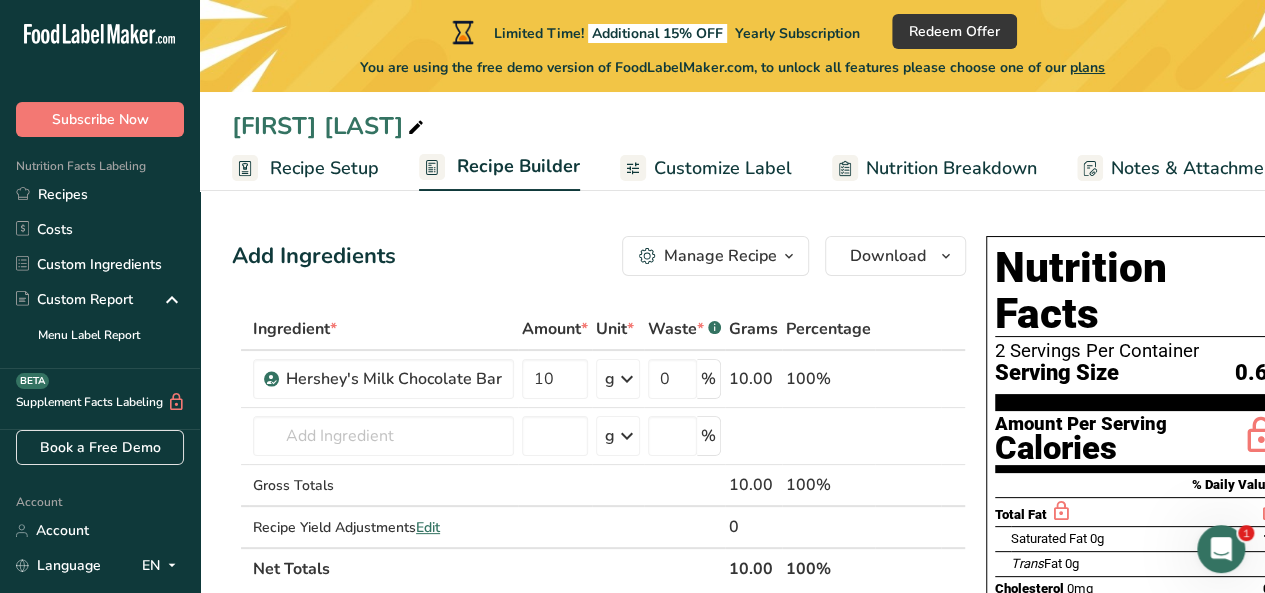 click on "Nutrition Breakdown" at bounding box center (951, 168) 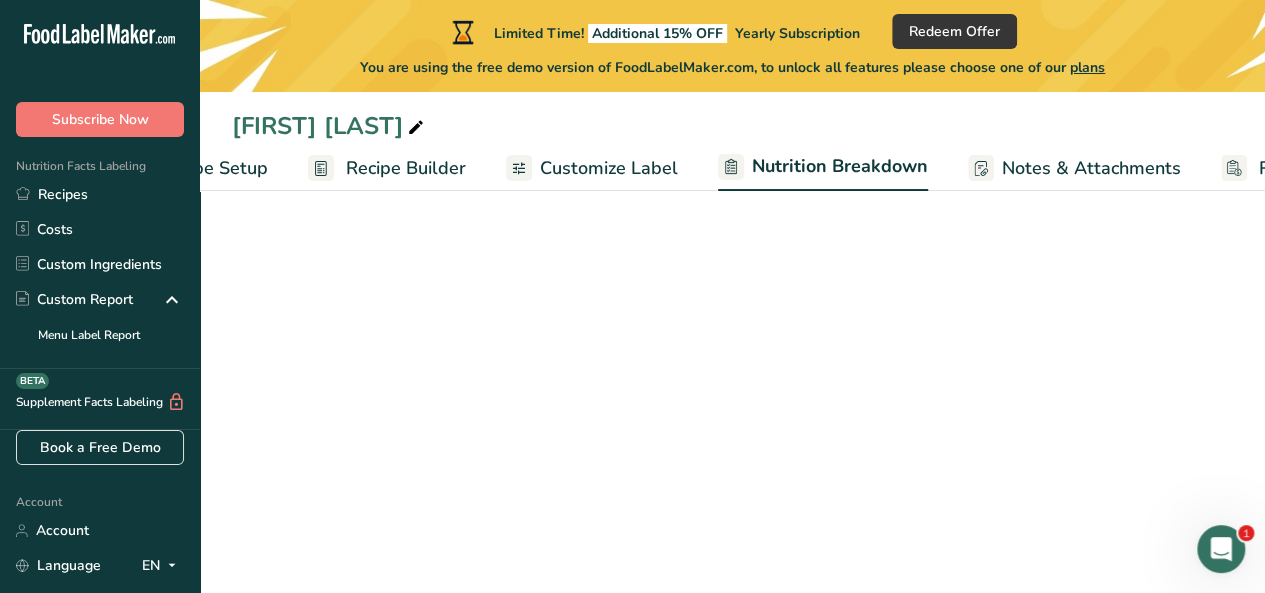 select on "Calories" 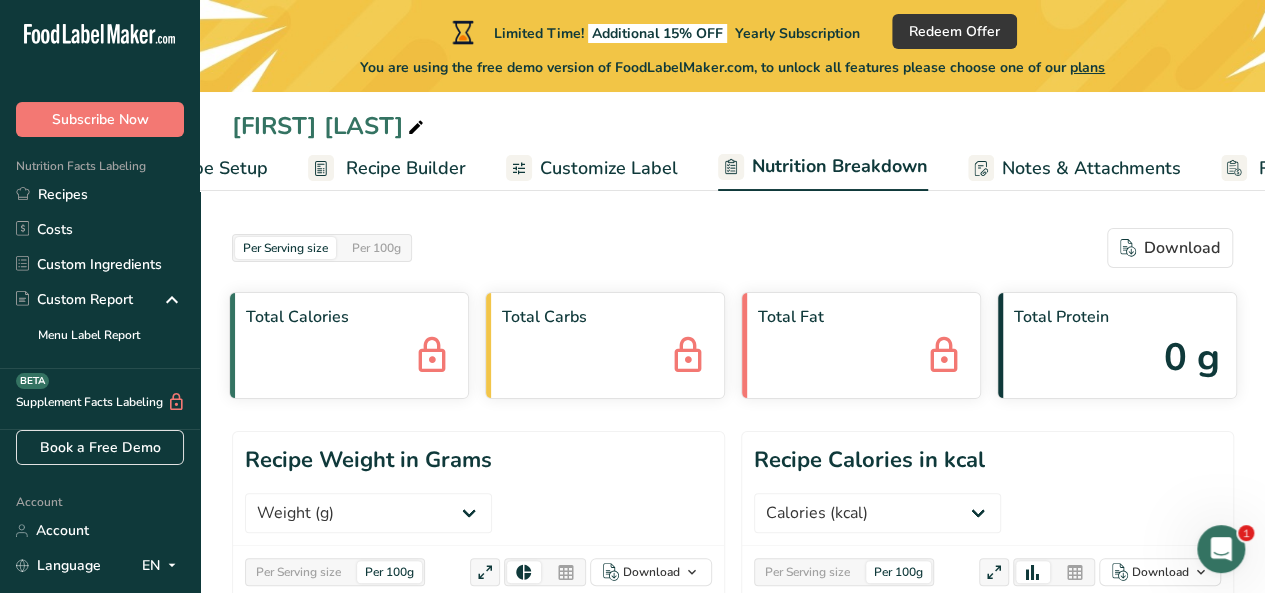 scroll, scrollTop: 0, scrollLeft: 258, axis: horizontal 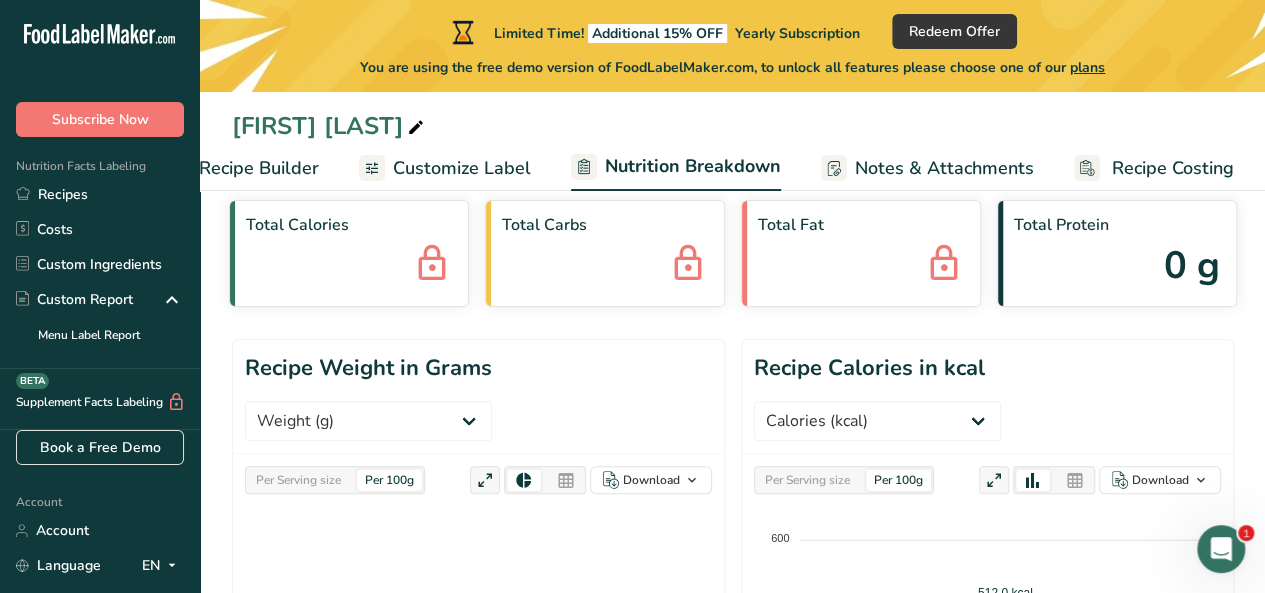 click on "Customize Label" at bounding box center (445, 168) 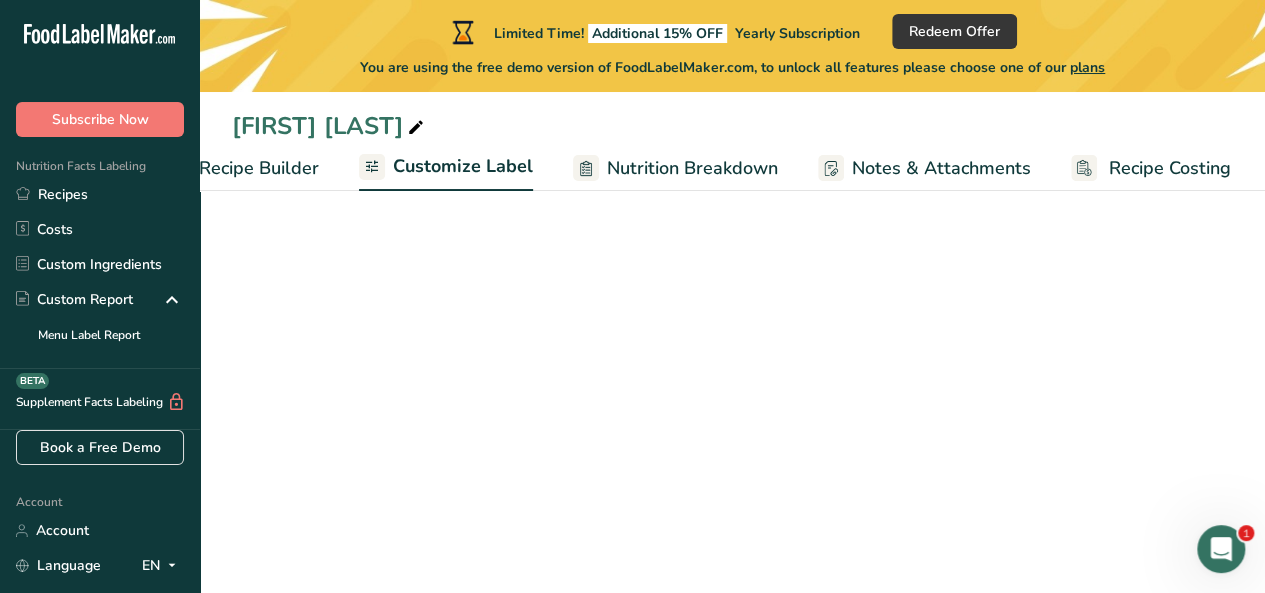 scroll, scrollTop: 0, scrollLeft: 256, axis: horizontal 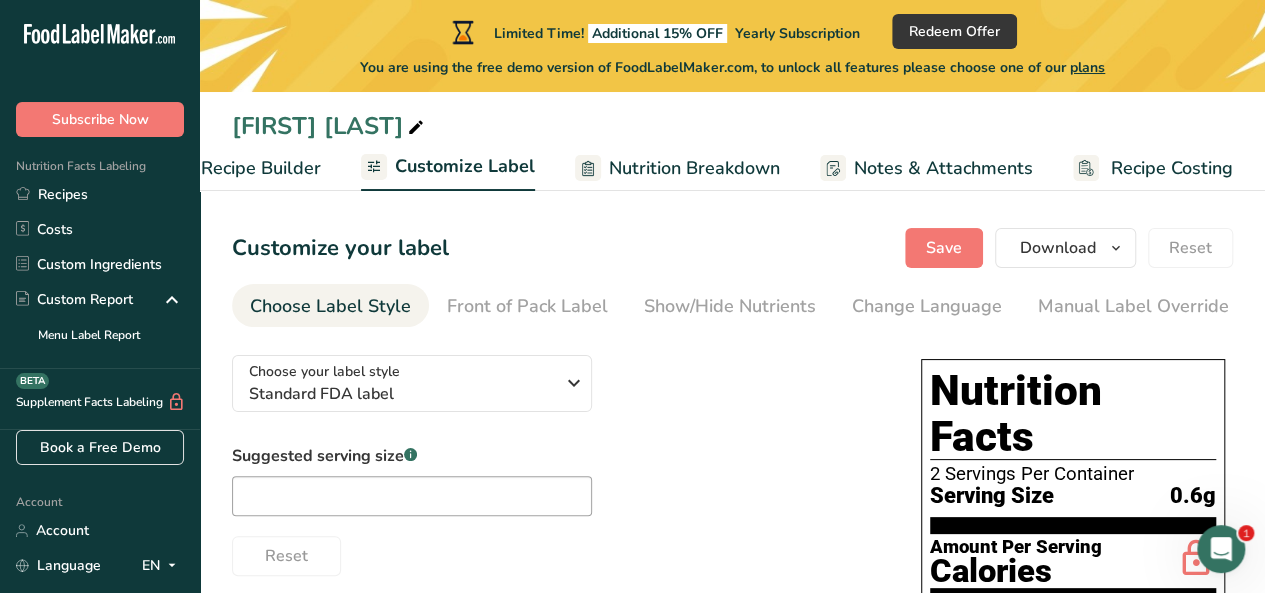 click on "Recipe Builder" at bounding box center (261, 168) 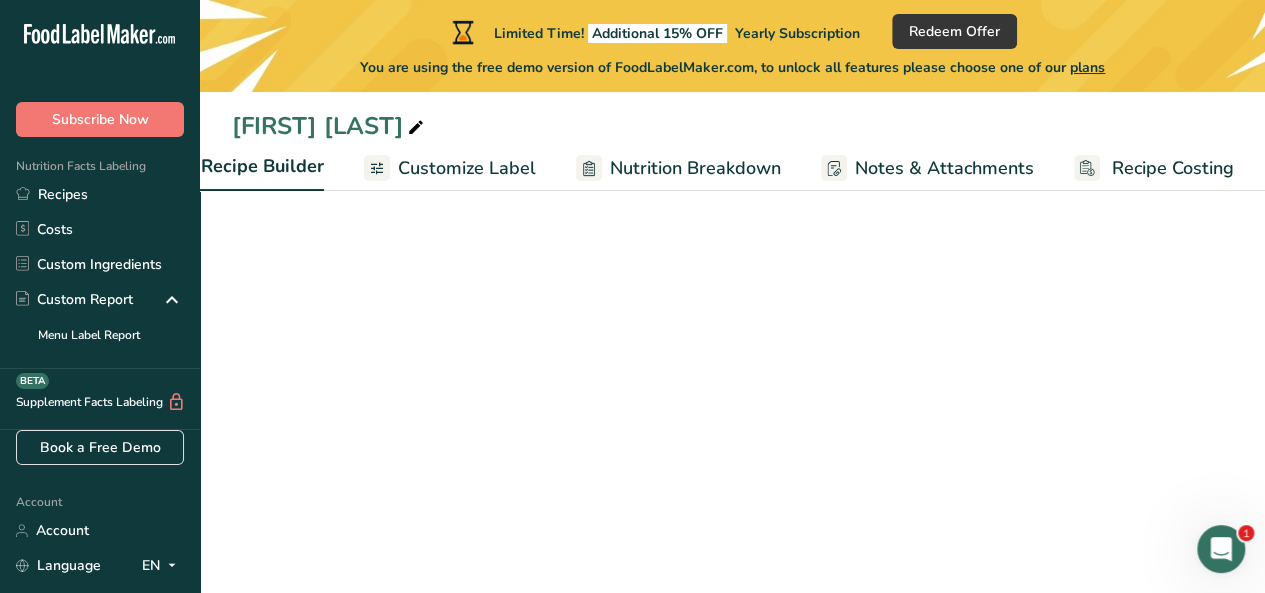 scroll, scrollTop: 0, scrollLeft: 193, axis: horizontal 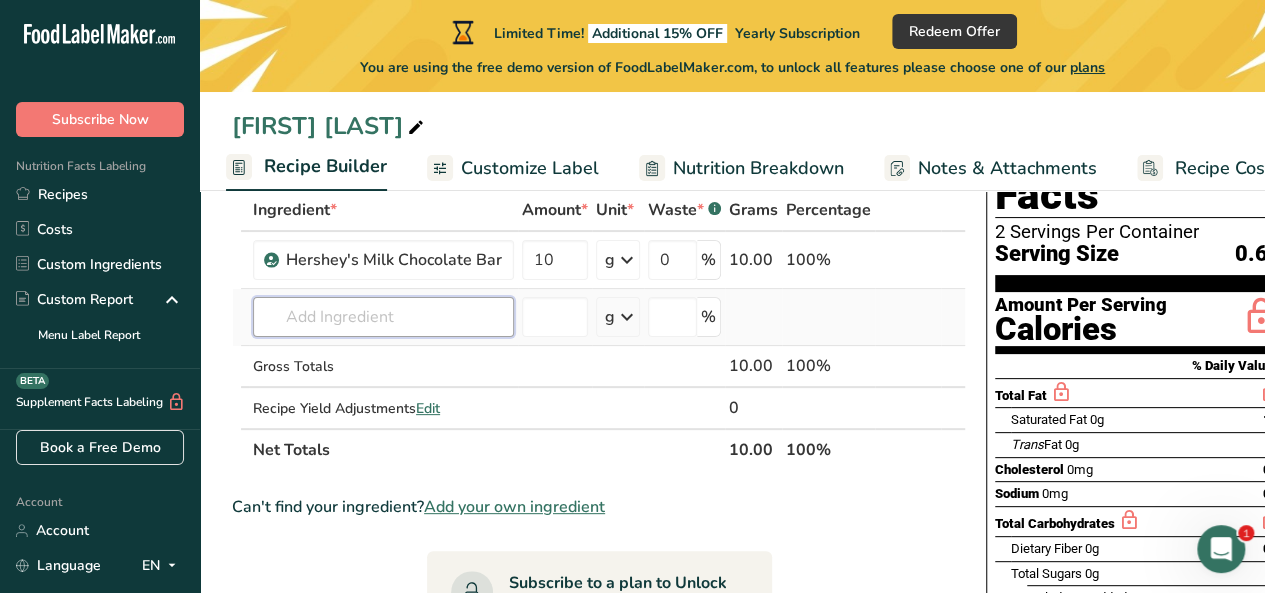 click at bounding box center [383, 317] 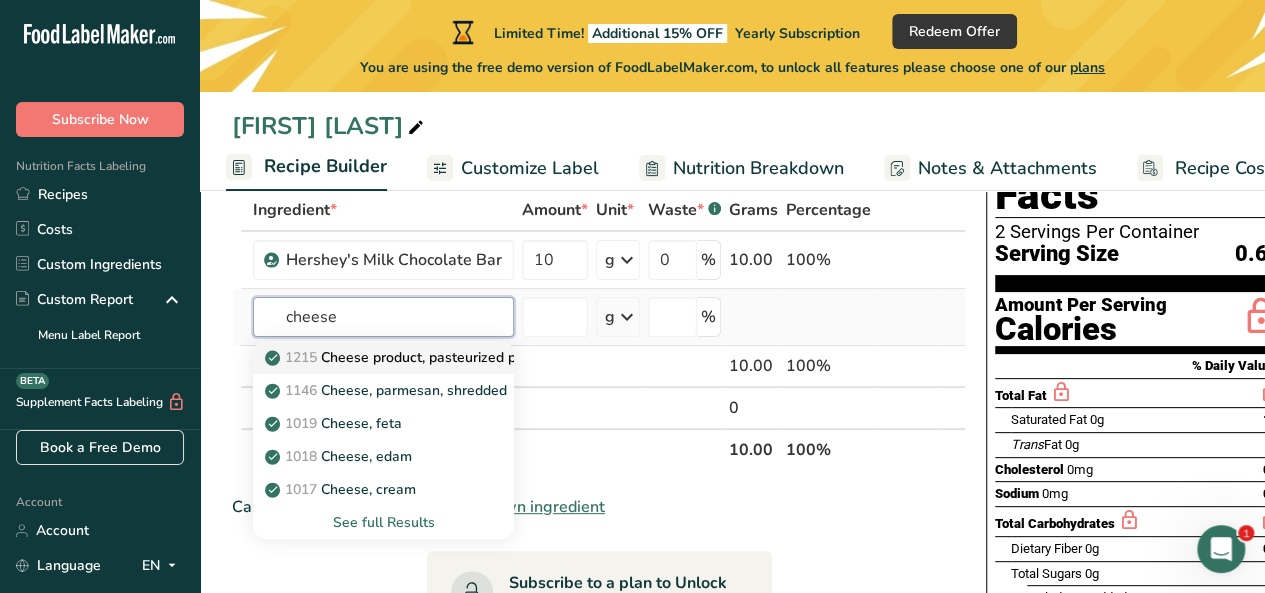 type on "cheese" 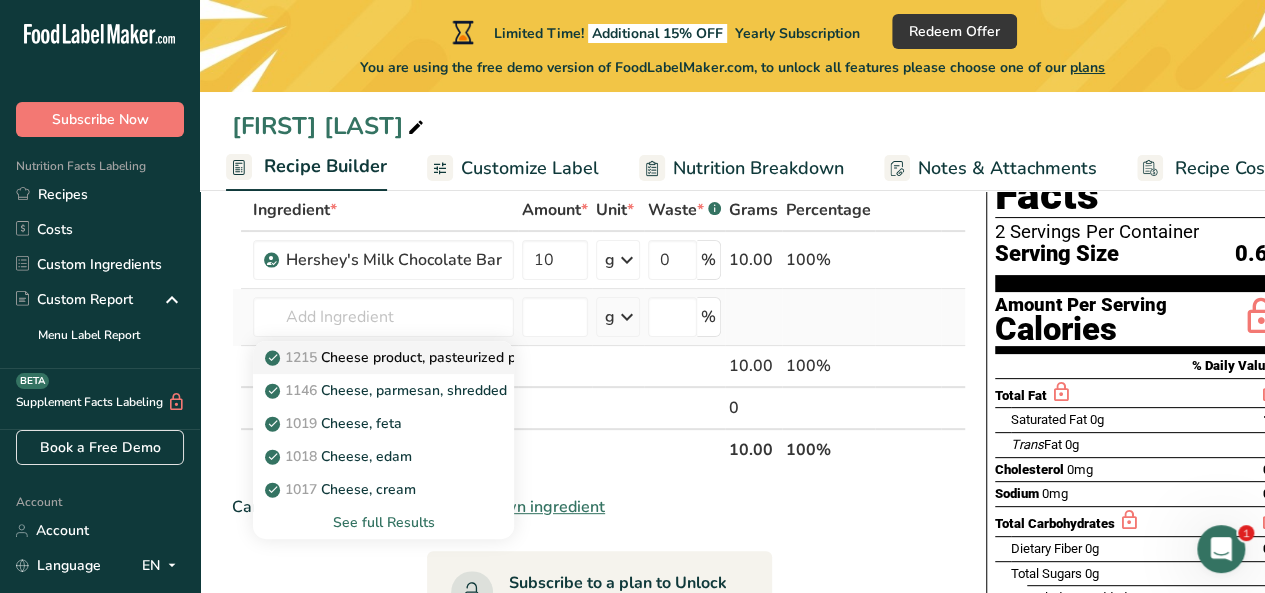click on "Code: 1215
Cheese product, pasteurized process, American, reduced fat, fortified with vitamin D" at bounding box center [565, 357] 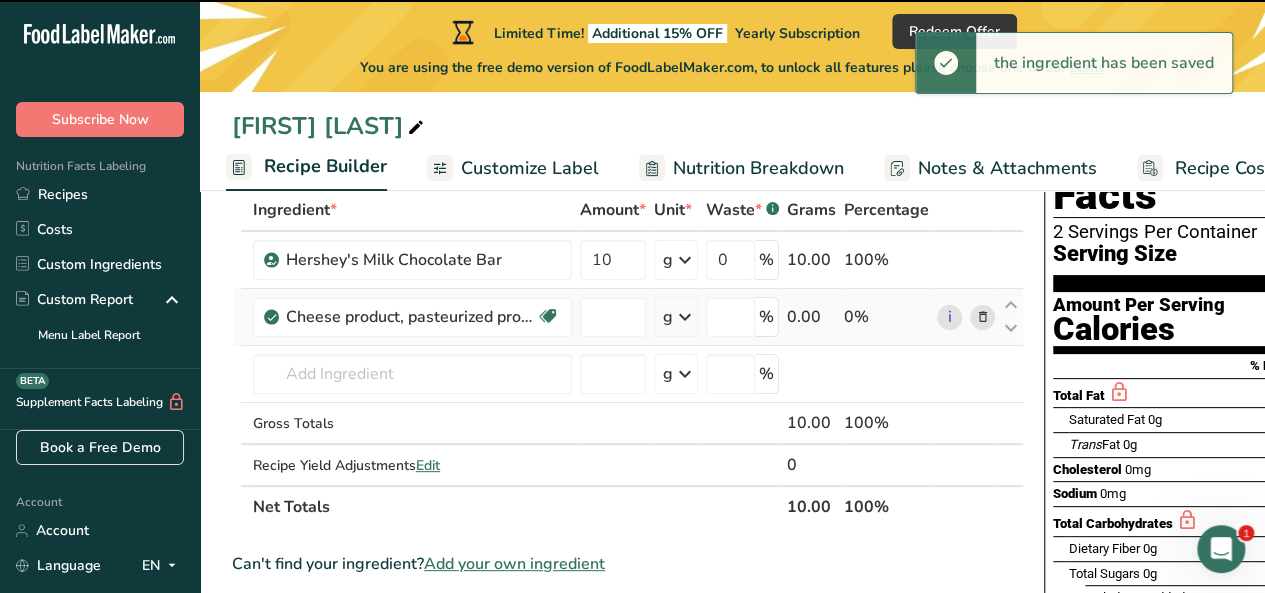 type on "0" 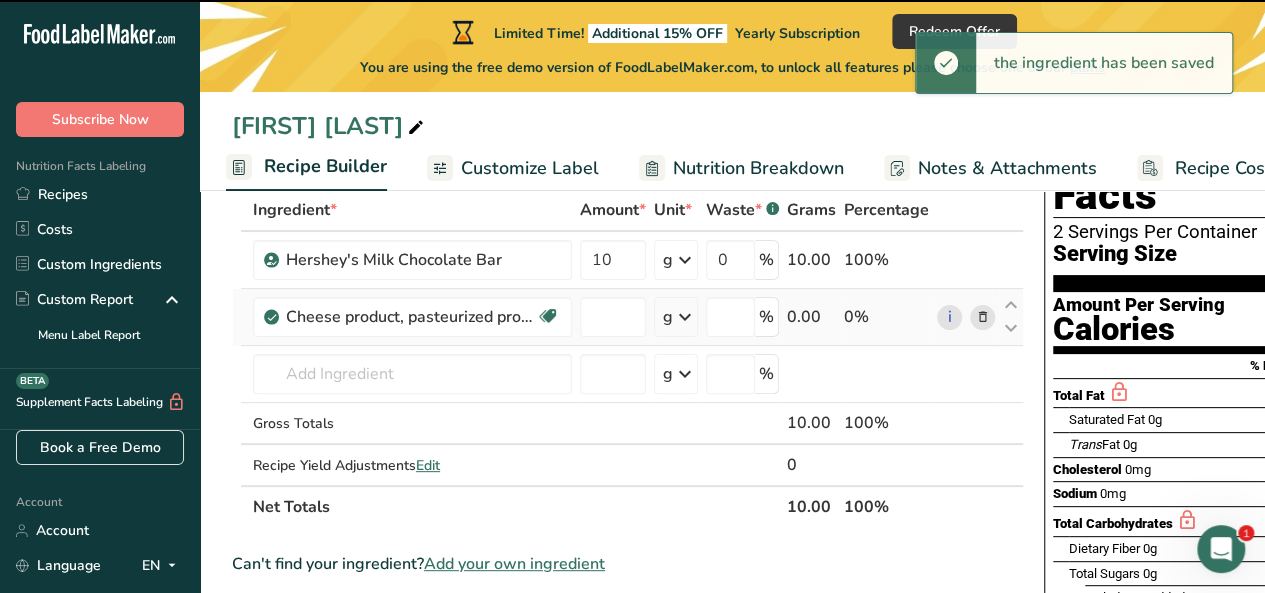 type on "0" 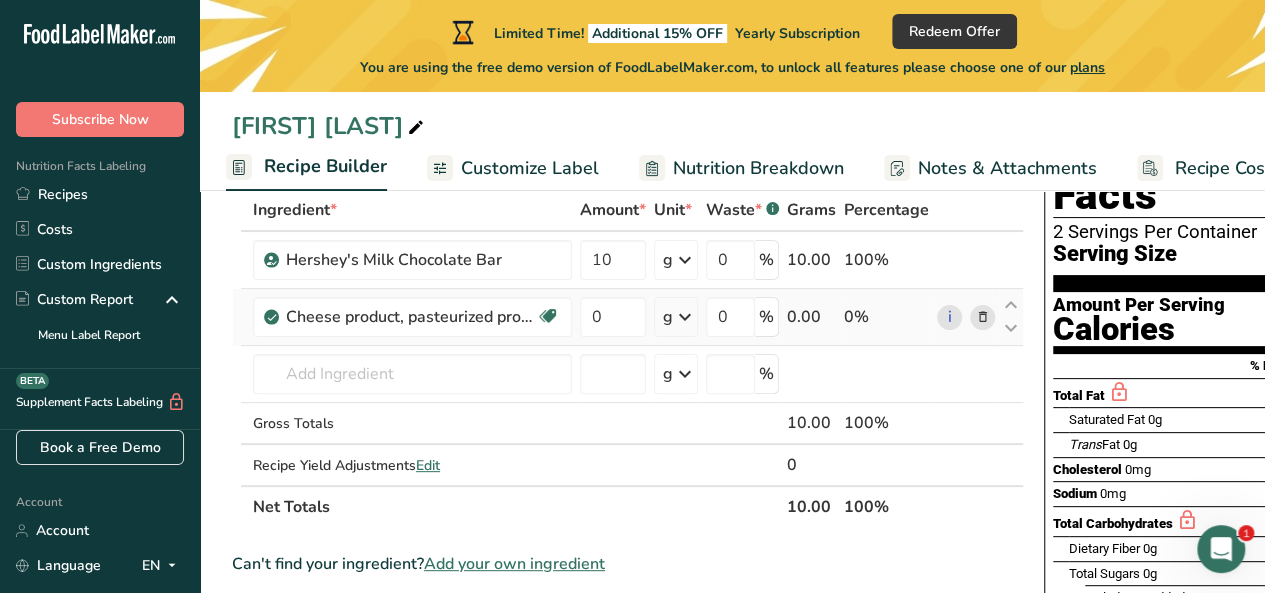 click at bounding box center (983, 317) 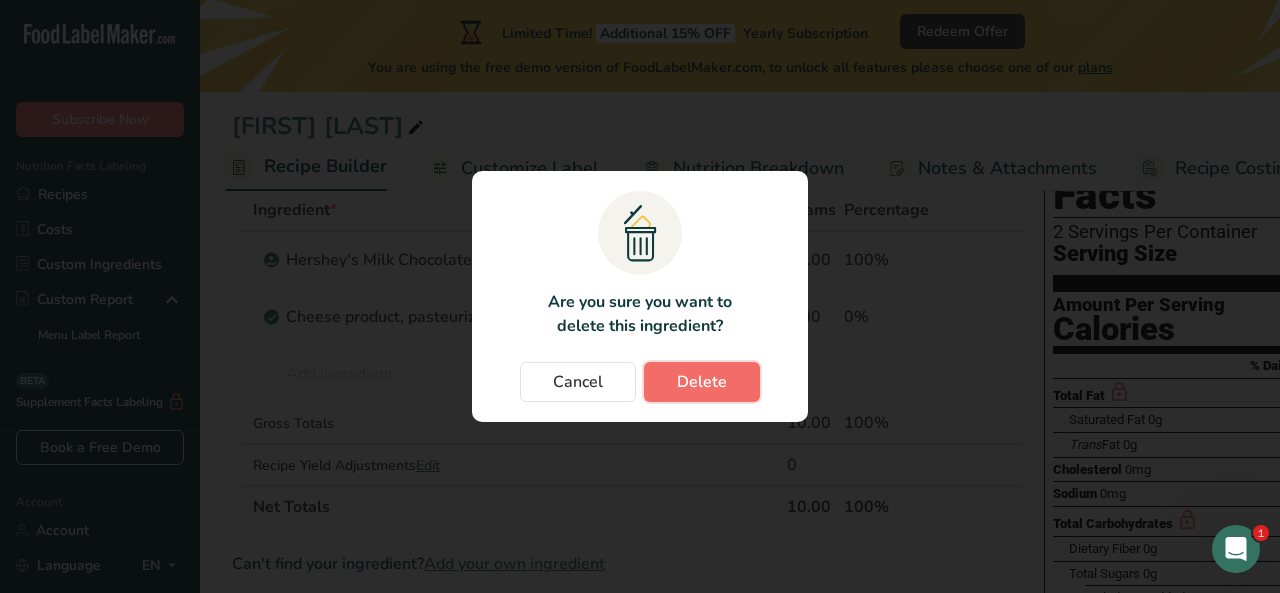 click on "Delete" at bounding box center (702, 382) 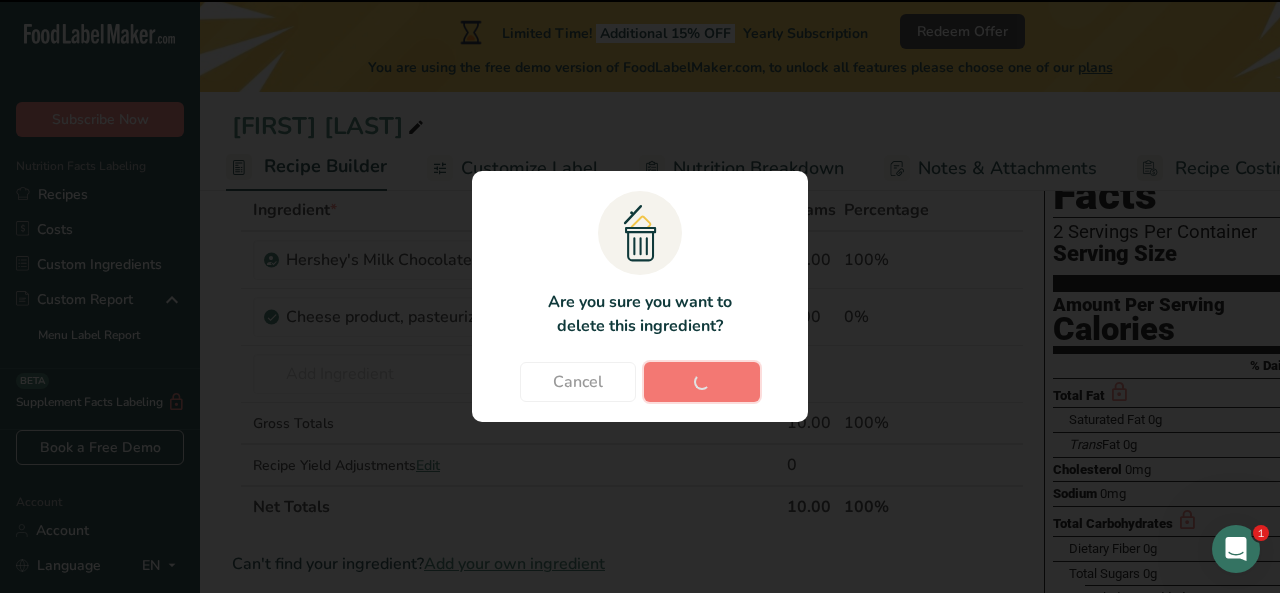 type 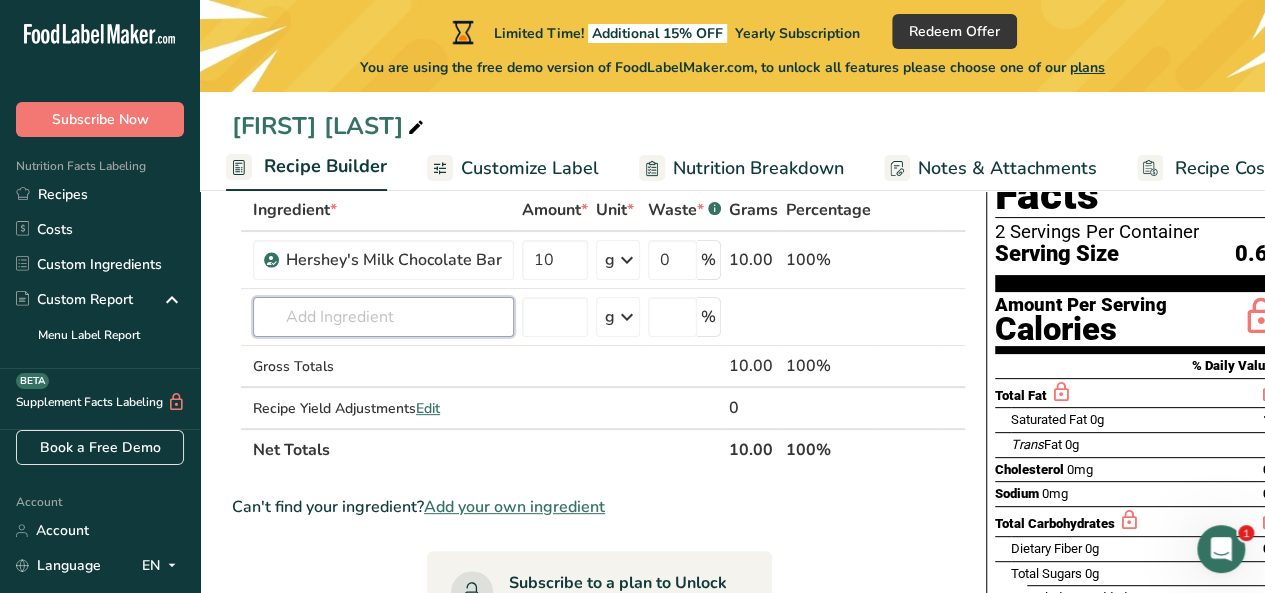 click at bounding box center (383, 317) 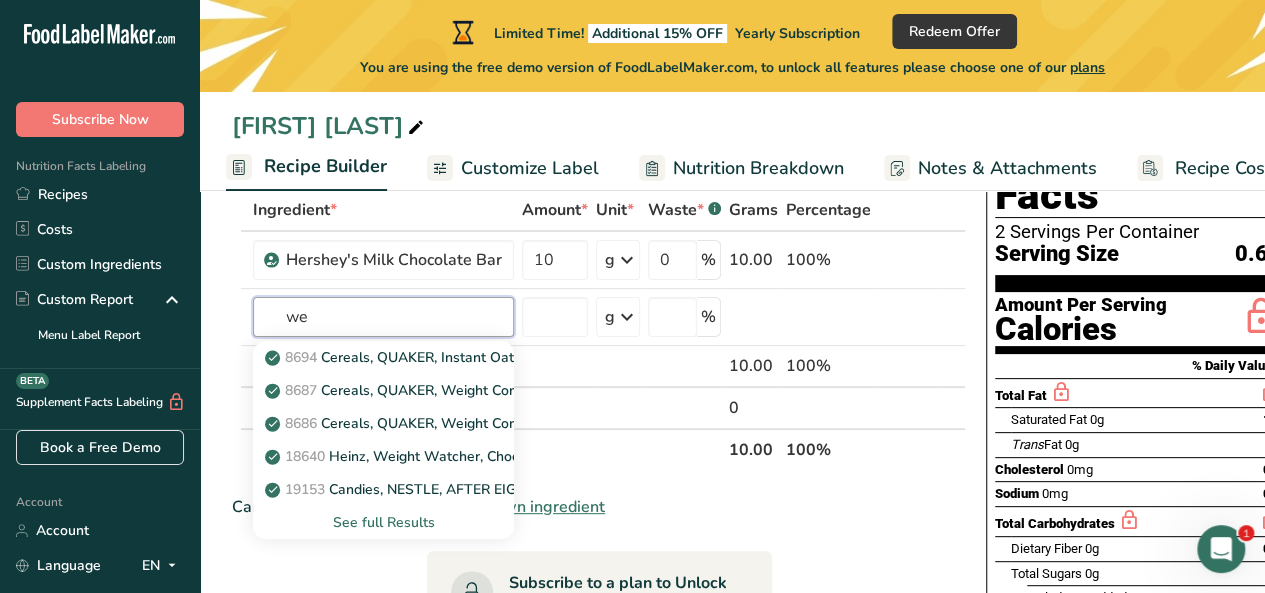 type on "w" 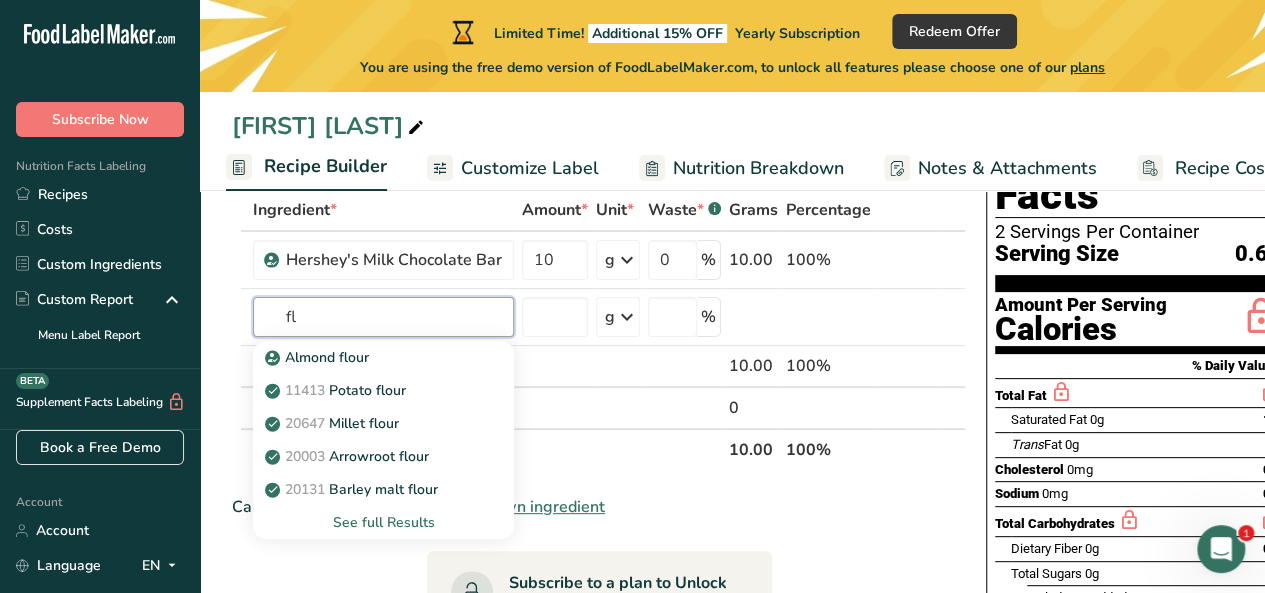 type on "f" 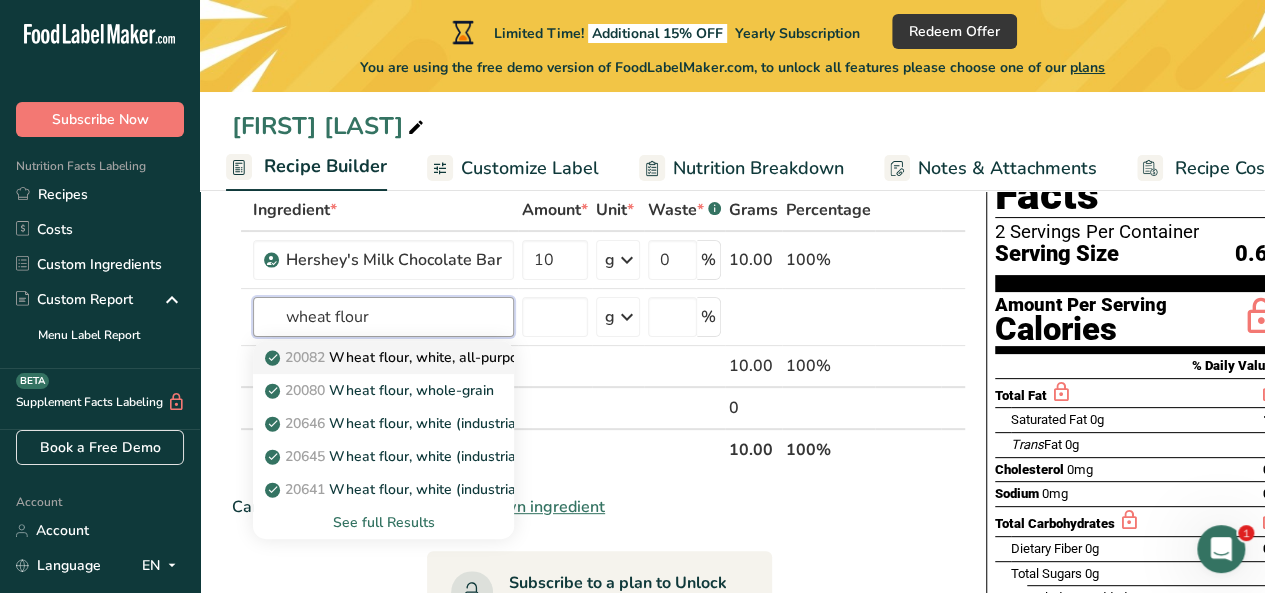 type on "wheat flour" 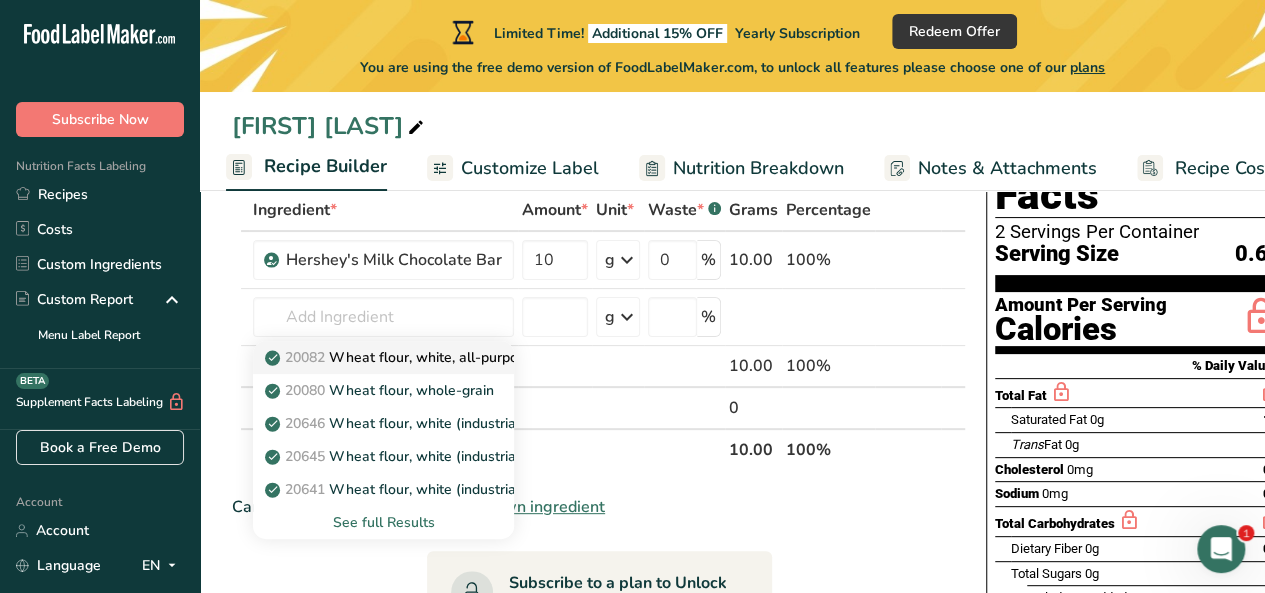 click on "20082
Wheat flour, white, all-purpose, self-rising, enriched" at bounding box center (467, 357) 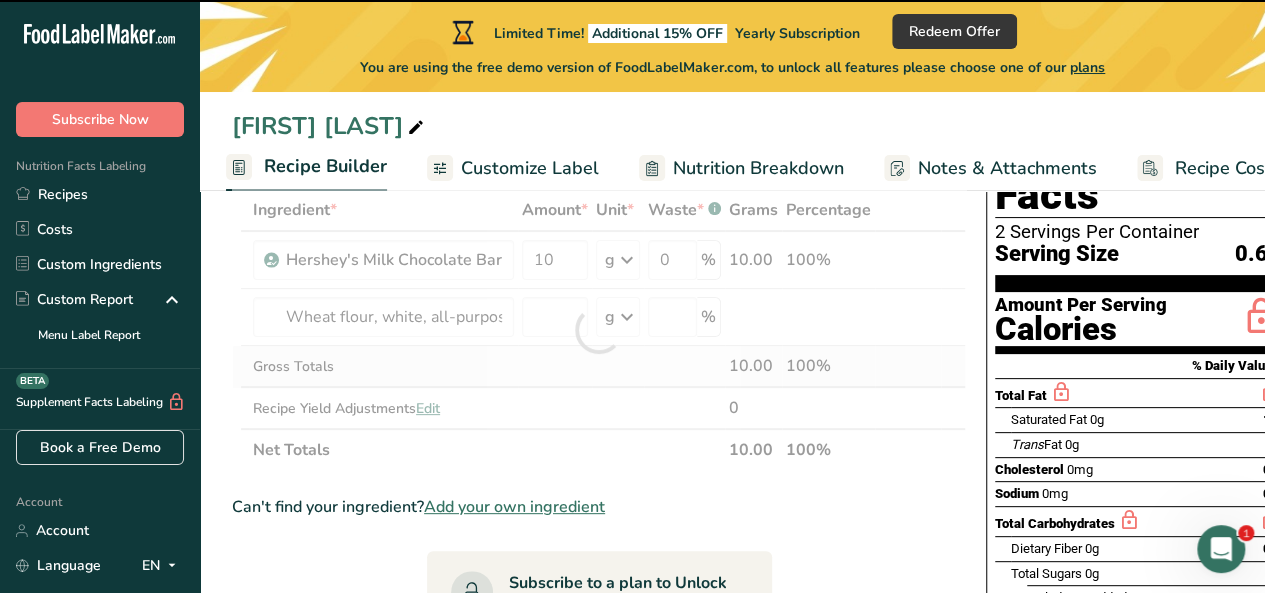 type on "0" 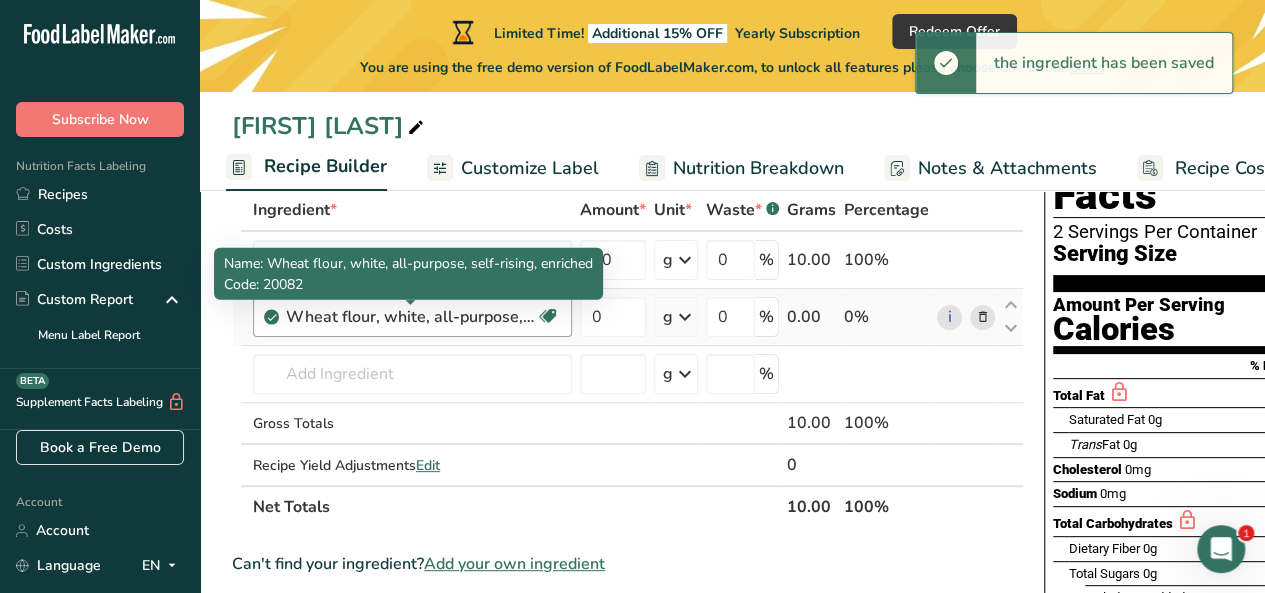 click on "Wheat flour, white, all-purpose, self-rising, enriched" at bounding box center (411, 317) 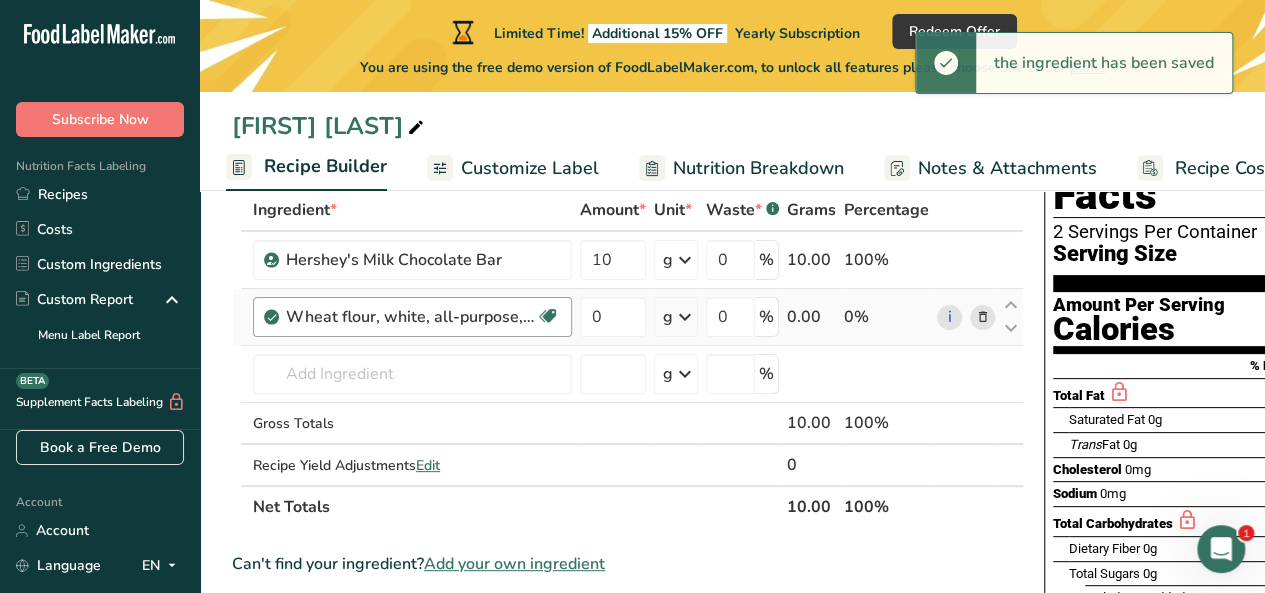 click on "Wheat flour, white, all-purpose, self-rising, enriched" at bounding box center [411, 317] 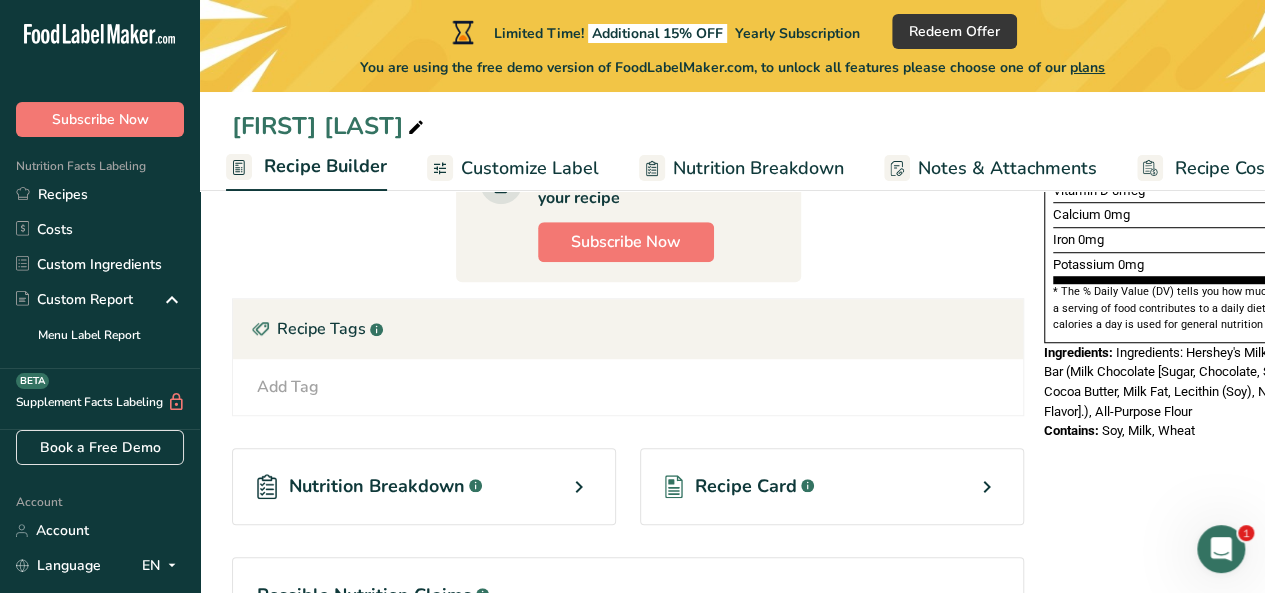 scroll, scrollTop: 546, scrollLeft: 0, axis: vertical 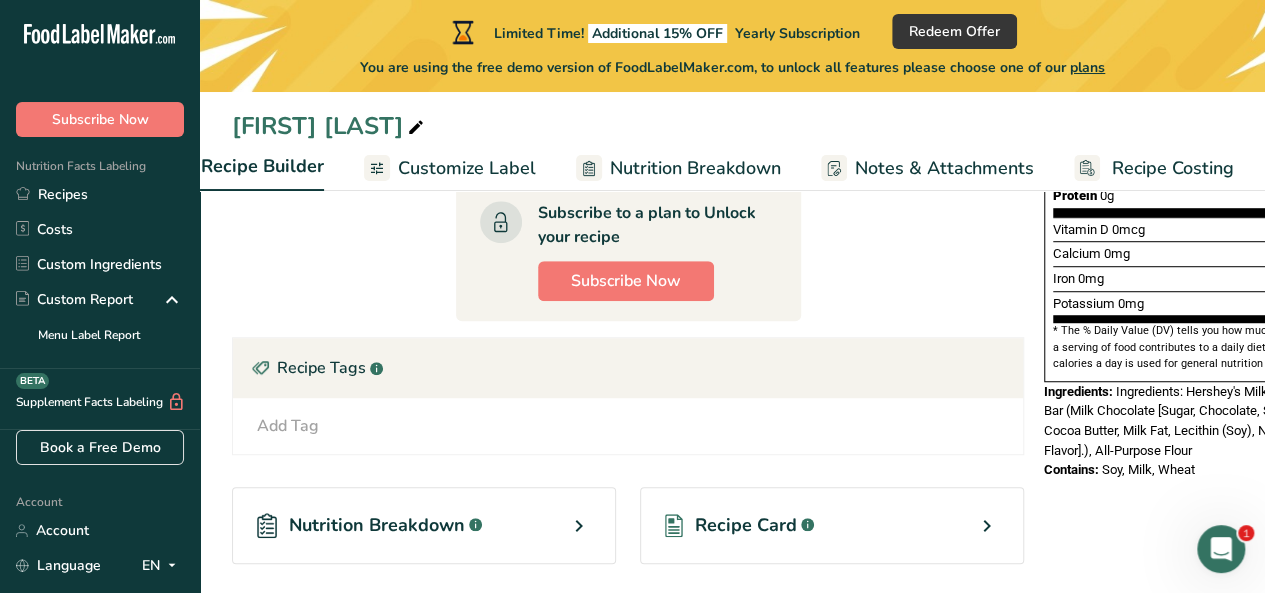 click on "Nutrition Facts
2 Servings Per Container
Serving Size
0.6g
Amount Per Serving
Calories
% Daily Value *
Total Fat
Saturated Fat
0g
1%
Trans  Fat
0g
Cholesterol
0mg
0%
Sodium
0mg
0%
Total Carbohydrates
Dietary Fiber
0g
0%
Total Sugars
0g
Includes" at bounding box center [1196, 236] 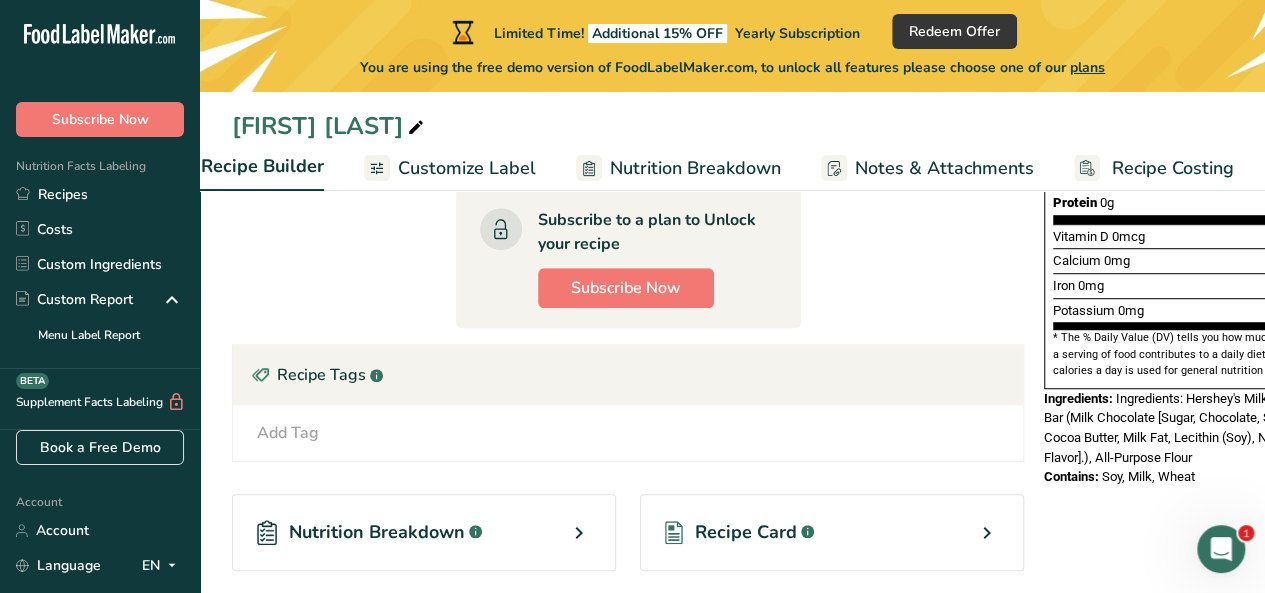 scroll, scrollTop: 546, scrollLeft: 0, axis: vertical 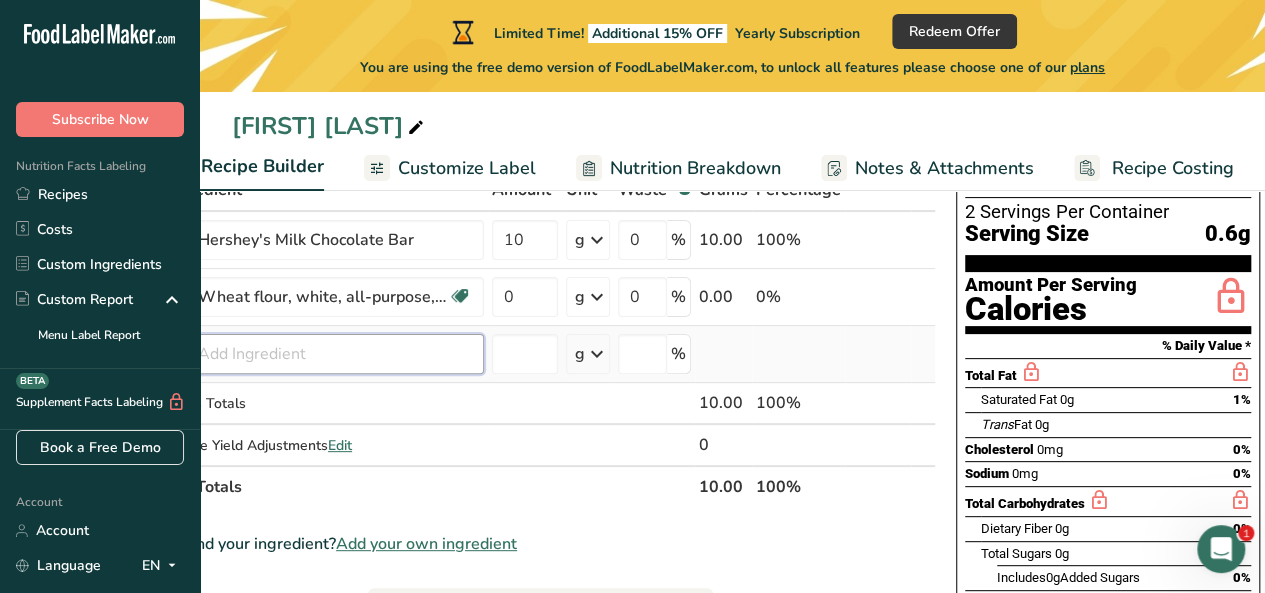 click at bounding box center (324, 354) 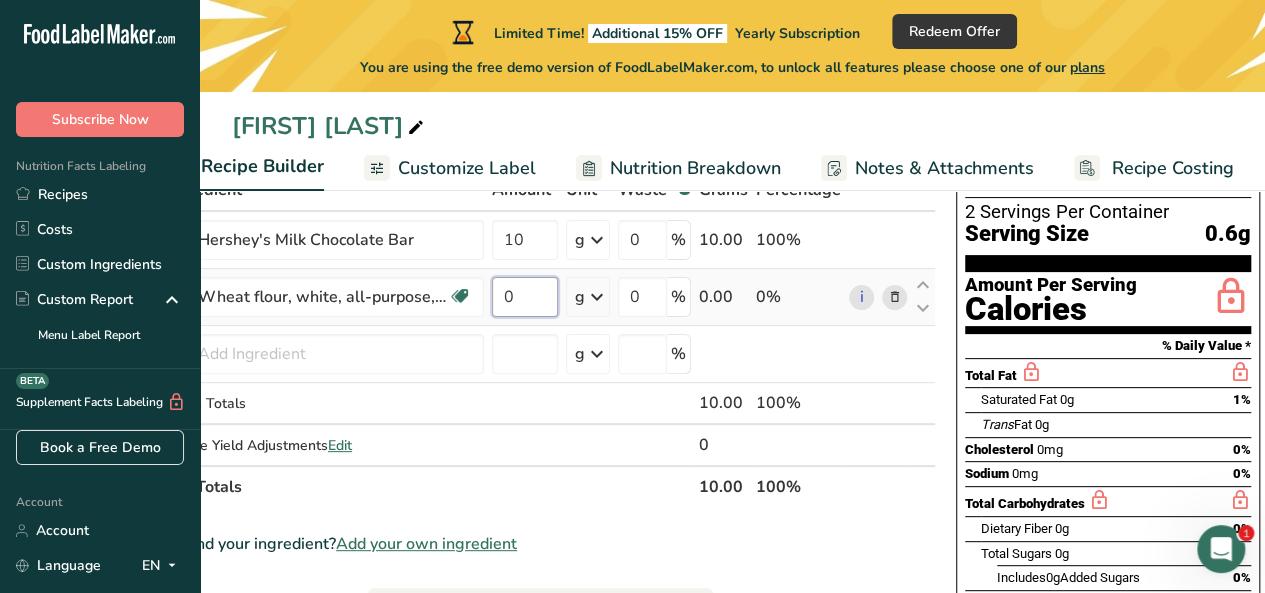click on "0" at bounding box center (525, 297) 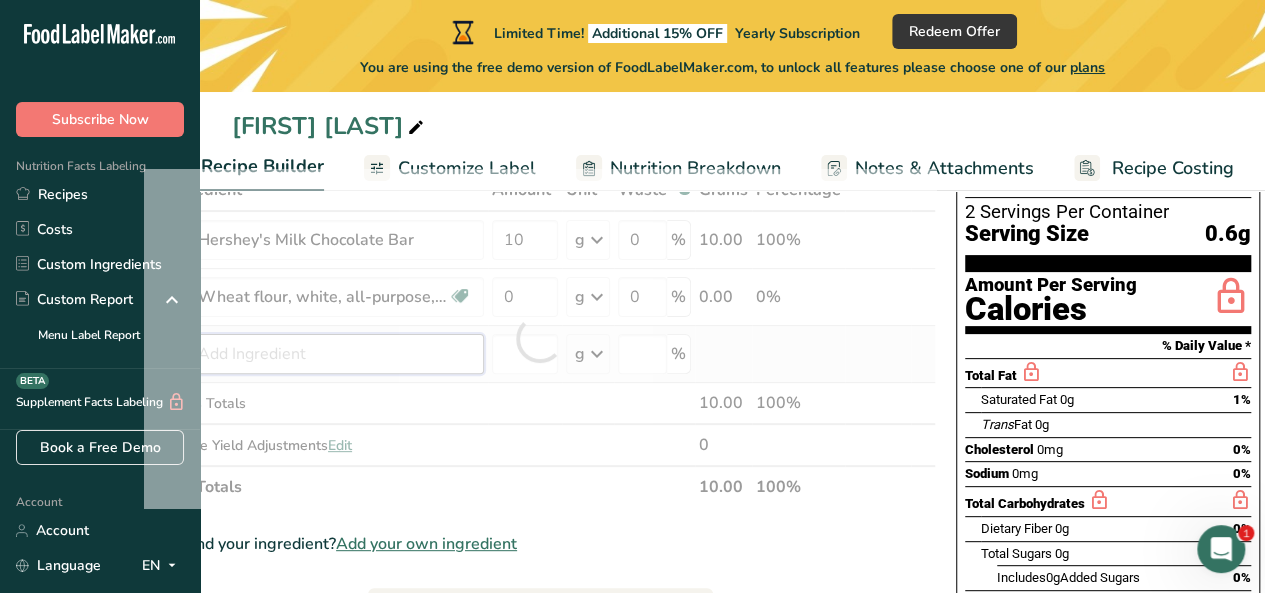 click on "Ingredient *
Amount *
Unit *
Waste *   .a-a{fill:#347362;}.b-a{fill:#fff;}          Grams
Percentage
Hershey's Milk Chocolate Bar
10
g
Weight Units
g
kg
mg
See more
Volume Units
l
Volume units require a density conversion. If you know your ingredient's density enter it below. Otherwise, click on "RIA" our AI Regulatory bot - she will be able to help you
lb/ft3
g/cm3
Confirm
mL
Volume units require a density conversion. If you know your ingredient's density enter it below. Otherwise, click on "RIA" our AI Regulatory bot - she will be able to help you
lb/ft3" at bounding box center (540, 338) 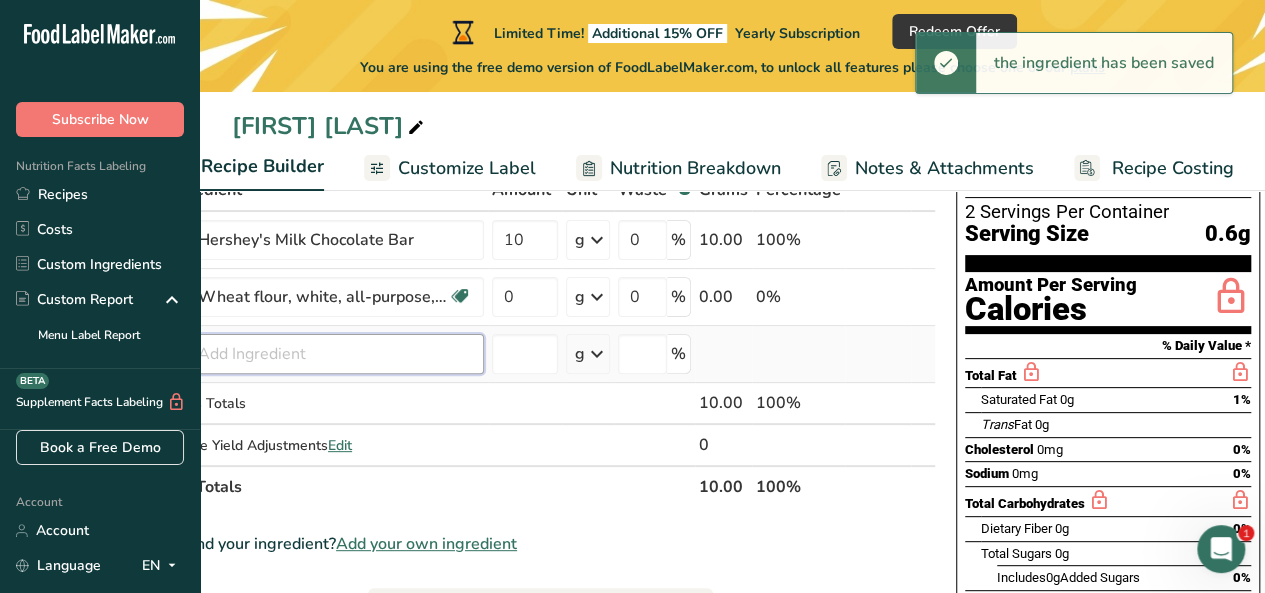 click at bounding box center (324, 354) 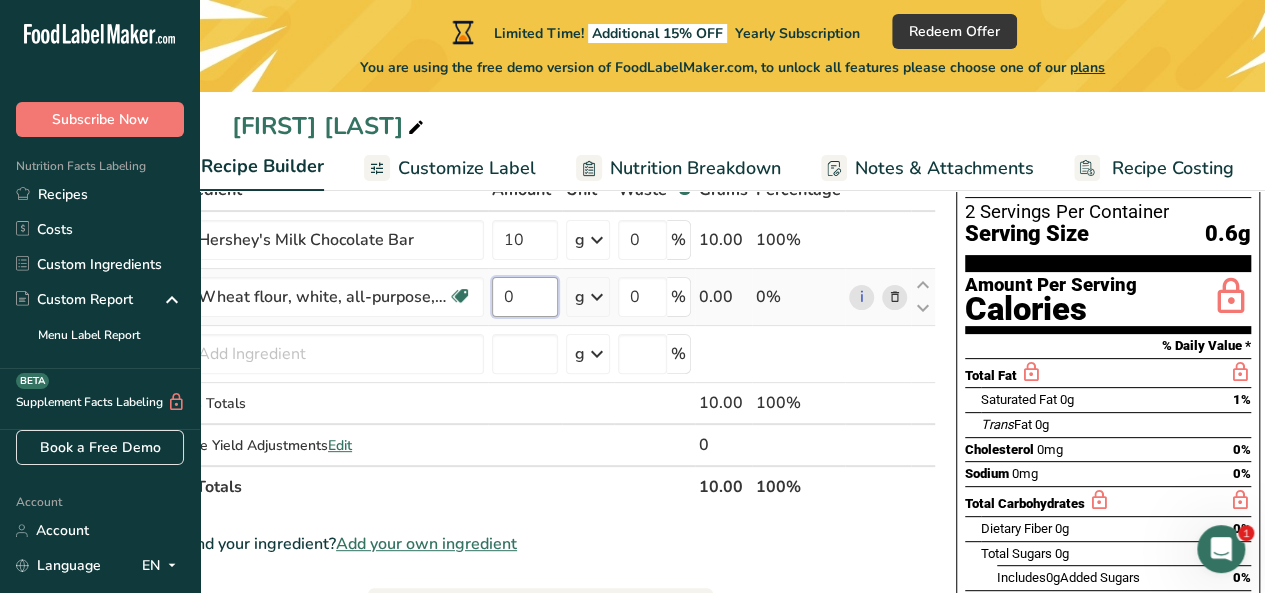click on "0" at bounding box center (525, 297) 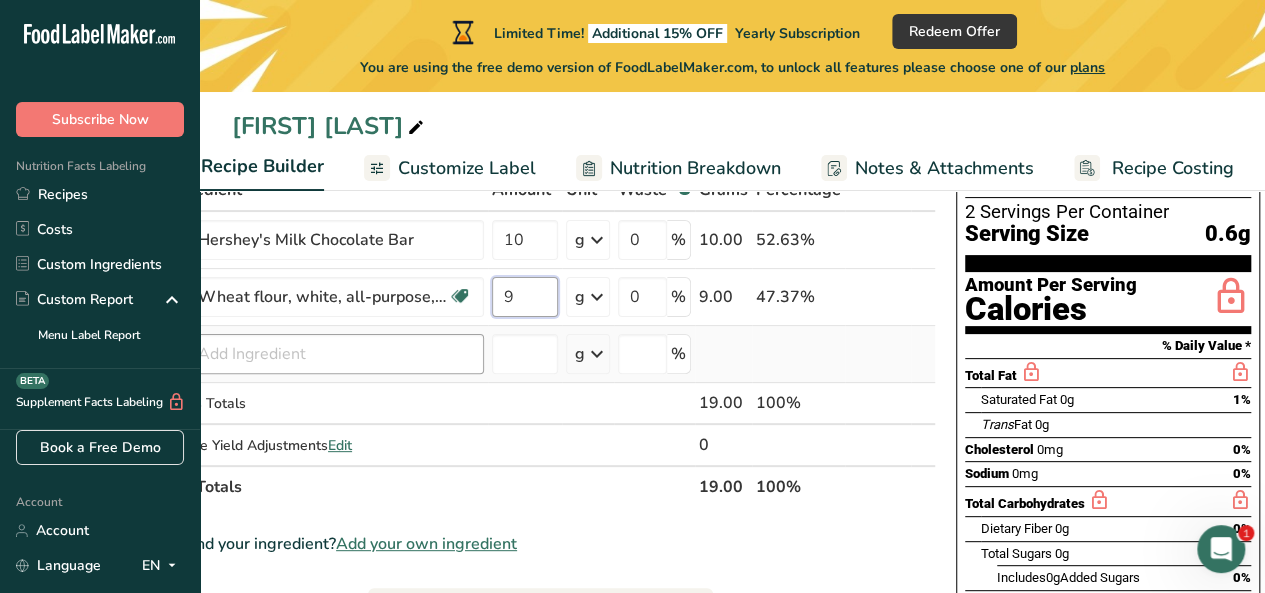 type on "9" 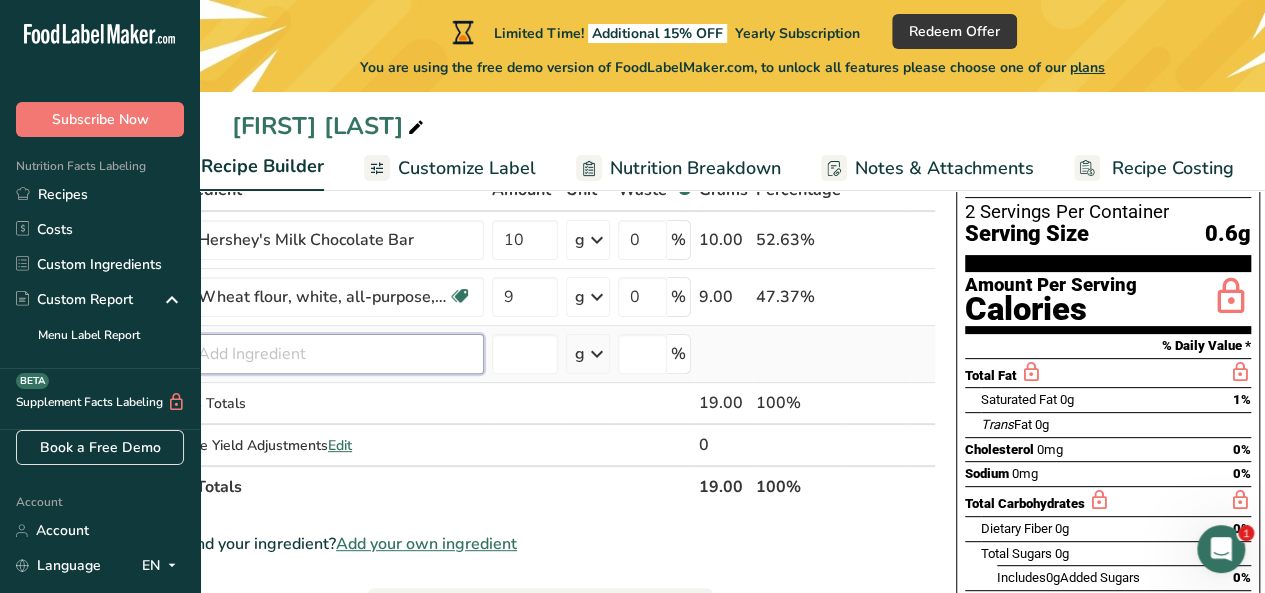 click on "Ingredient *
Amount *
Unit *
Waste *   .a-a{fill:#347362;}.b-a{fill:#fff;}          Grams
Percentage
Hershey's Milk Chocolate Bar
10
g
Weight Units
g
kg
mg
See more
Volume Units
l
Volume units require a density conversion. If you know your ingredient's density enter it below. Otherwise, click on "RIA" our AI Regulatory bot - she will be able to help you
lb/ft3
g/cm3
Confirm
mL
Volume units require a density conversion. If you know your ingredient's density enter it below. Otherwise, click on "RIA" our AI Regulatory bot - she will be able to help you
lb/ft3" at bounding box center [540, 338] 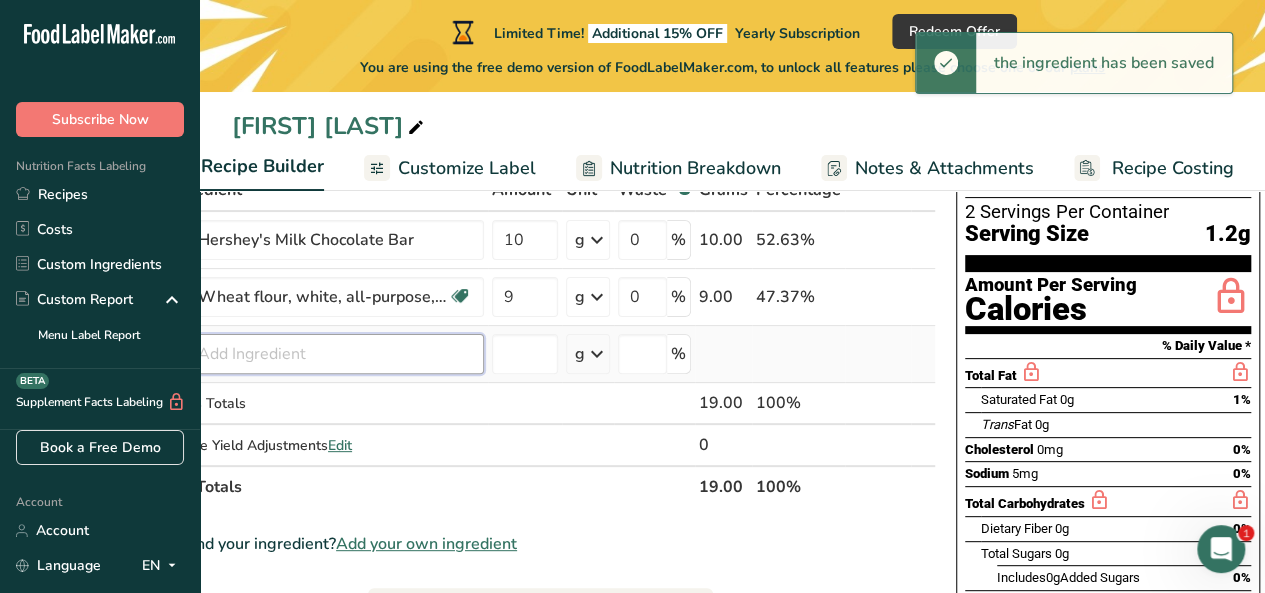 click at bounding box center (324, 354) 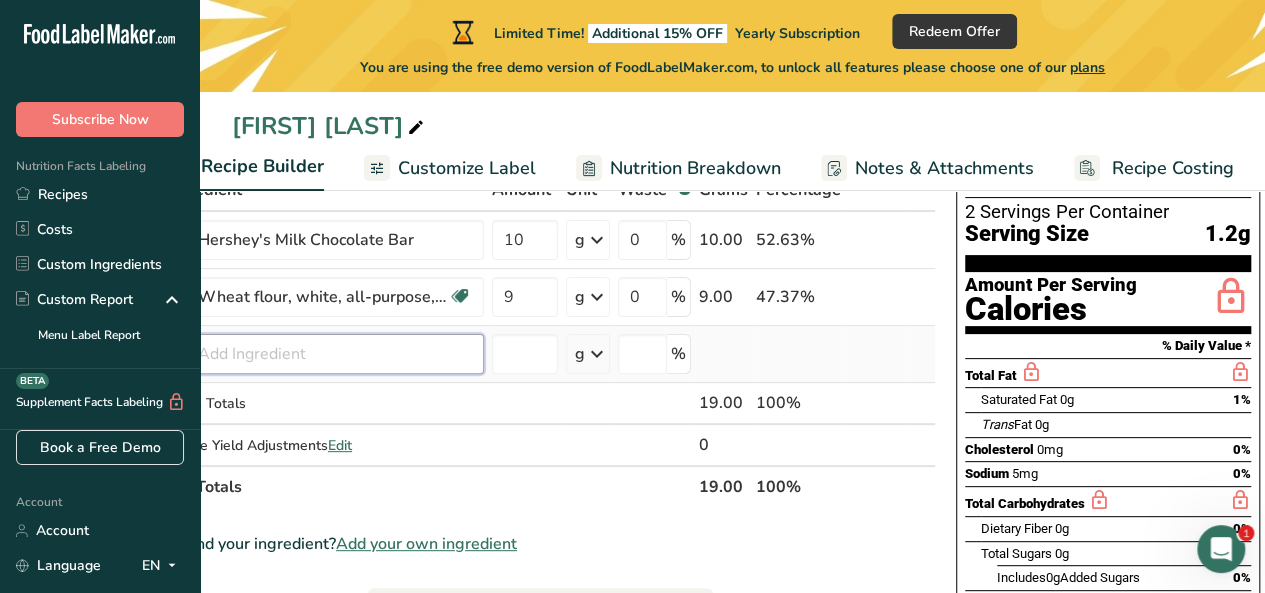 click at bounding box center (324, 354) 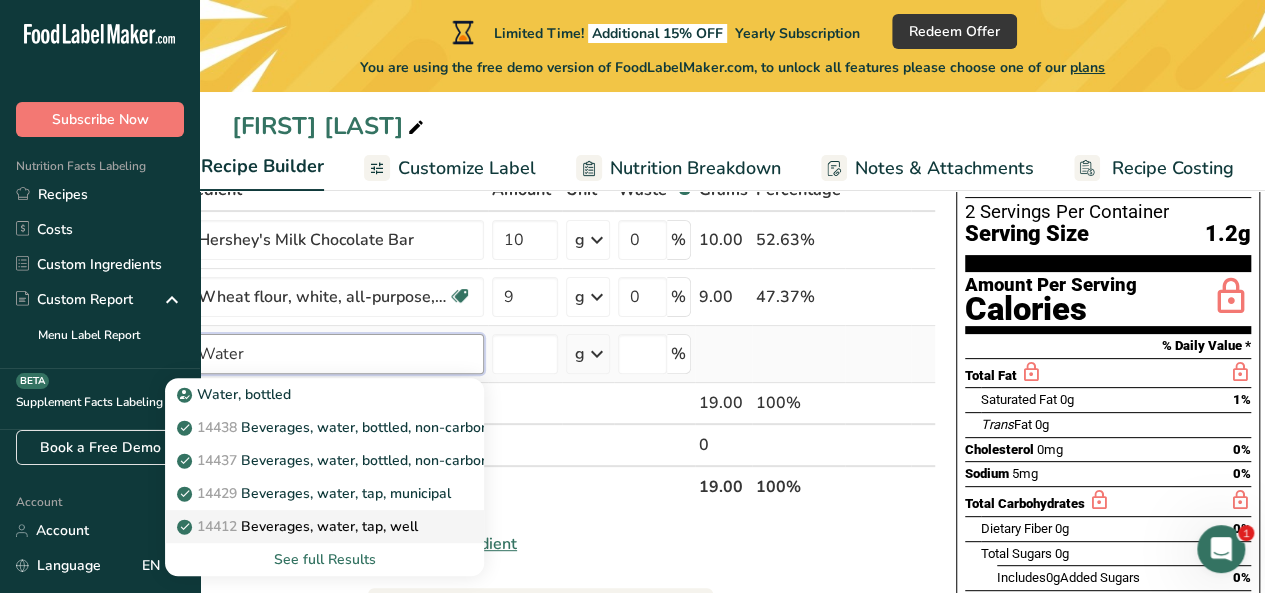type on "Water" 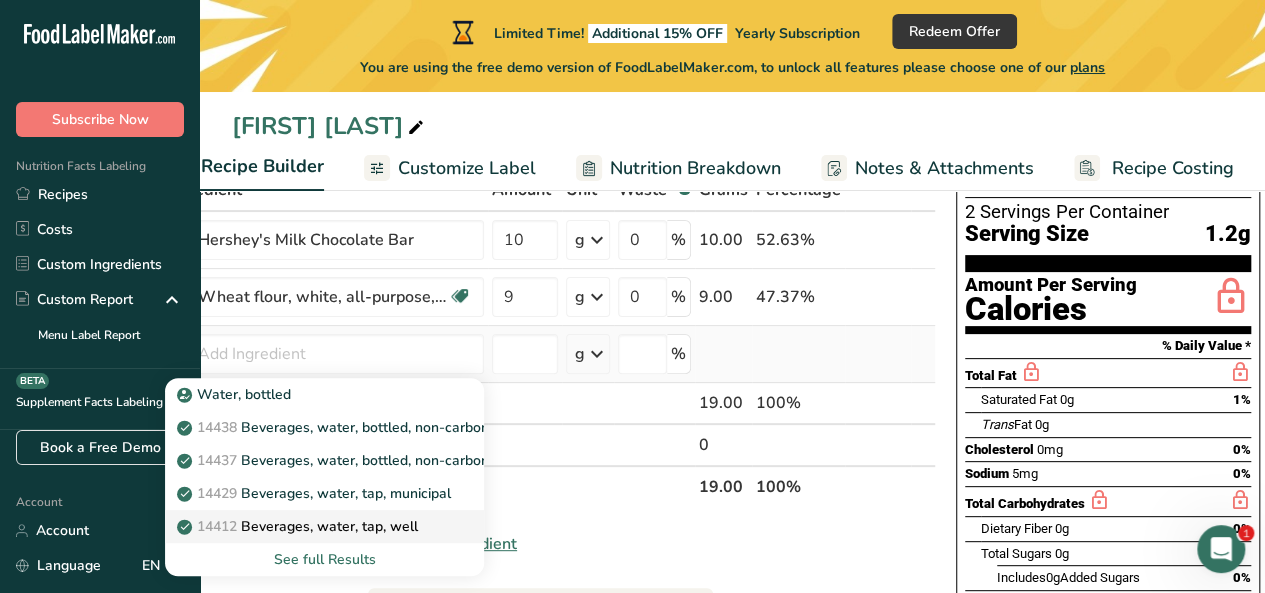 click on "14412
Beverages, water, tap, well" at bounding box center [299, 526] 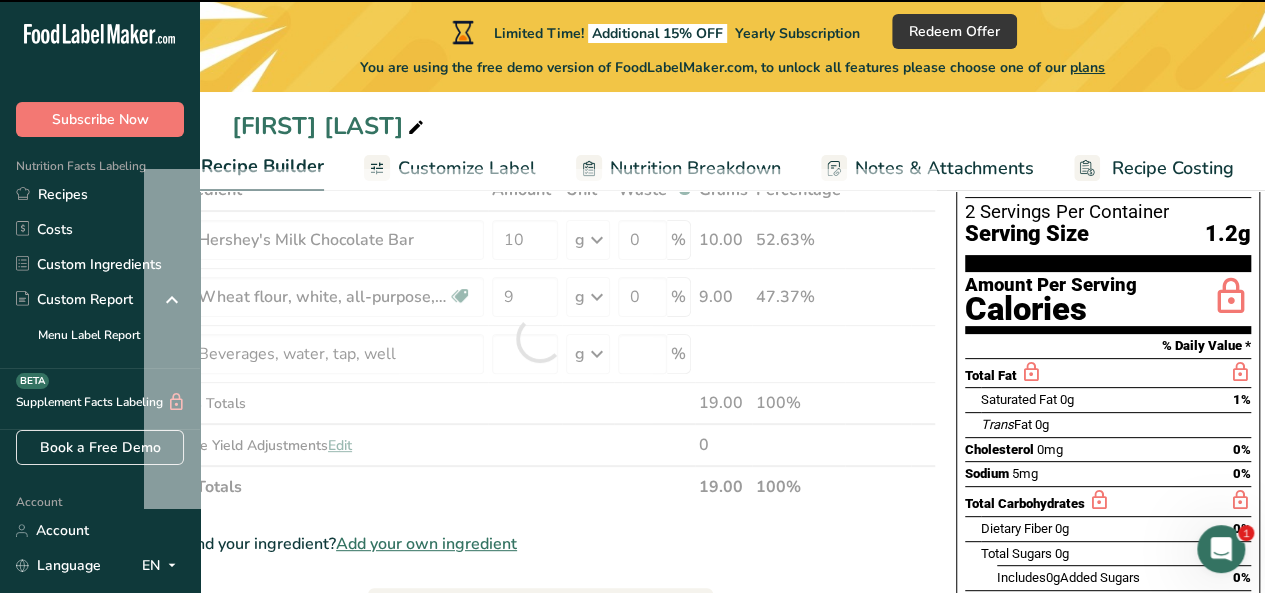 type on "0" 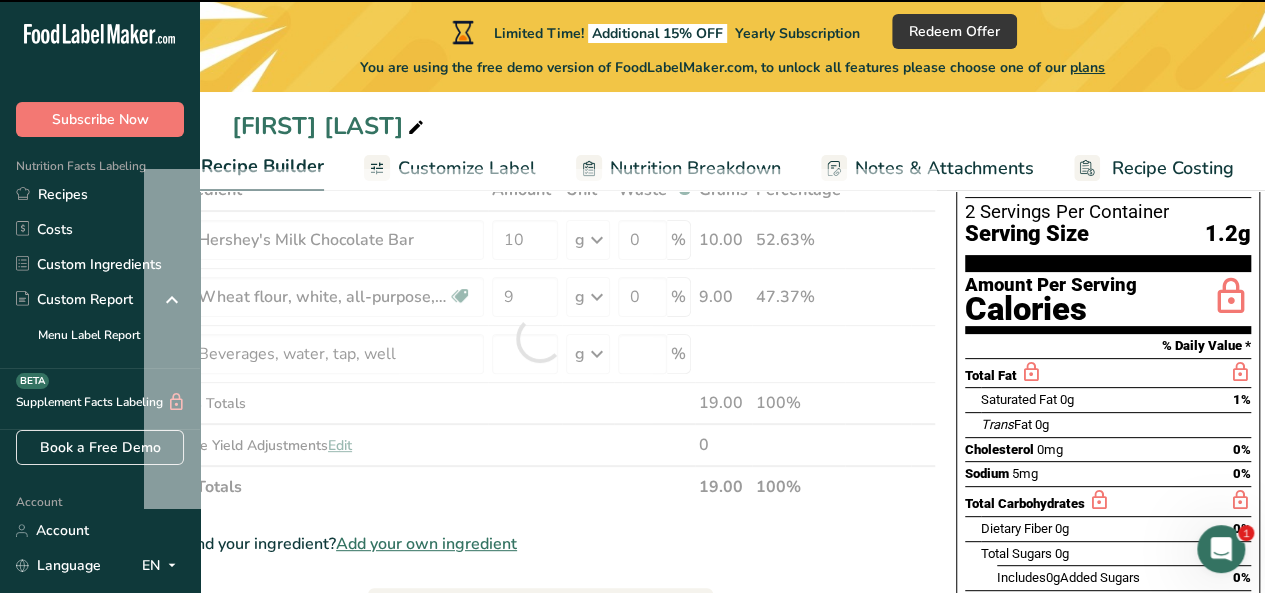 type on "0" 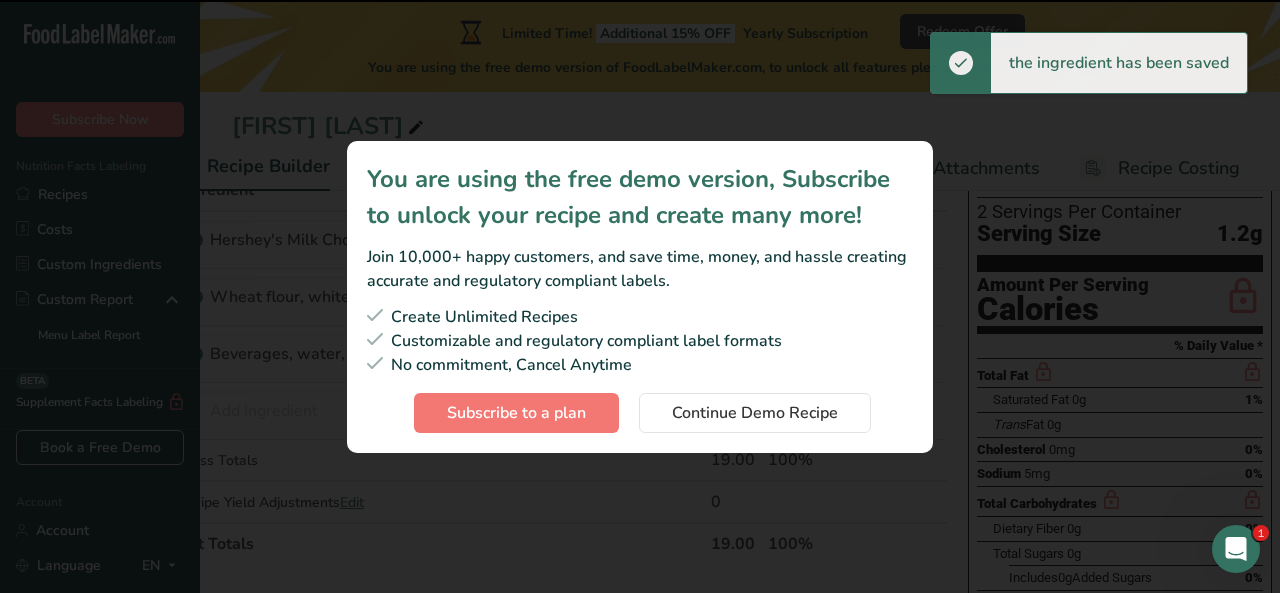 scroll, scrollTop: 0, scrollLeft: 72, axis: horizontal 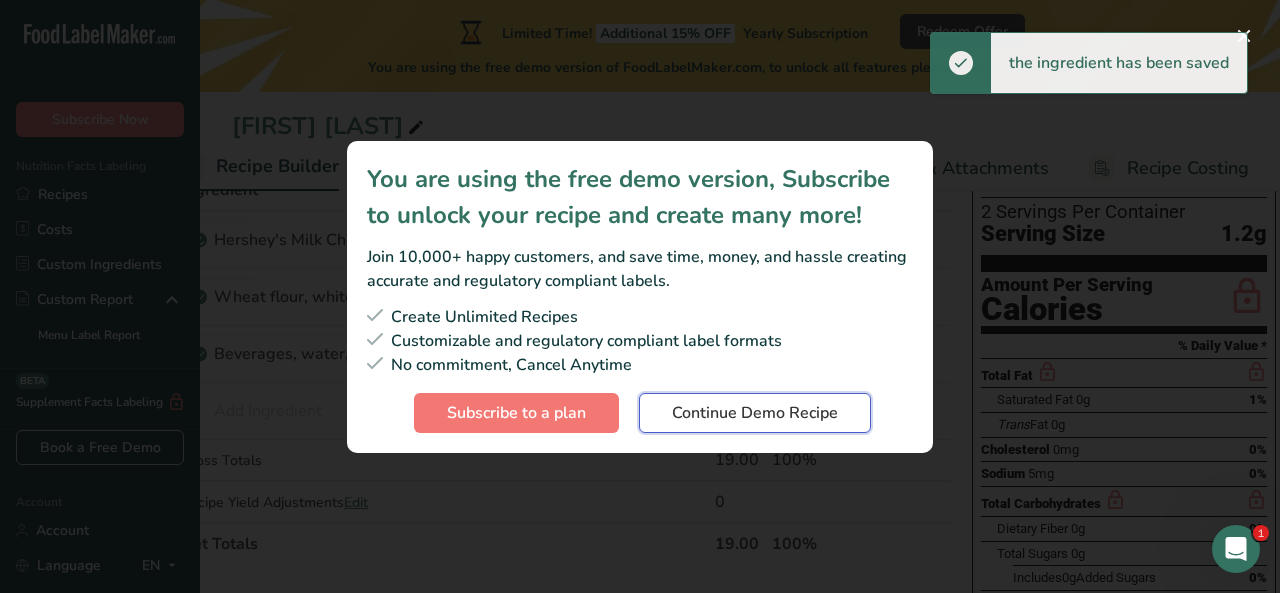 click on "Continue Demo Recipe" at bounding box center (755, 413) 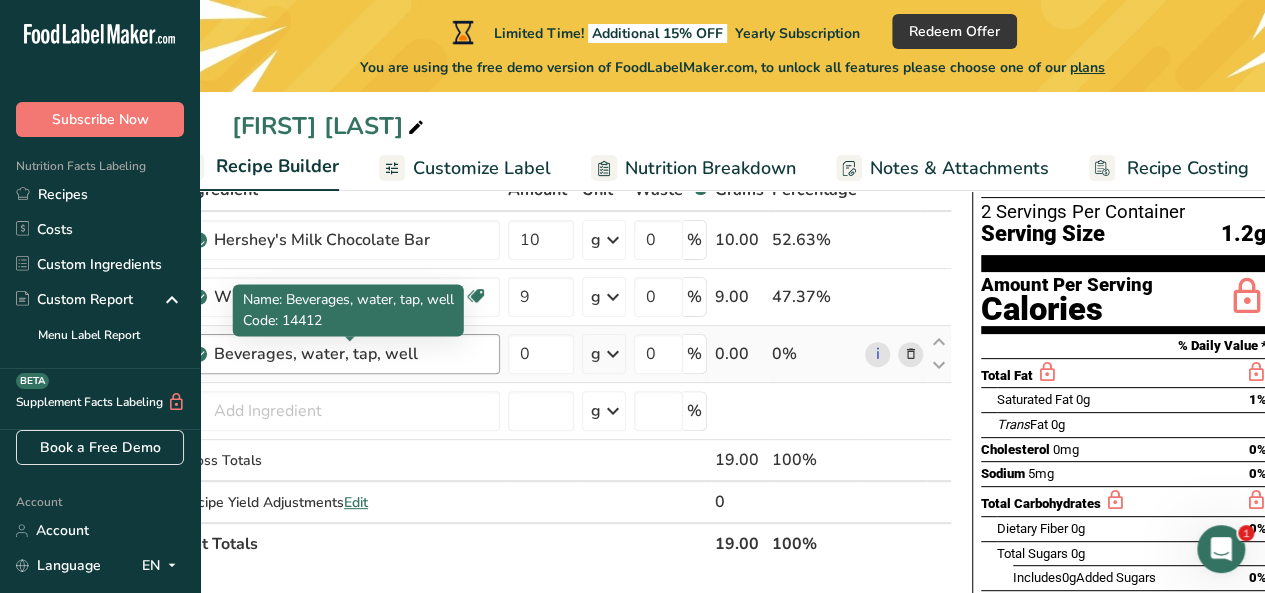 click on "Beverages, water, tap, well" at bounding box center (339, 354) 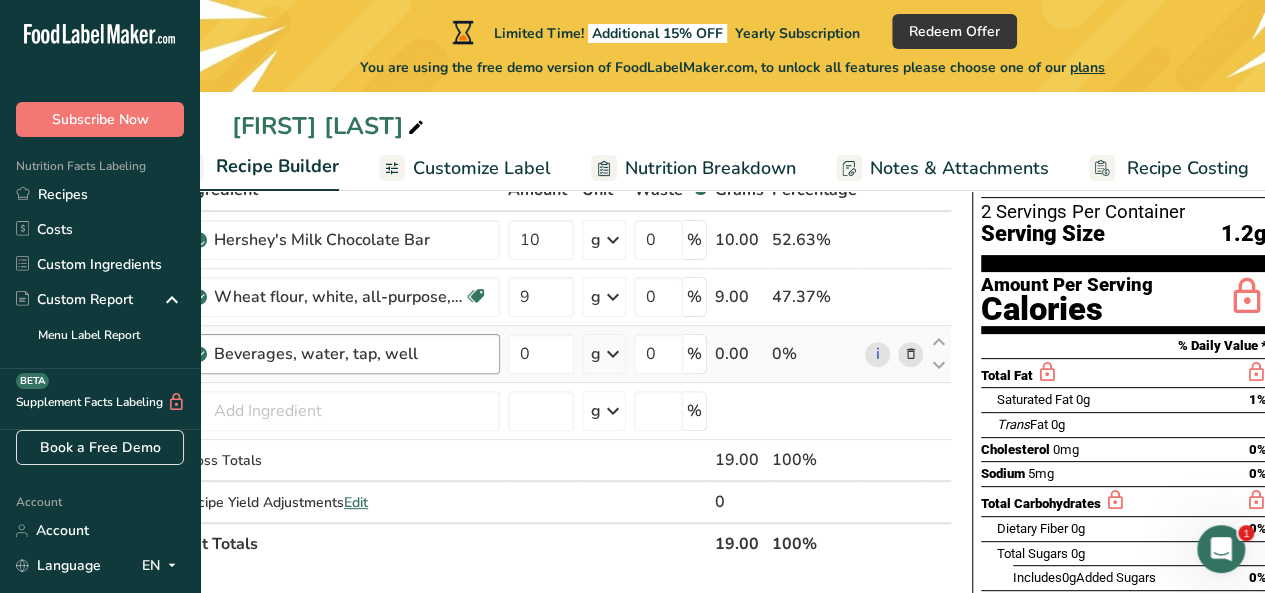 click on "Beverages, water, tap, well" at bounding box center [339, 354] 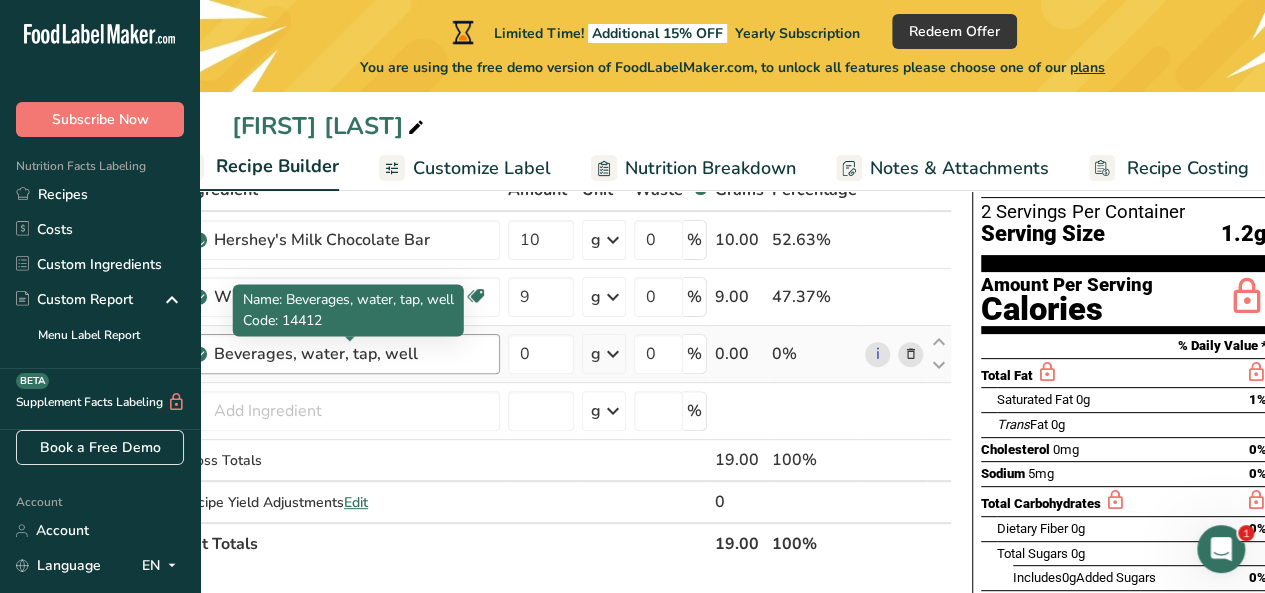 drag, startPoint x: 413, startPoint y: 355, endPoint x: 397, endPoint y: 354, distance: 16.03122 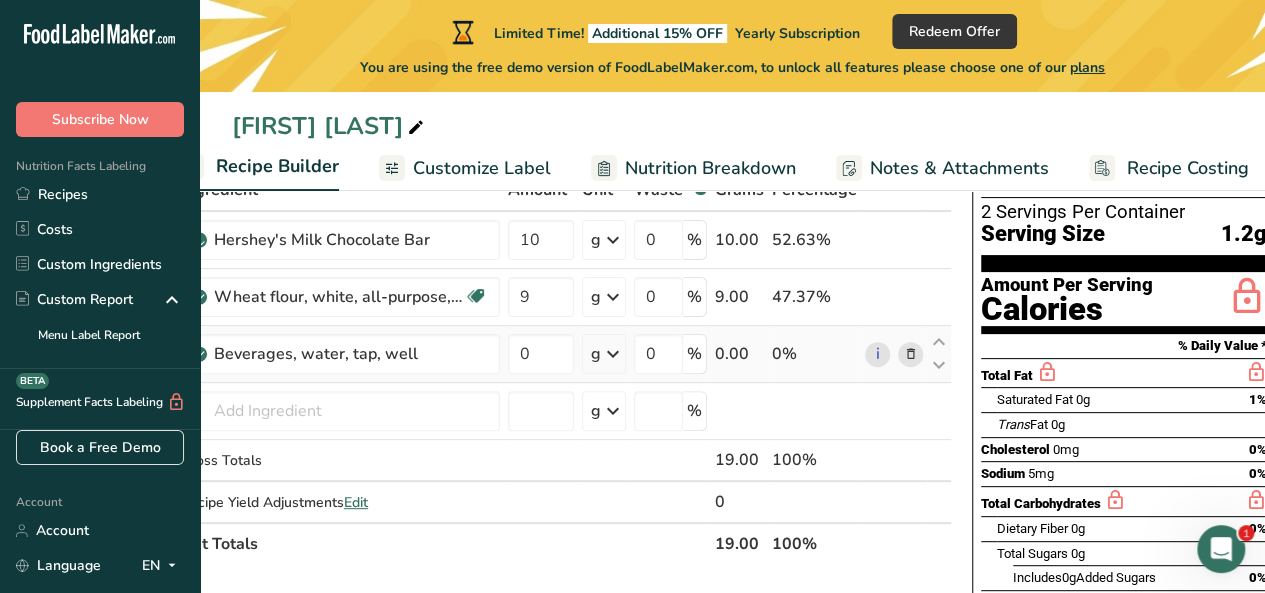 click at bounding box center [911, 354] 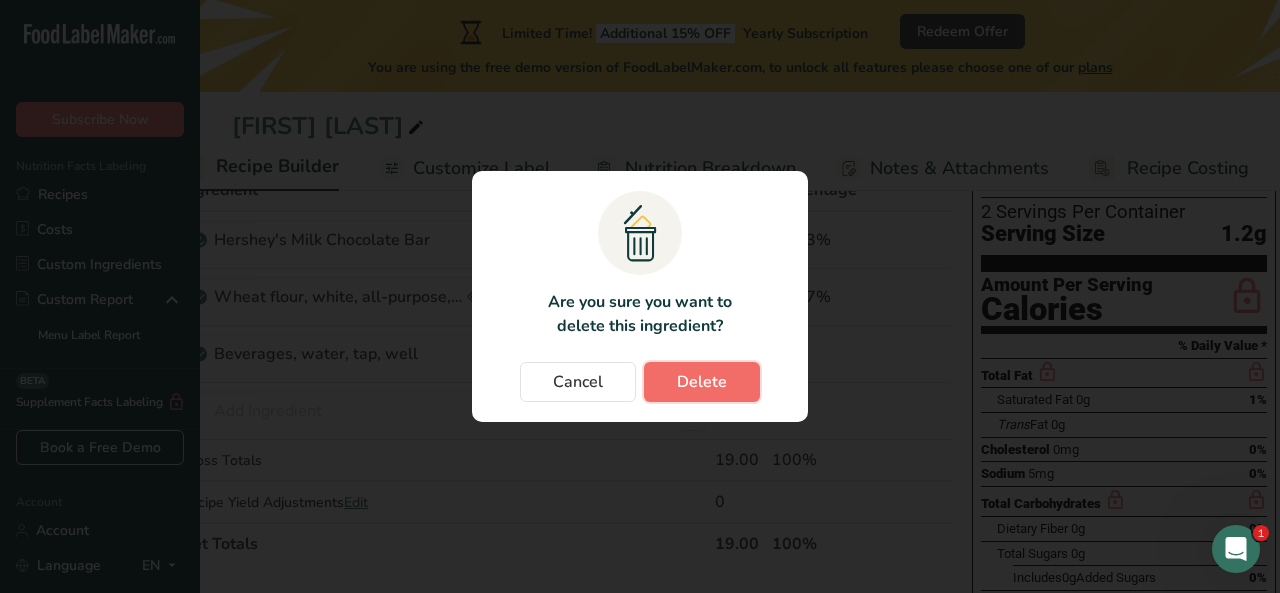 click on "Delete" at bounding box center [702, 382] 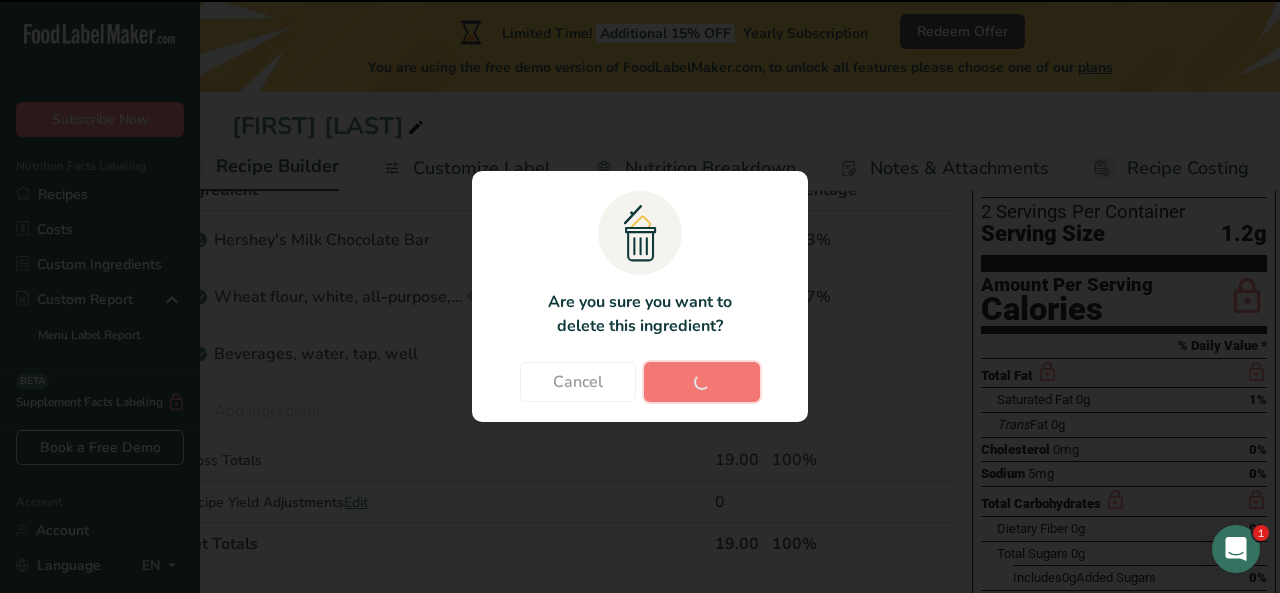 type 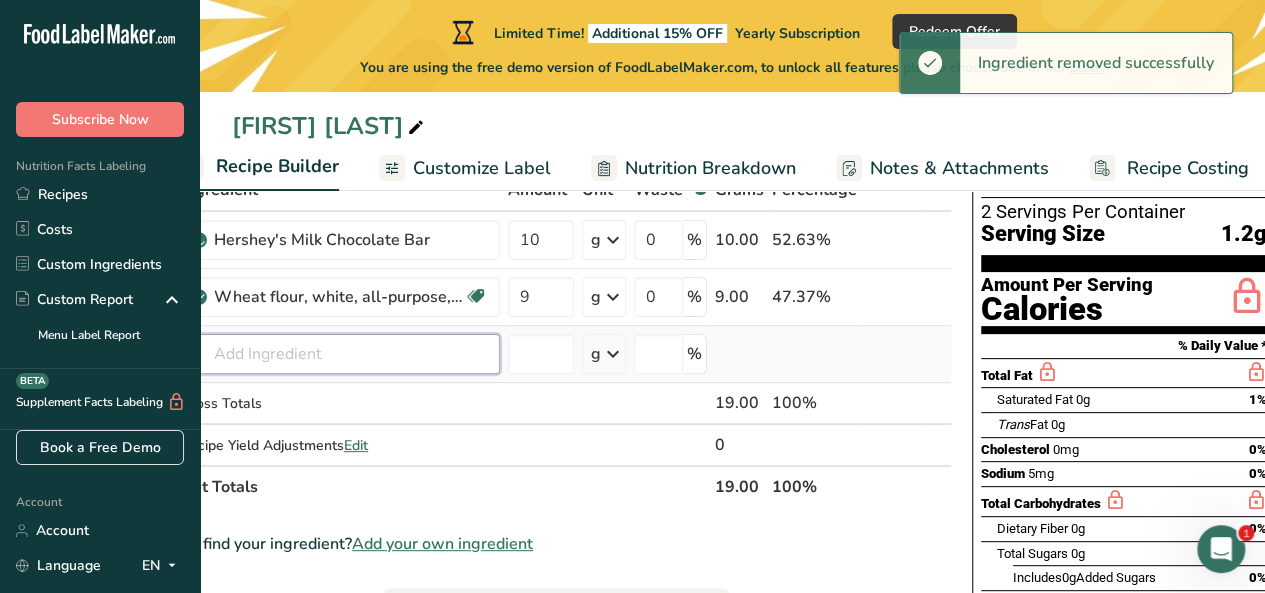click at bounding box center (340, 354) 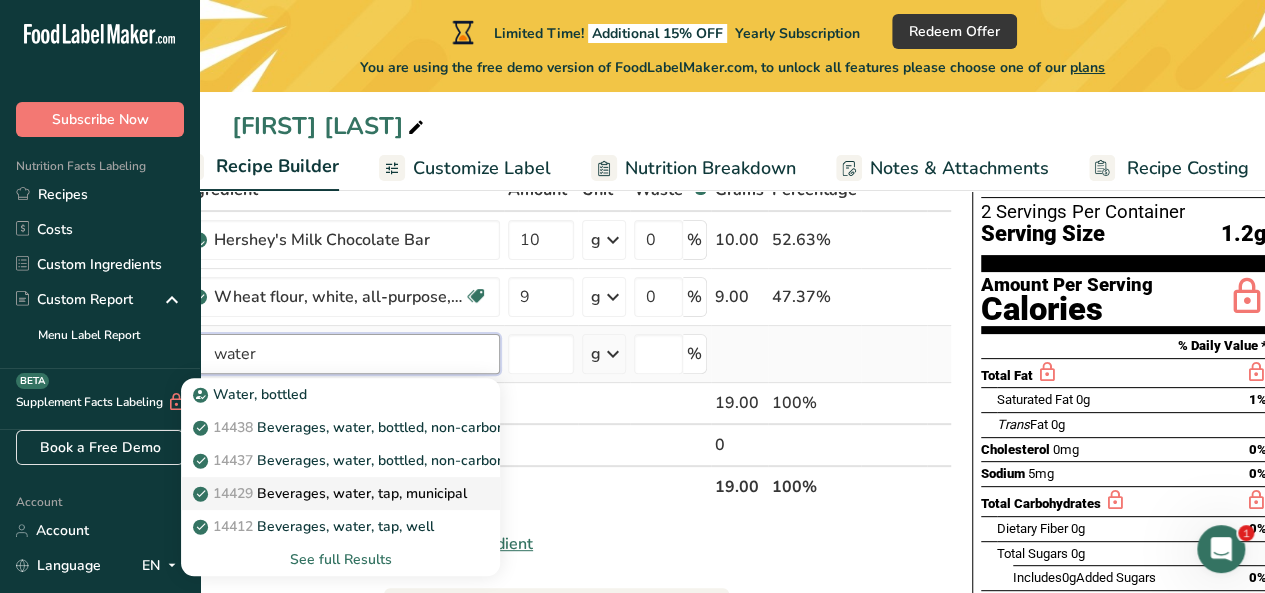 type on "water" 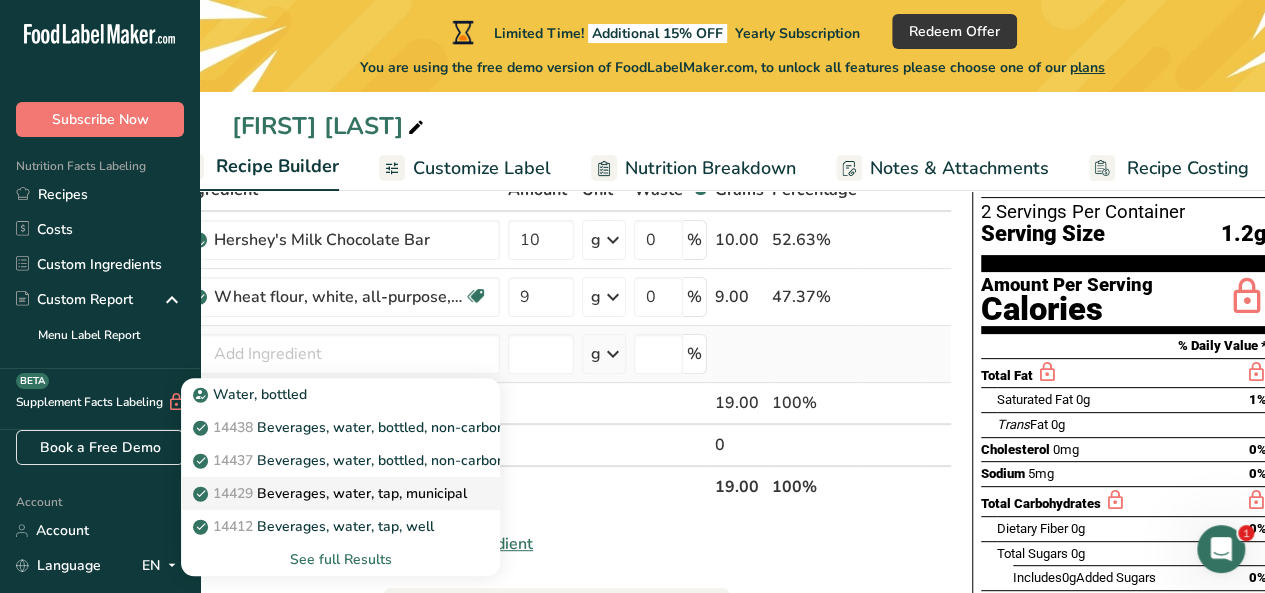 click on "14429
Beverages, water, tap, municipal" at bounding box center [332, 493] 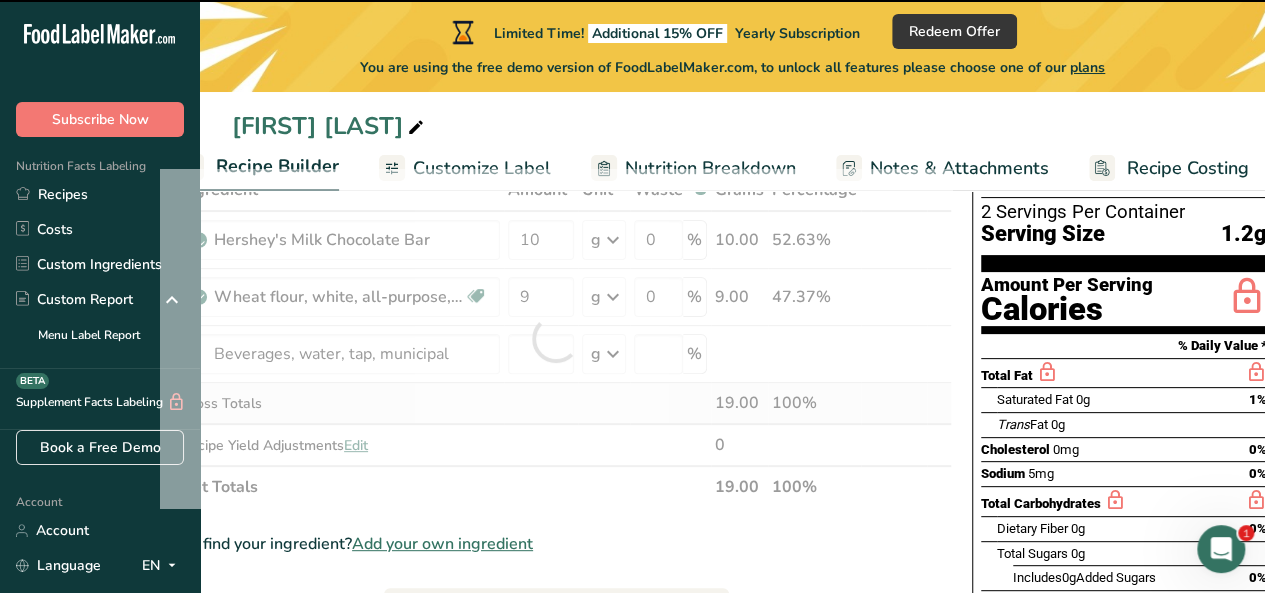 type on "0" 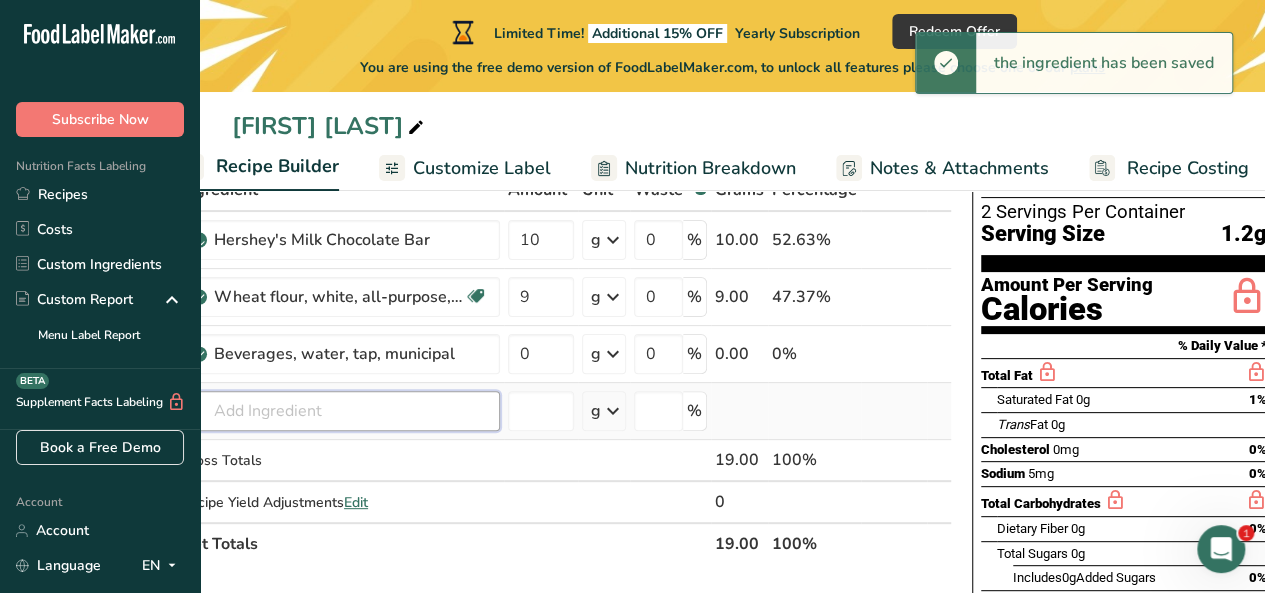 click at bounding box center [340, 411] 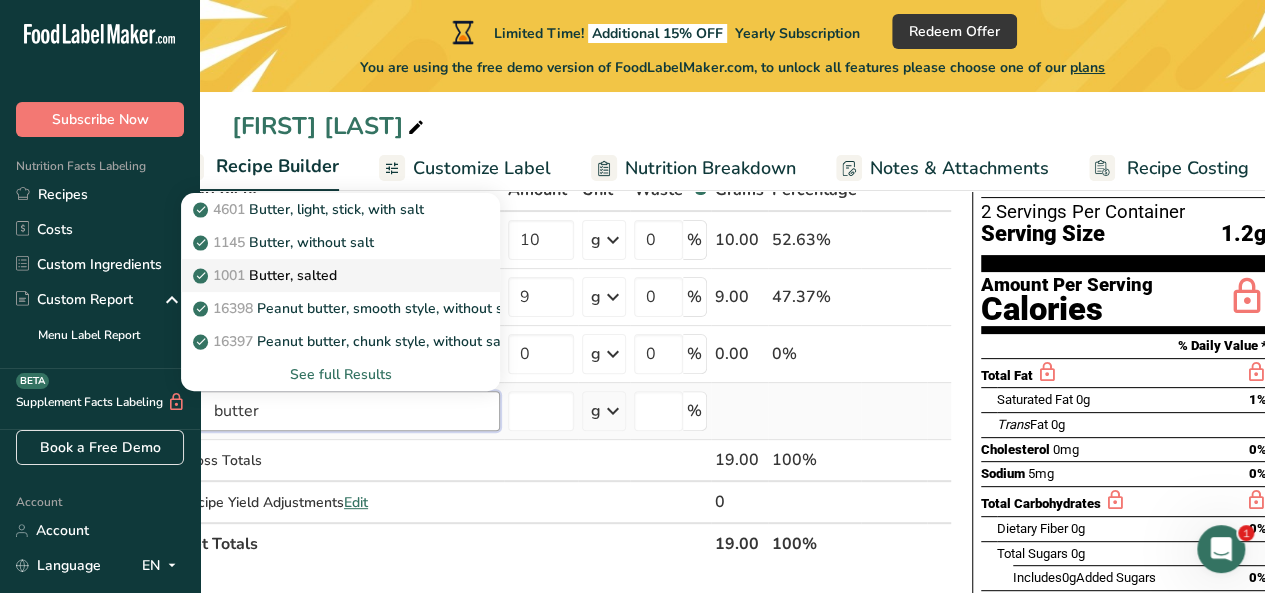 type on "butter" 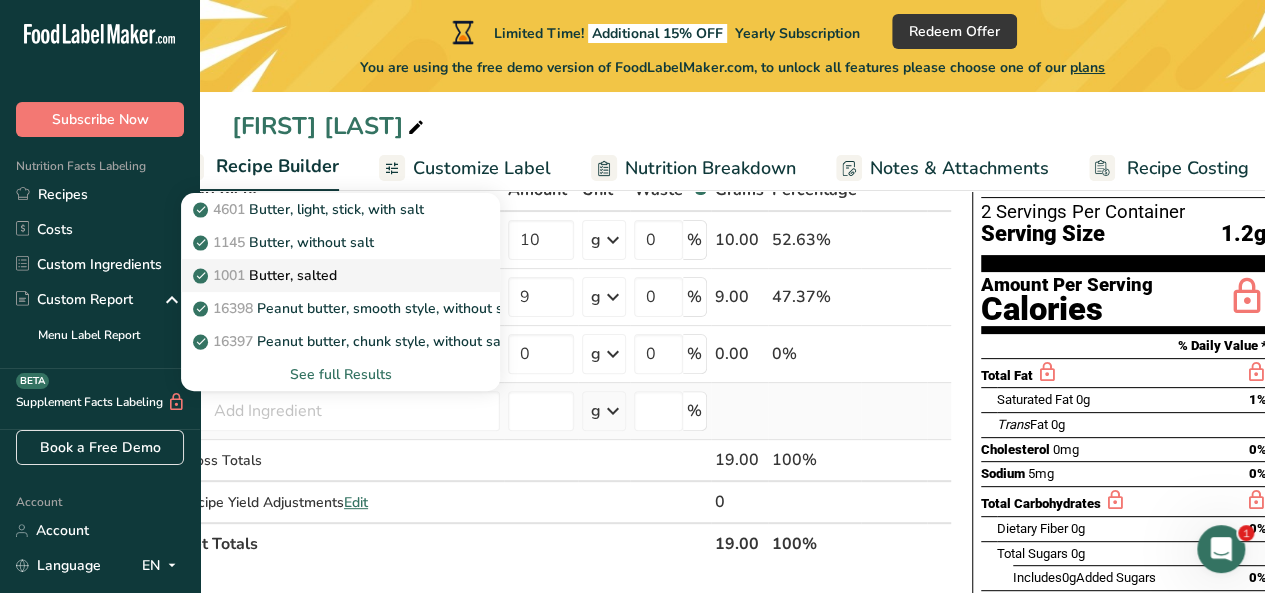 click on "1001
Butter, salted" at bounding box center [324, 275] 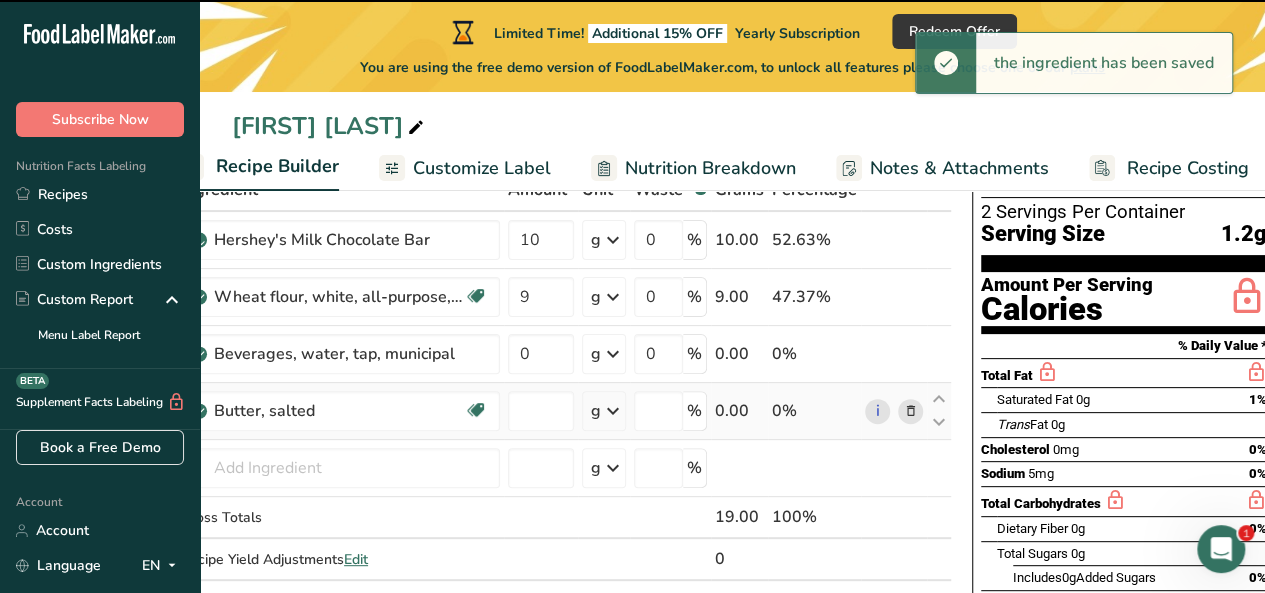 type on "0" 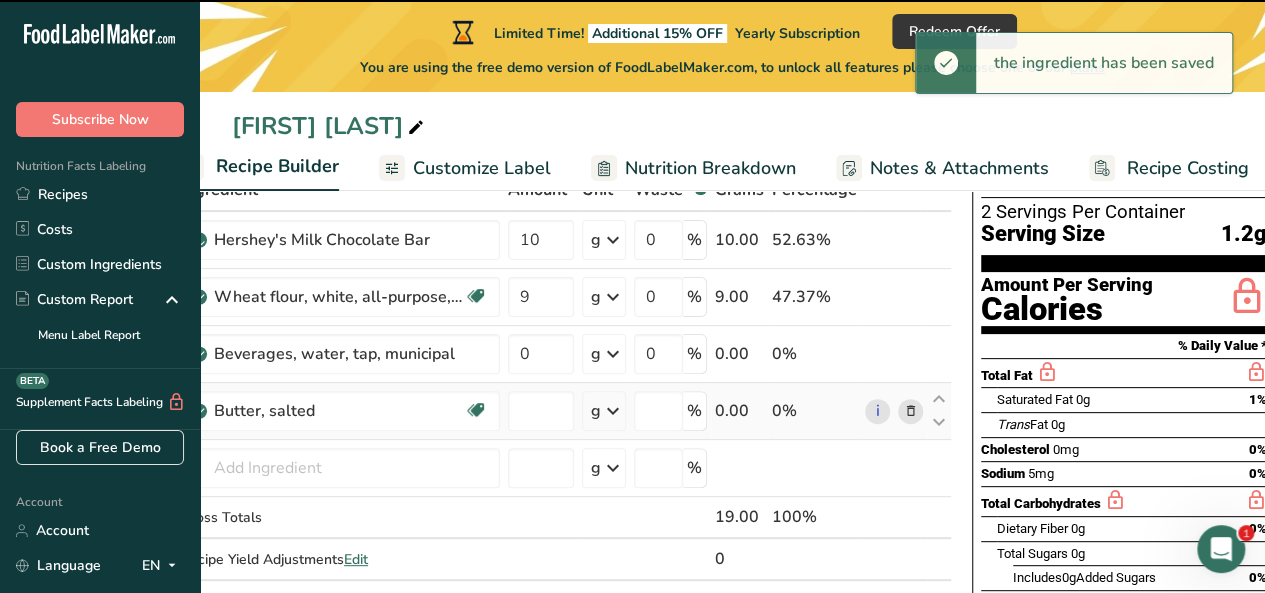 type on "0" 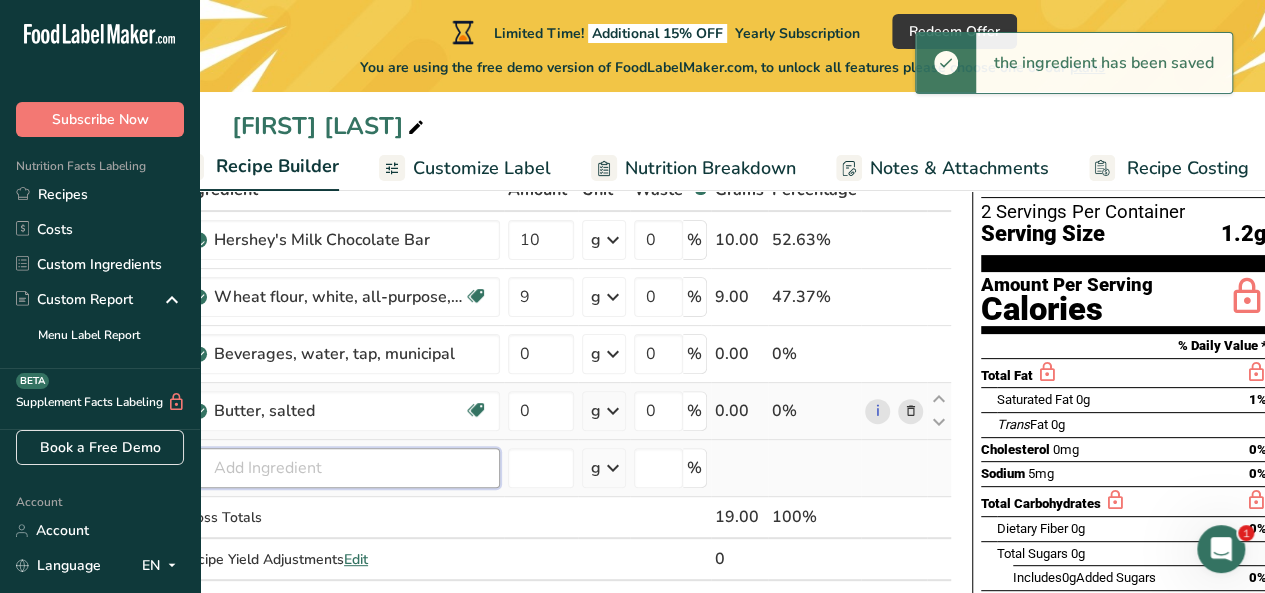 click at bounding box center [340, 468] 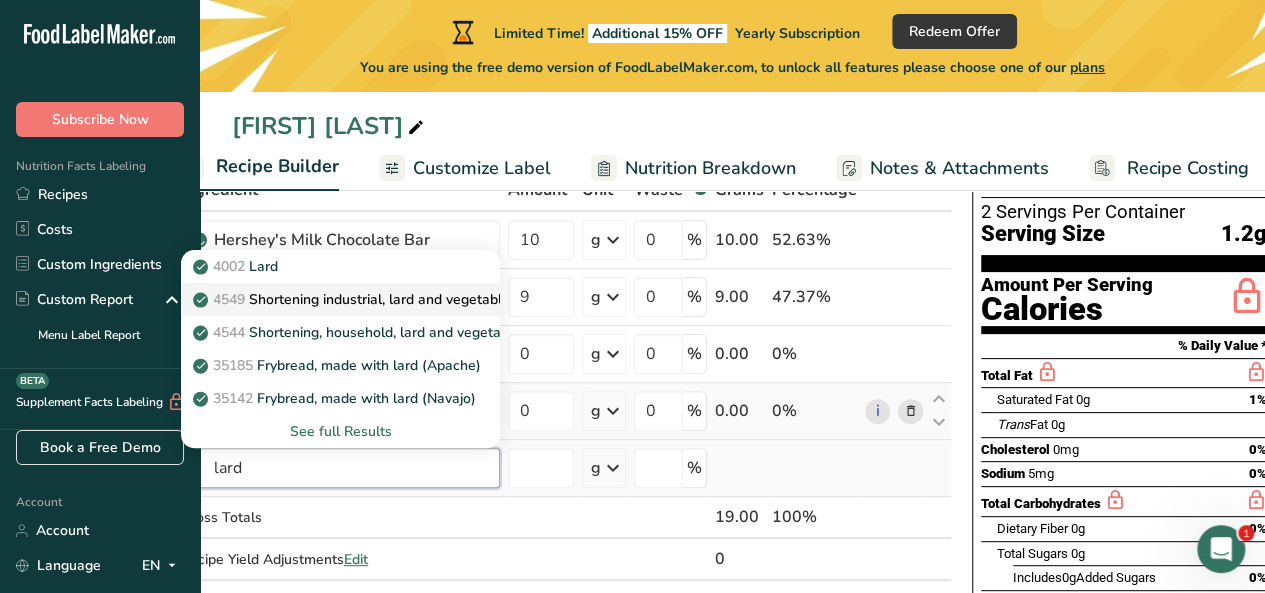 type on "lard" 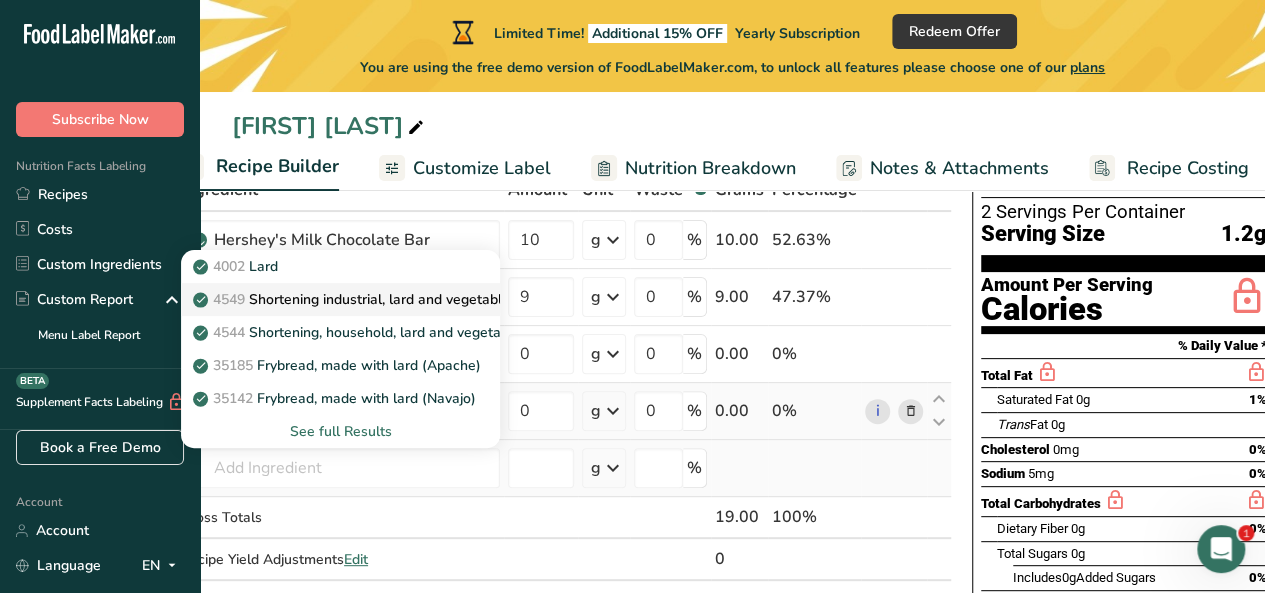 click on "Code: 4549
Shortening industrial, lard and vegetable oil" at bounding box center [363, 299] 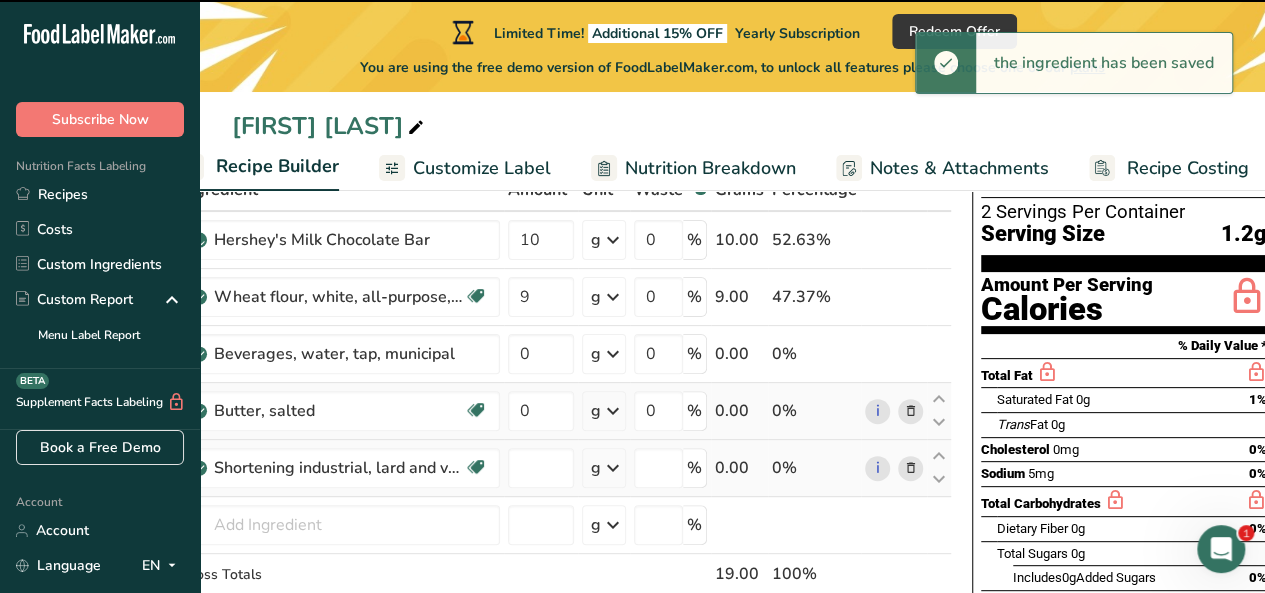 type on "0" 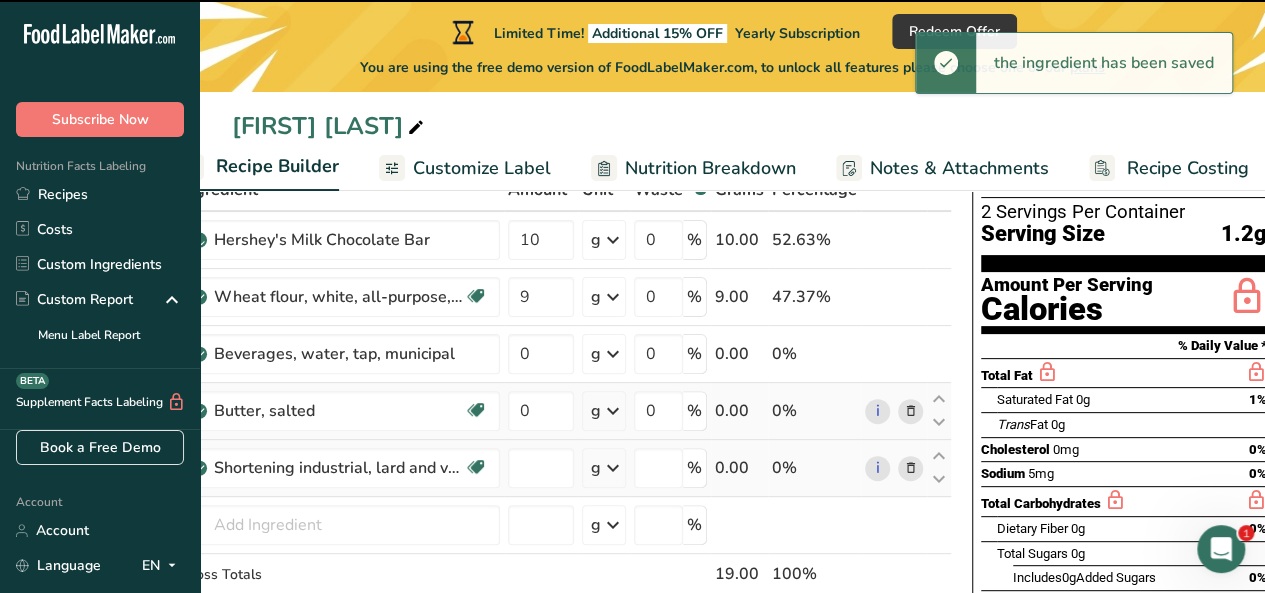 type on "0" 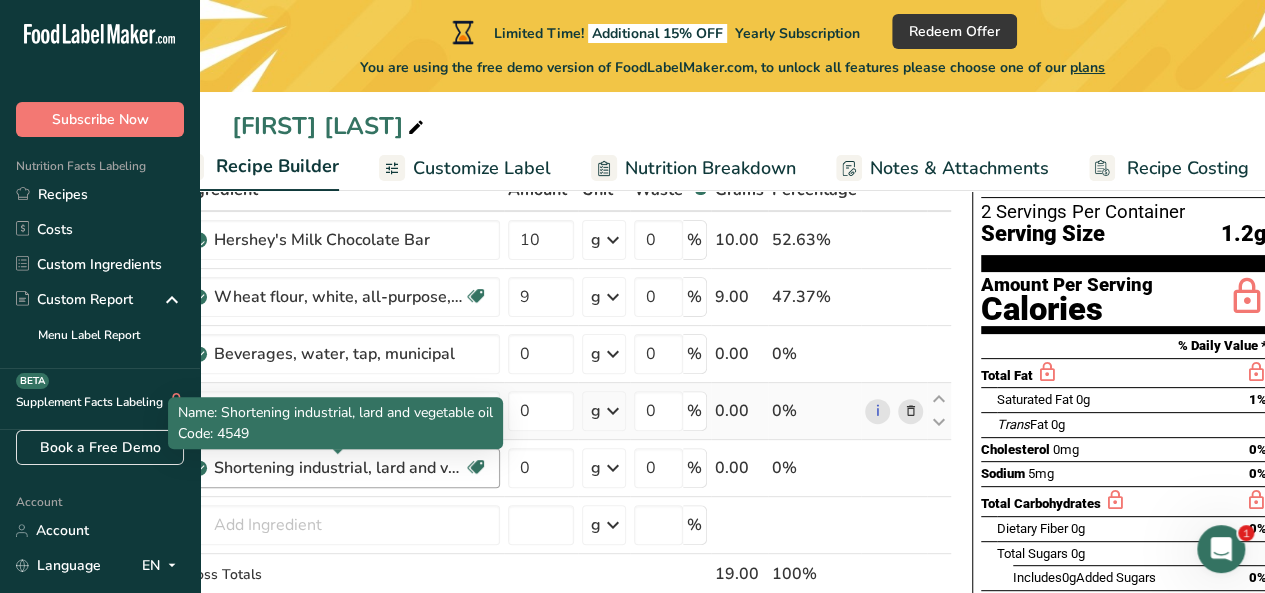 click on "Shortening industrial, lard and vegetable oil" at bounding box center (339, 468) 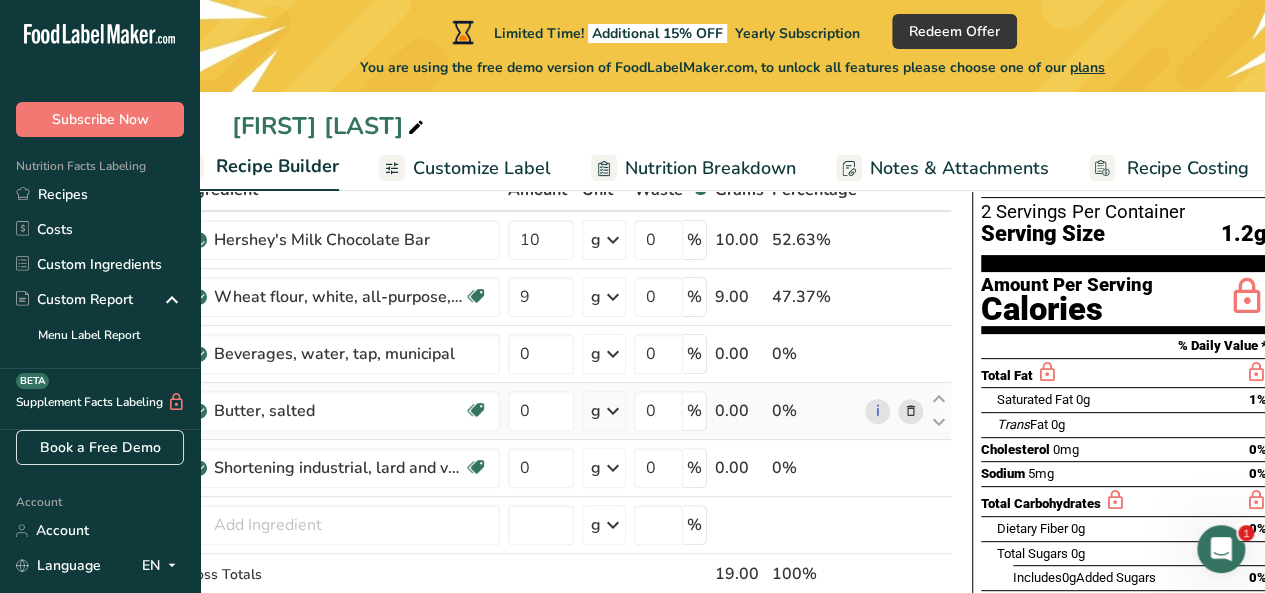 click at bounding box center [911, 468] 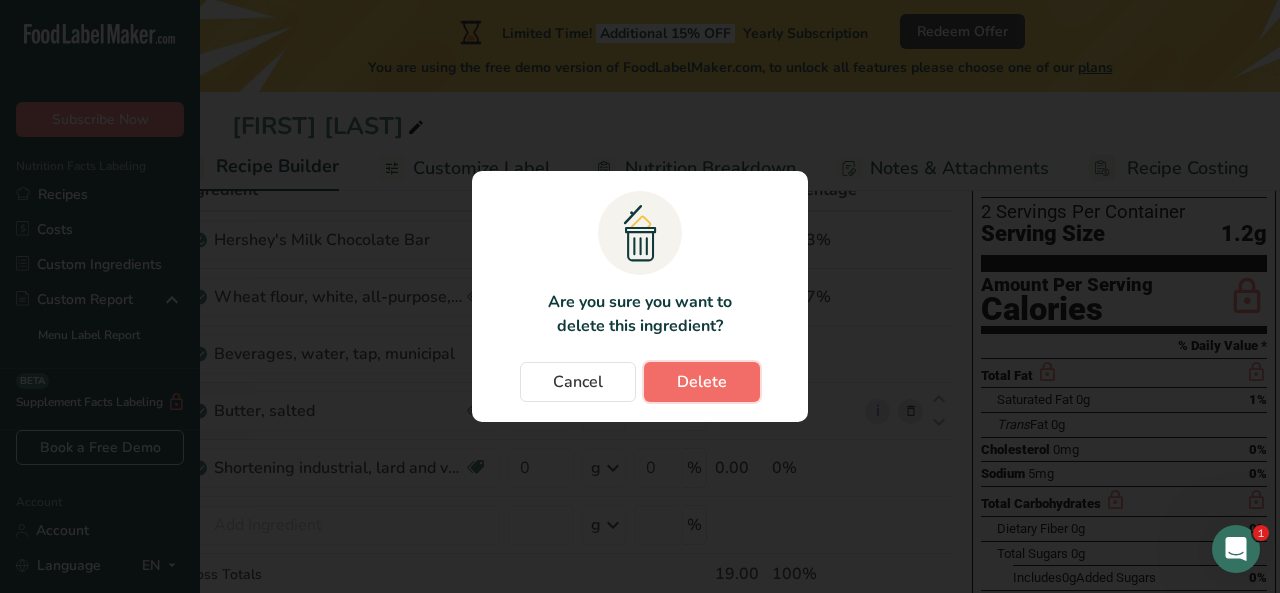 click on "Delete" at bounding box center [702, 382] 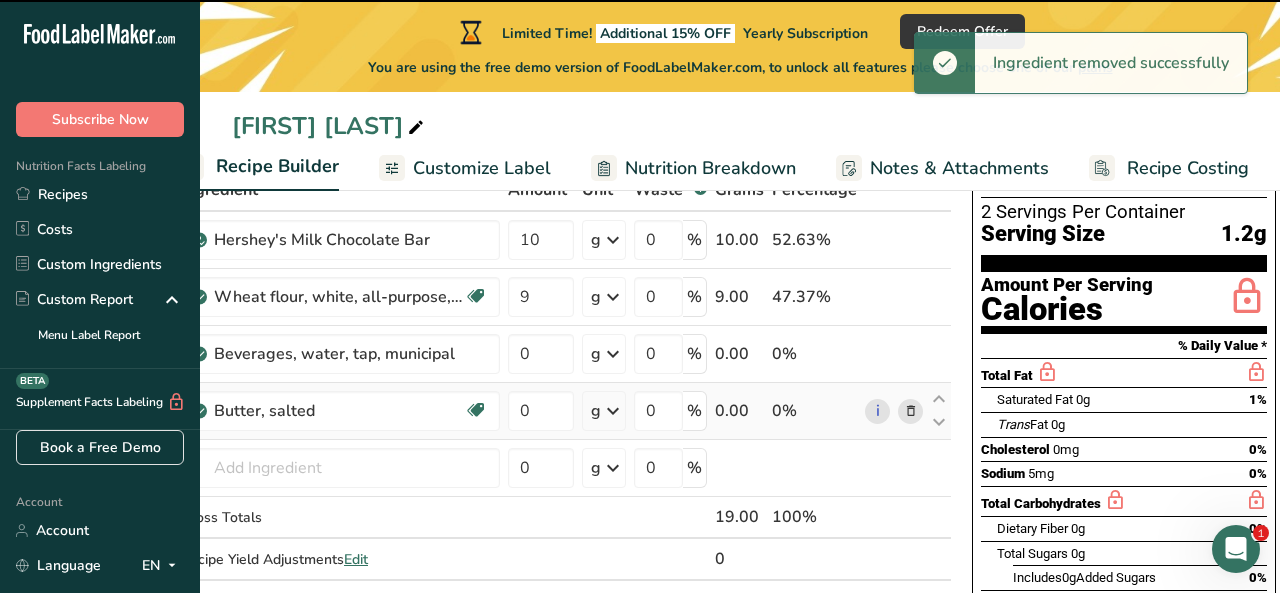 type 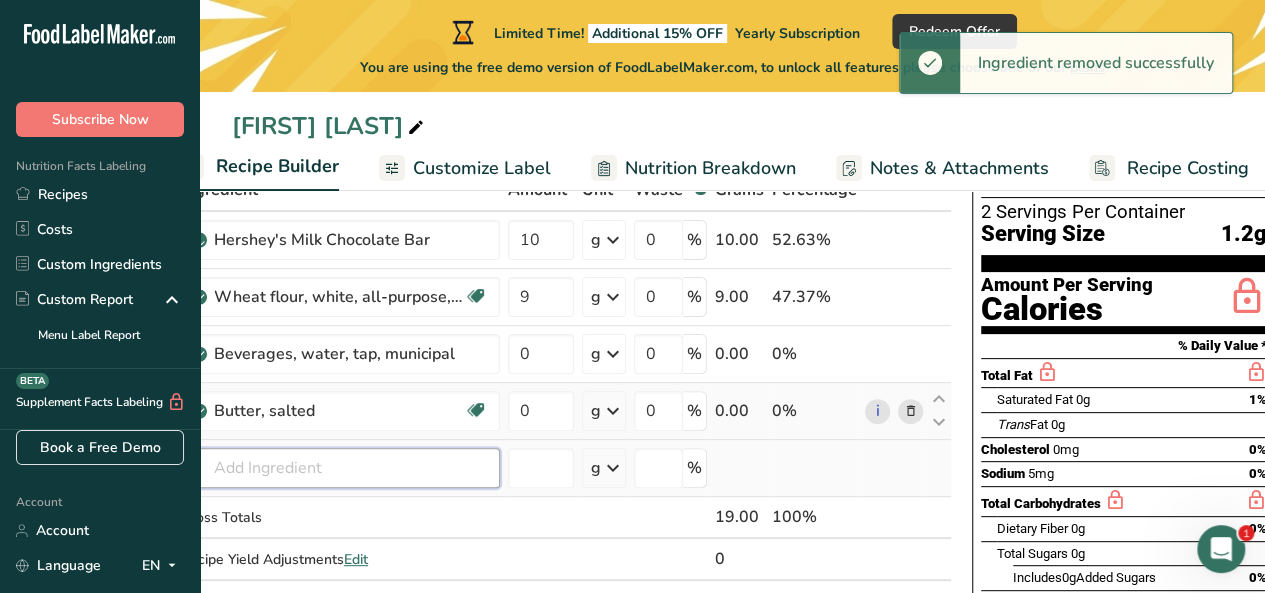 click at bounding box center [340, 468] 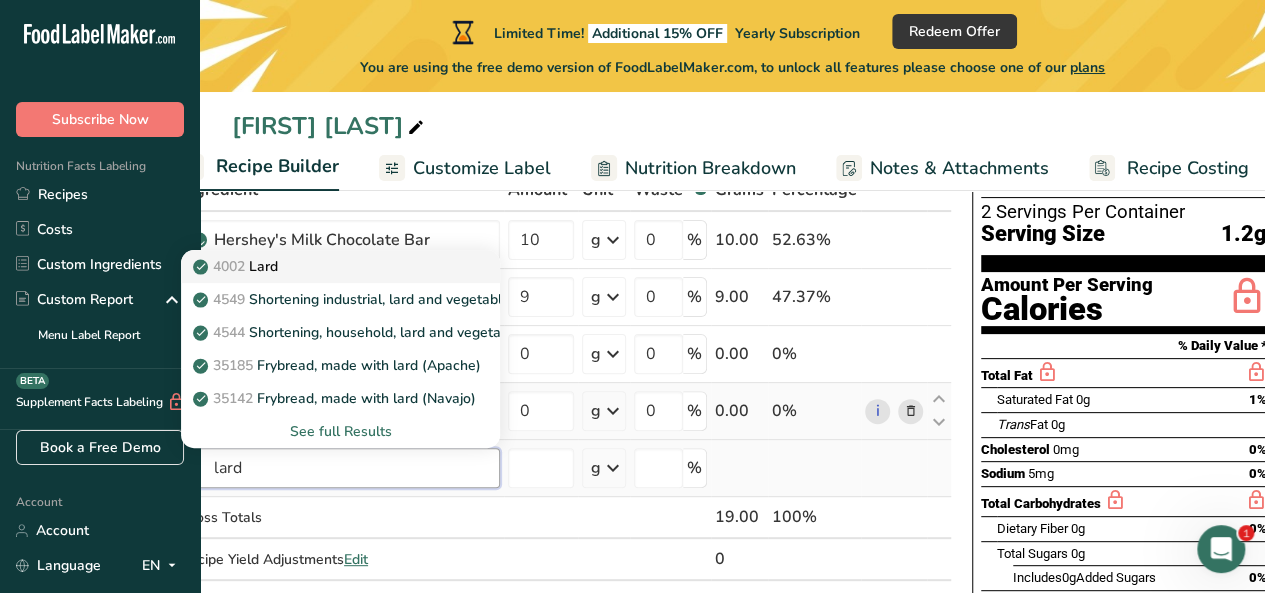 type on "lard" 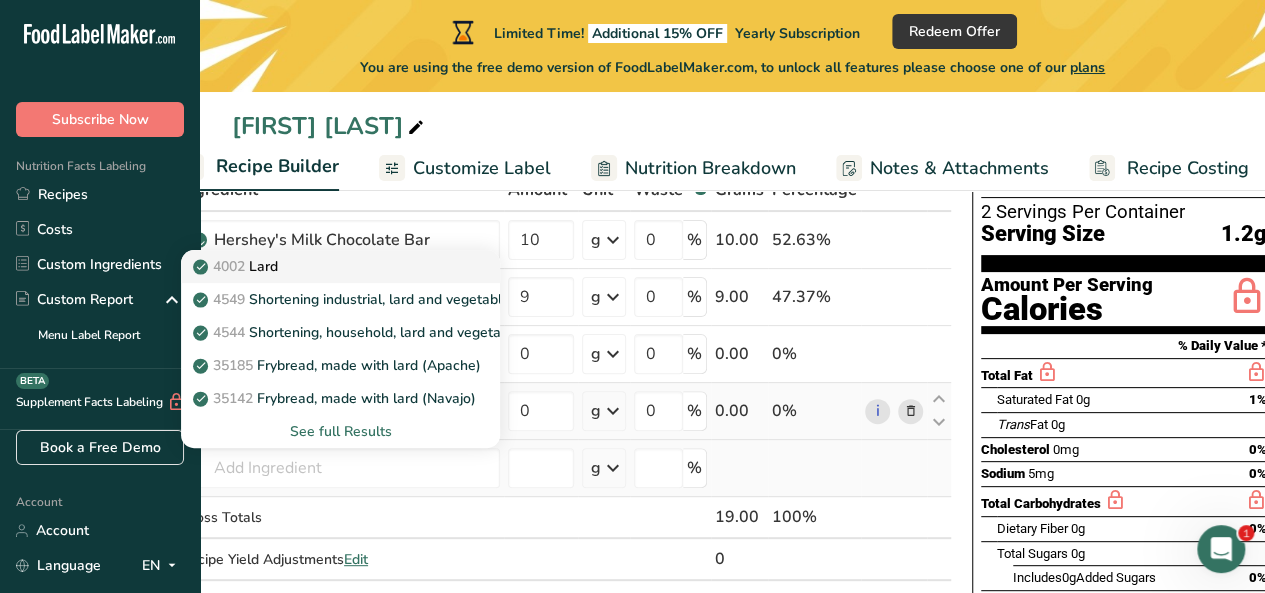 click on "Code: 4002
Lard" at bounding box center [324, 266] 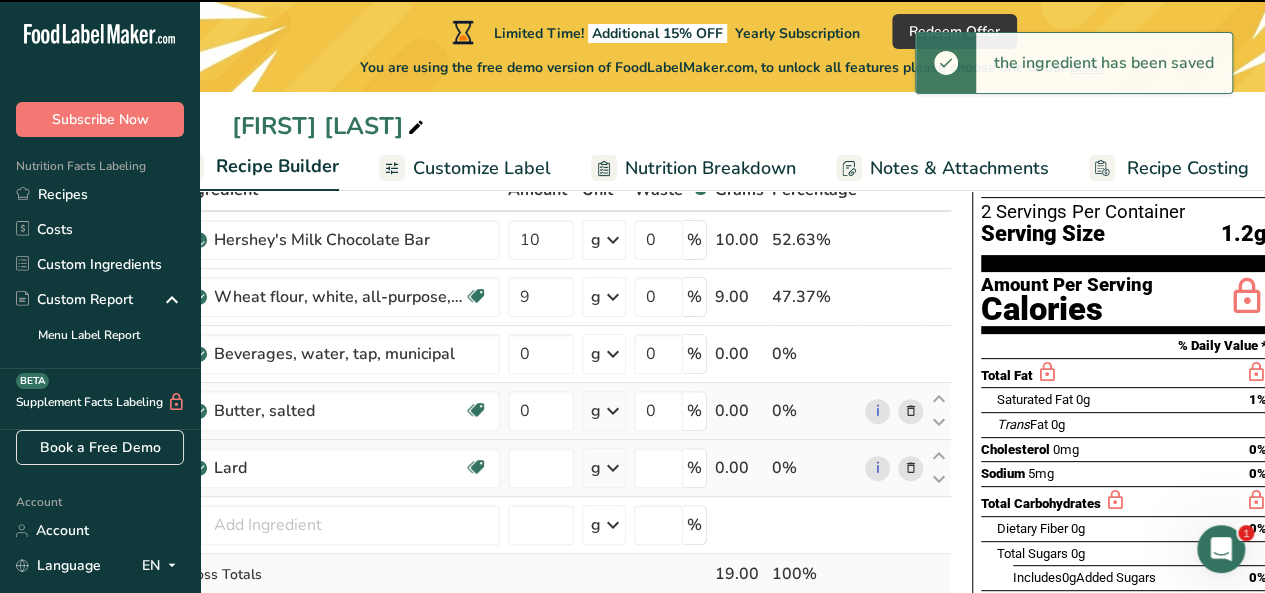 type on "0" 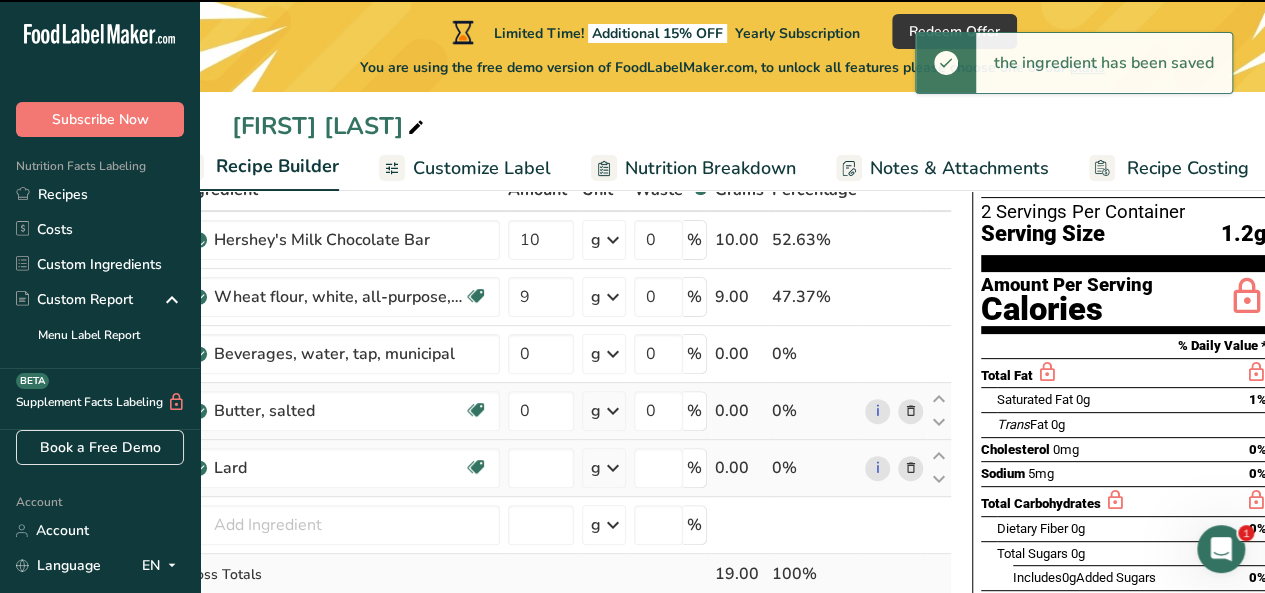 type on "0" 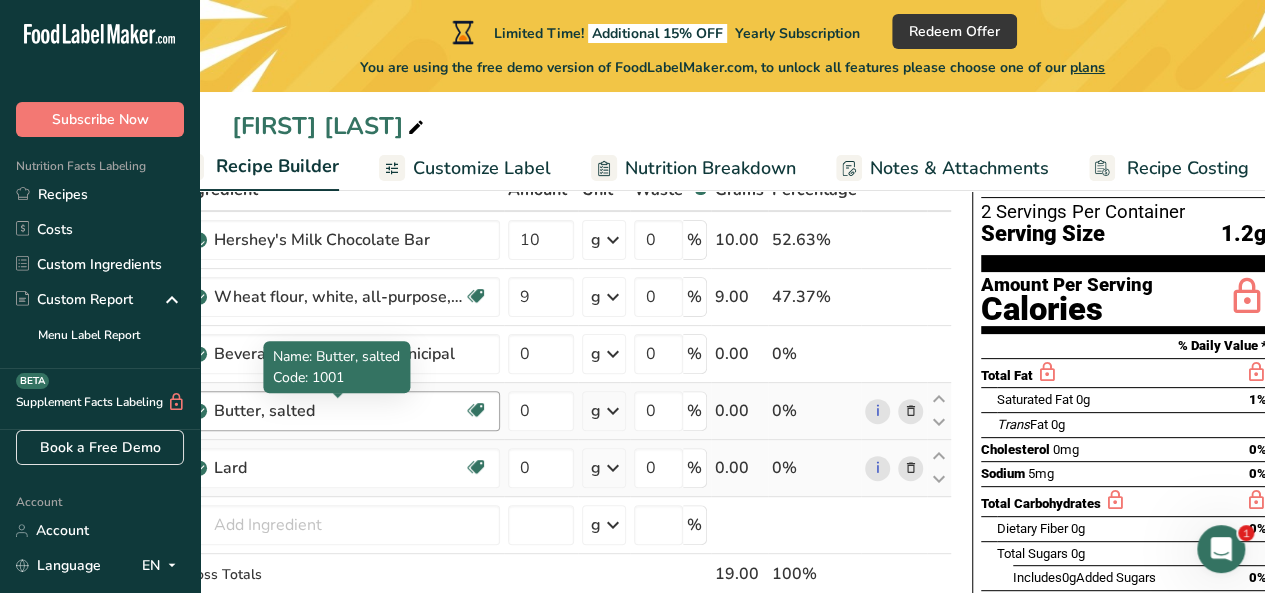 click on "Butter, salted" at bounding box center [339, 411] 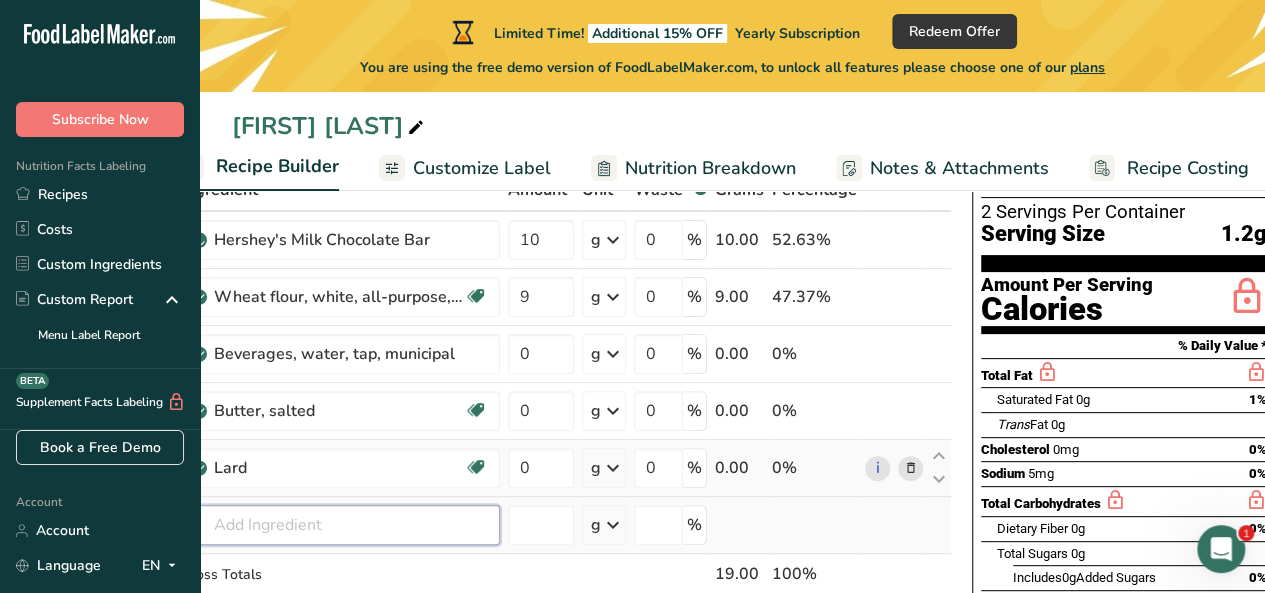 click at bounding box center [340, 525] 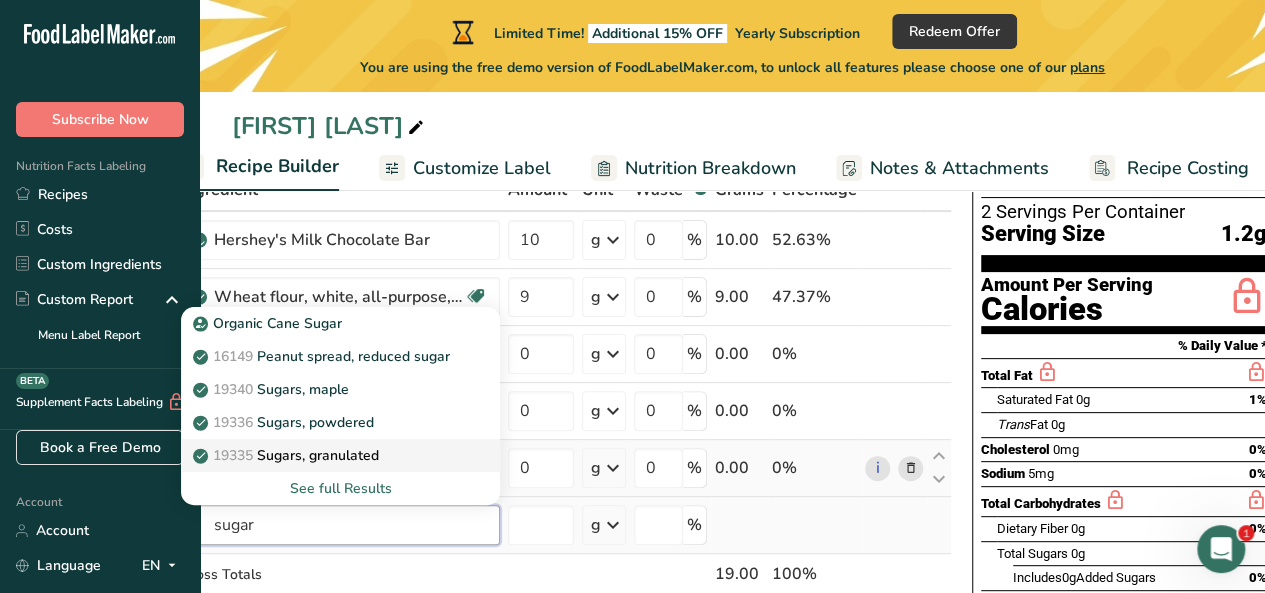 type on "sugar" 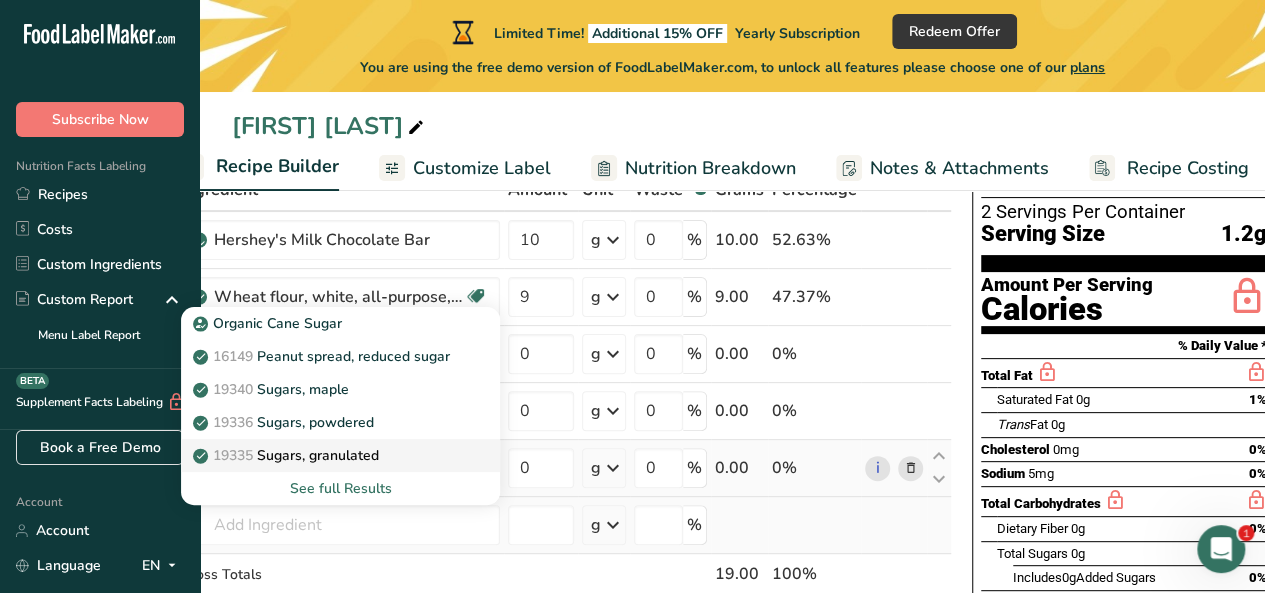 click on "19335
Sugars, granulated" at bounding box center [288, 455] 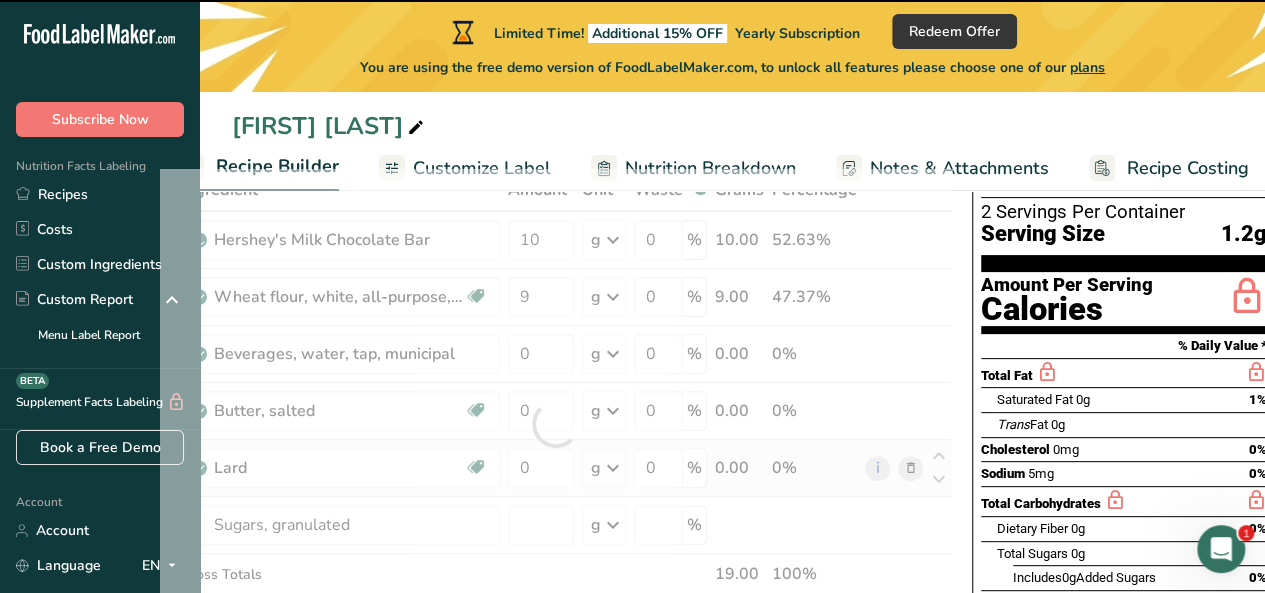 type on "0" 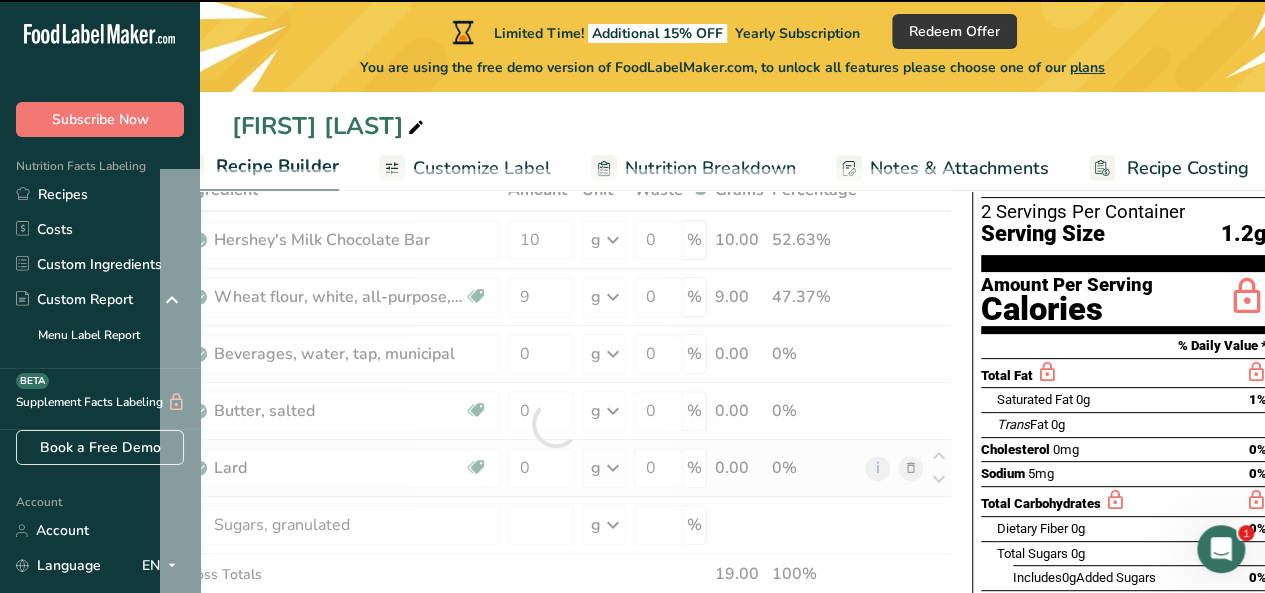 type on "0" 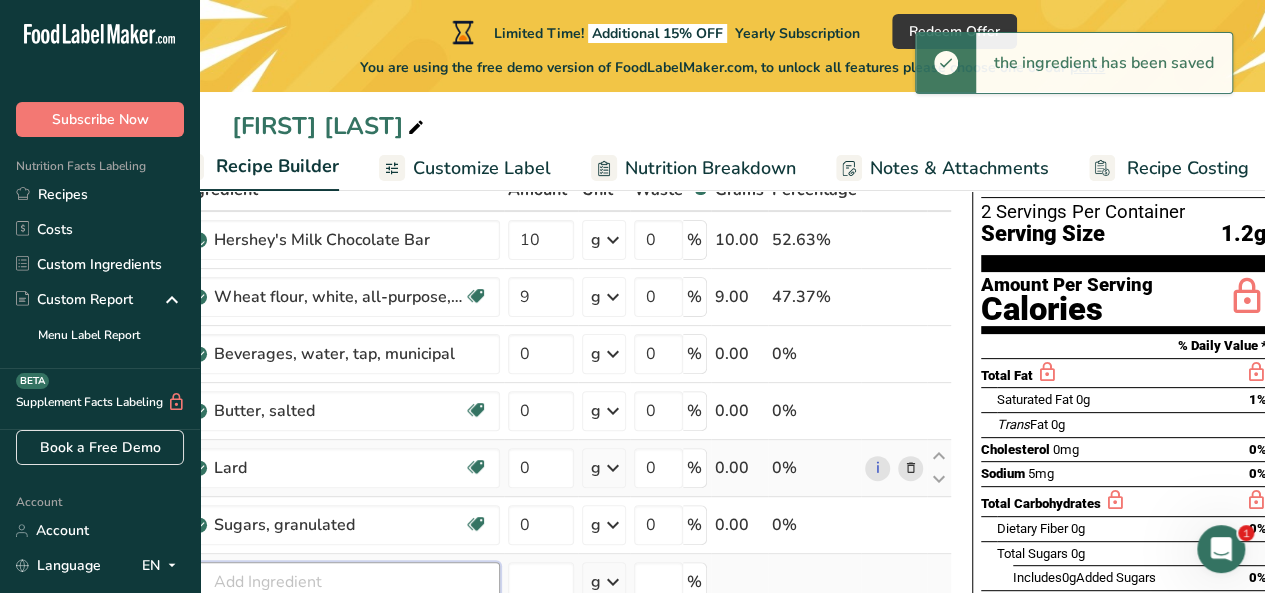 click at bounding box center (340, 582) 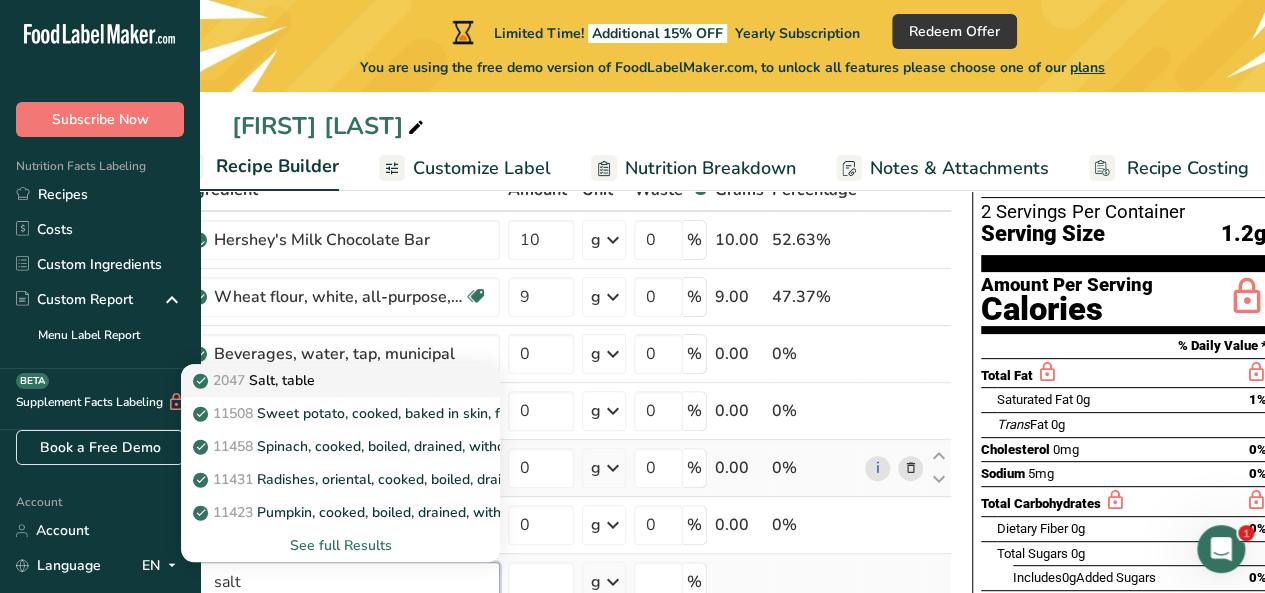 type on "salt" 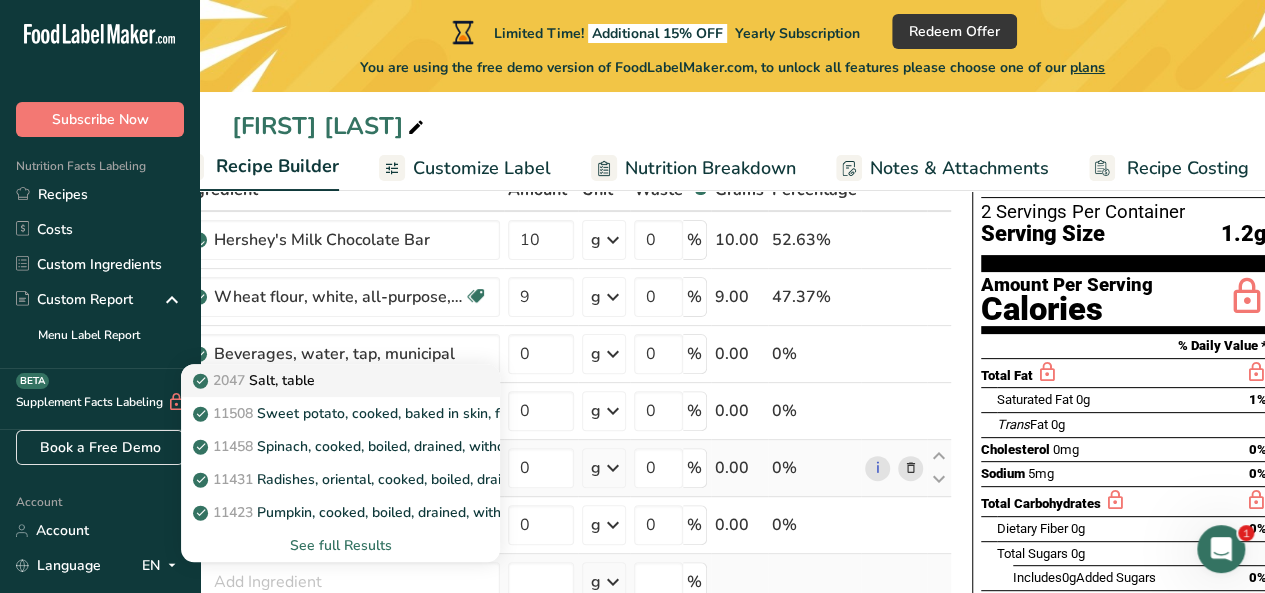 click on "2047
Salt, table" at bounding box center (324, 380) 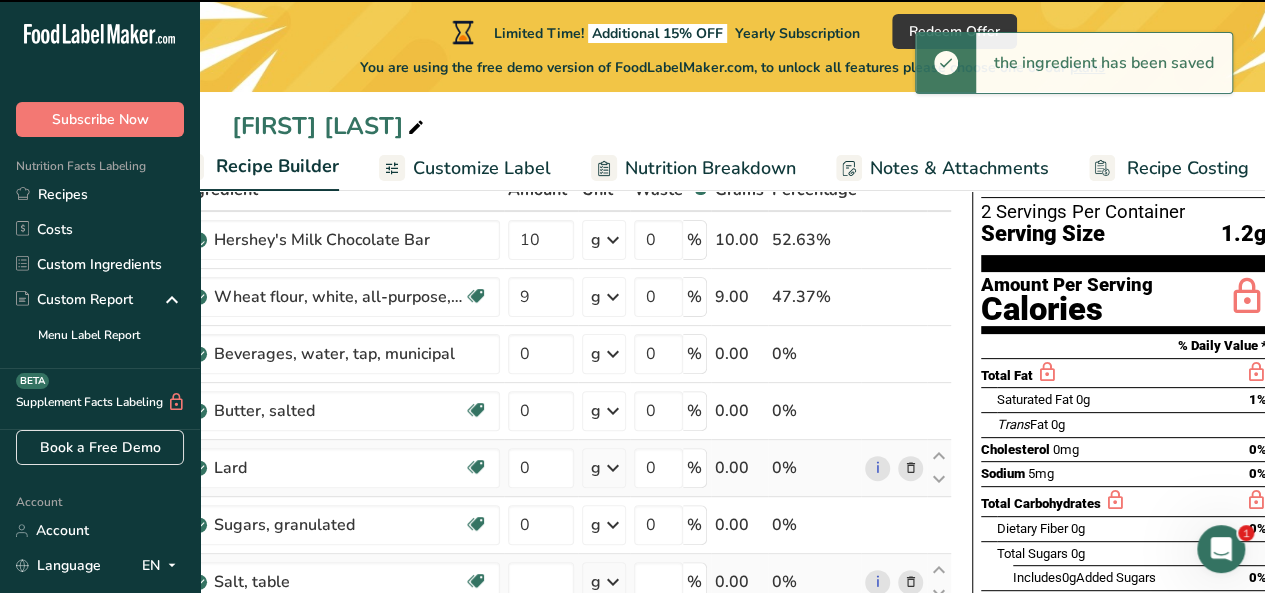 type on "0" 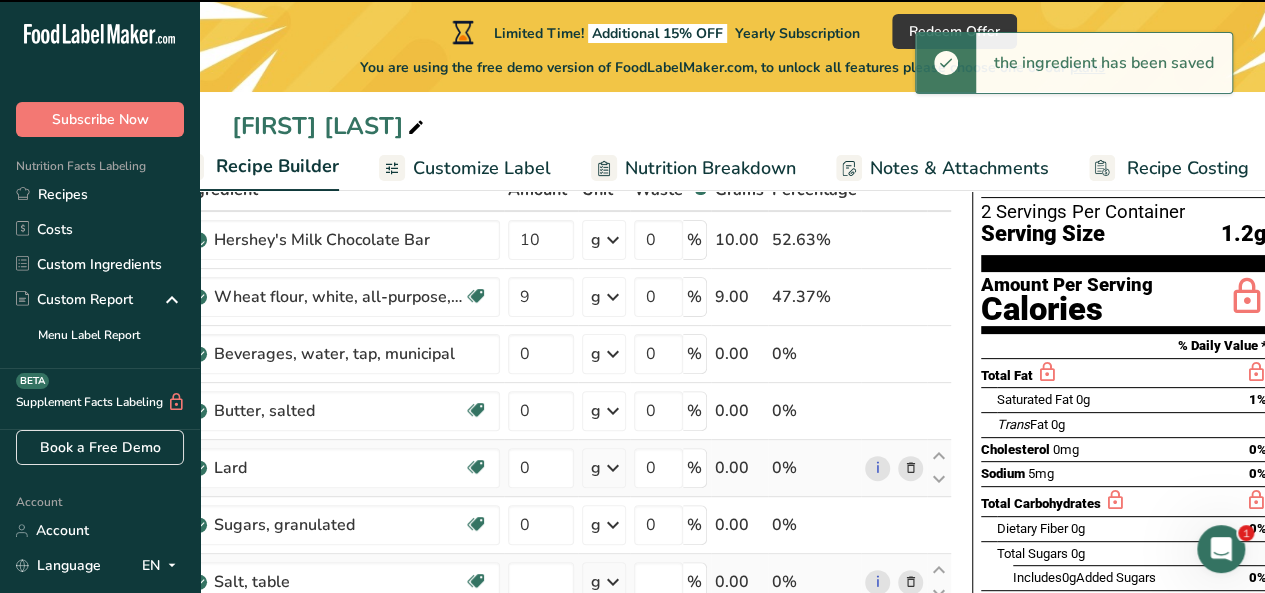 type on "0" 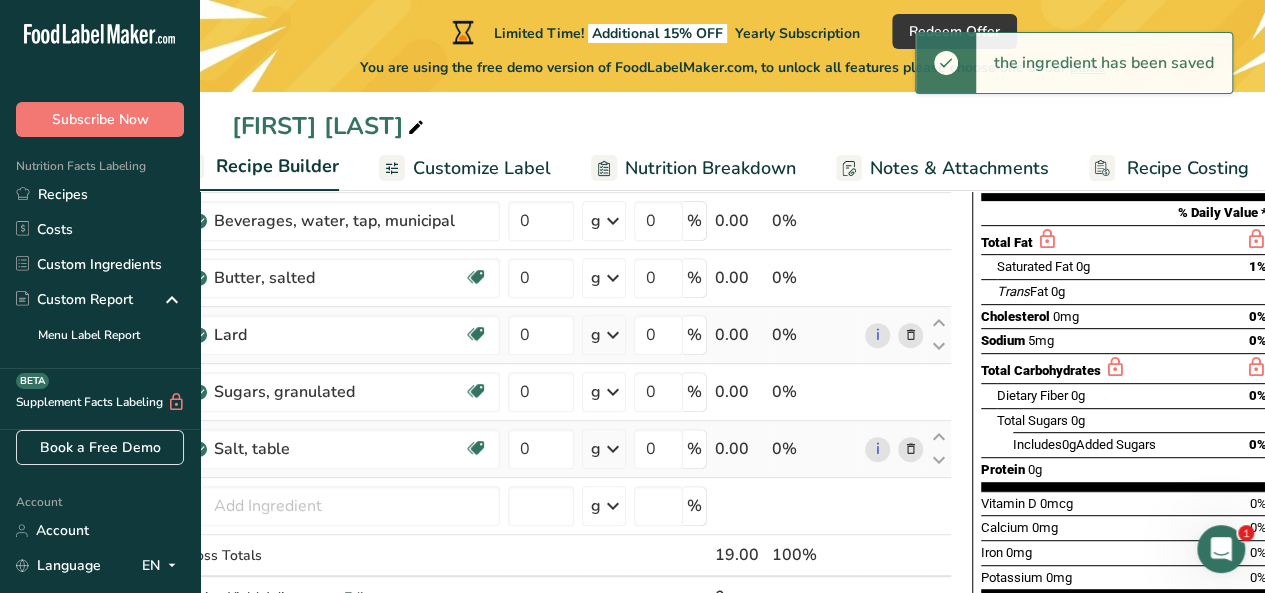 scroll, scrollTop: 301, scrollLeft: 0, axis: vertical 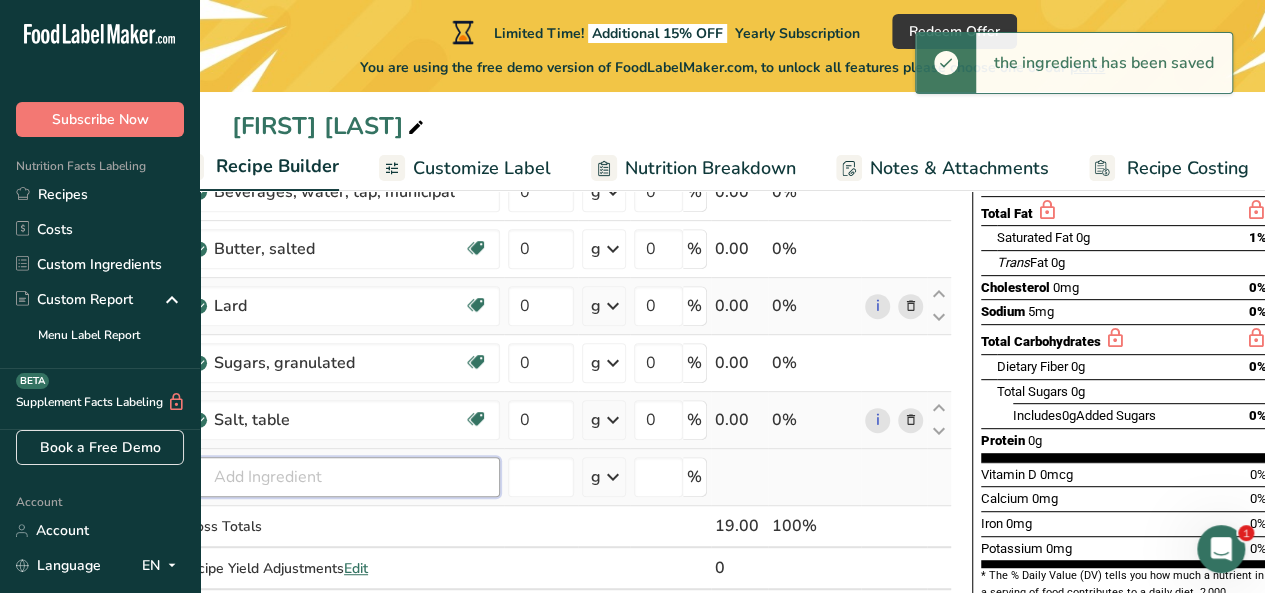 click at bounding box center [340, 477] 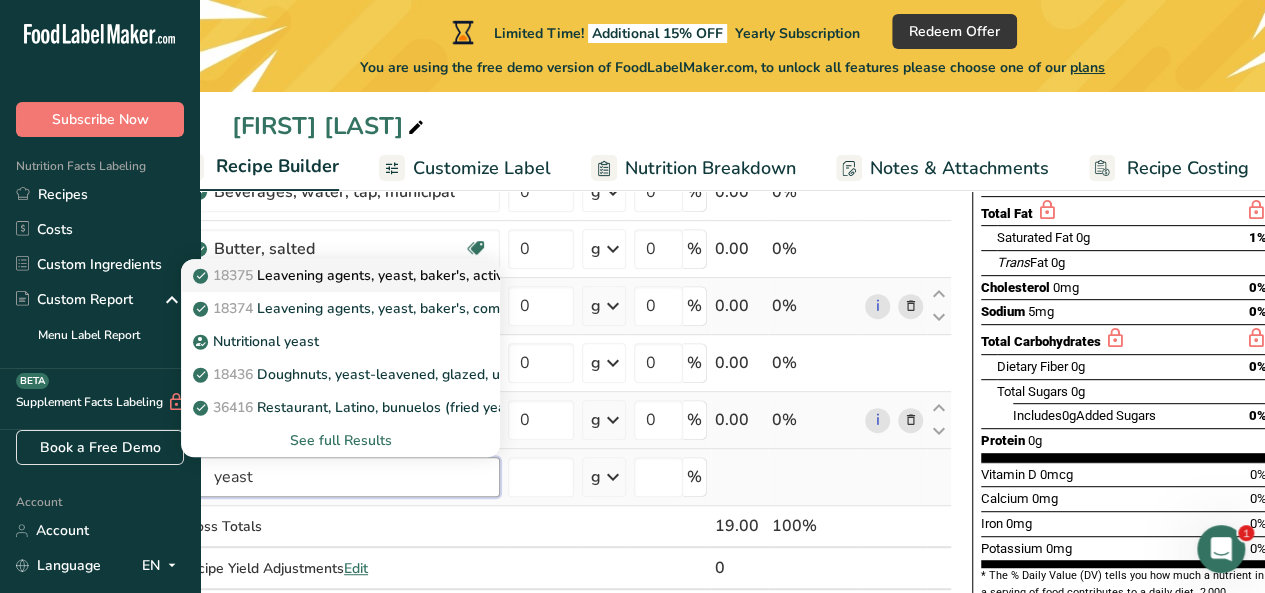 type on "yeast" 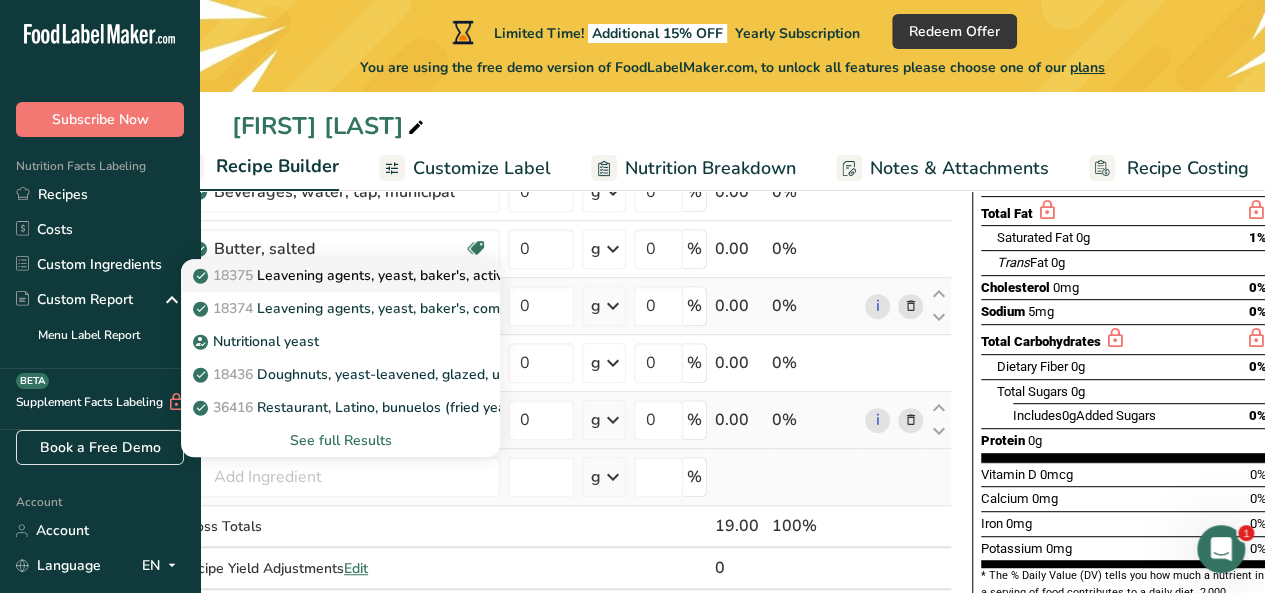 click on "18375
Leavening agents, yeast, baker's, active dry" at bounding box center [366, 275] 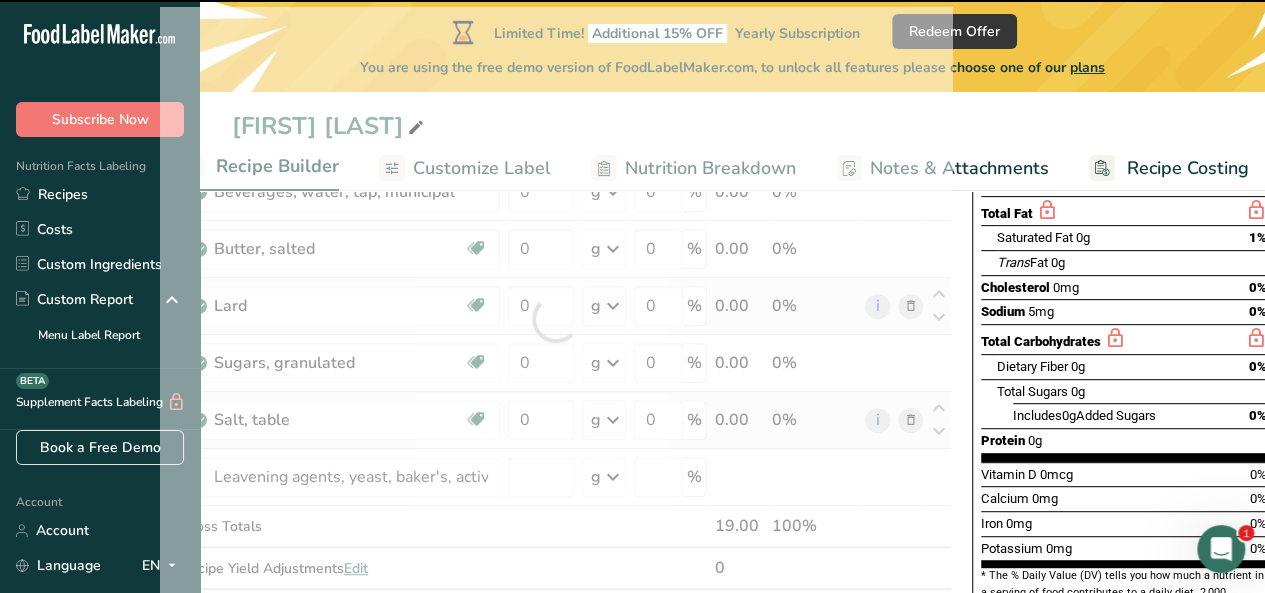 type on "0" 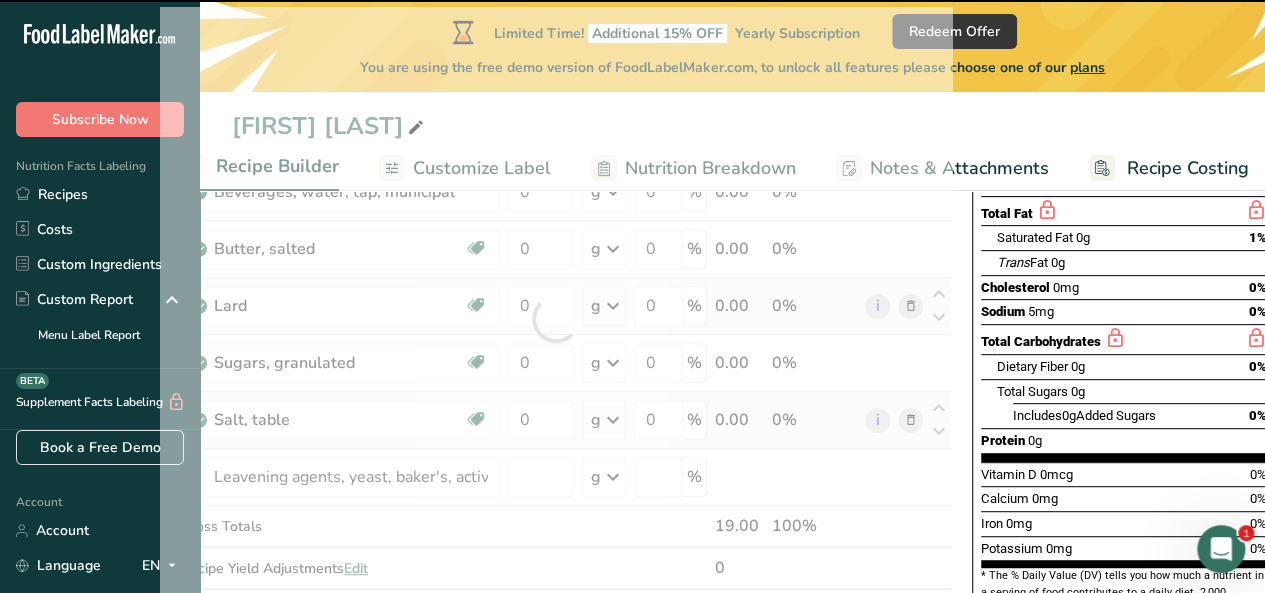 type on "0" 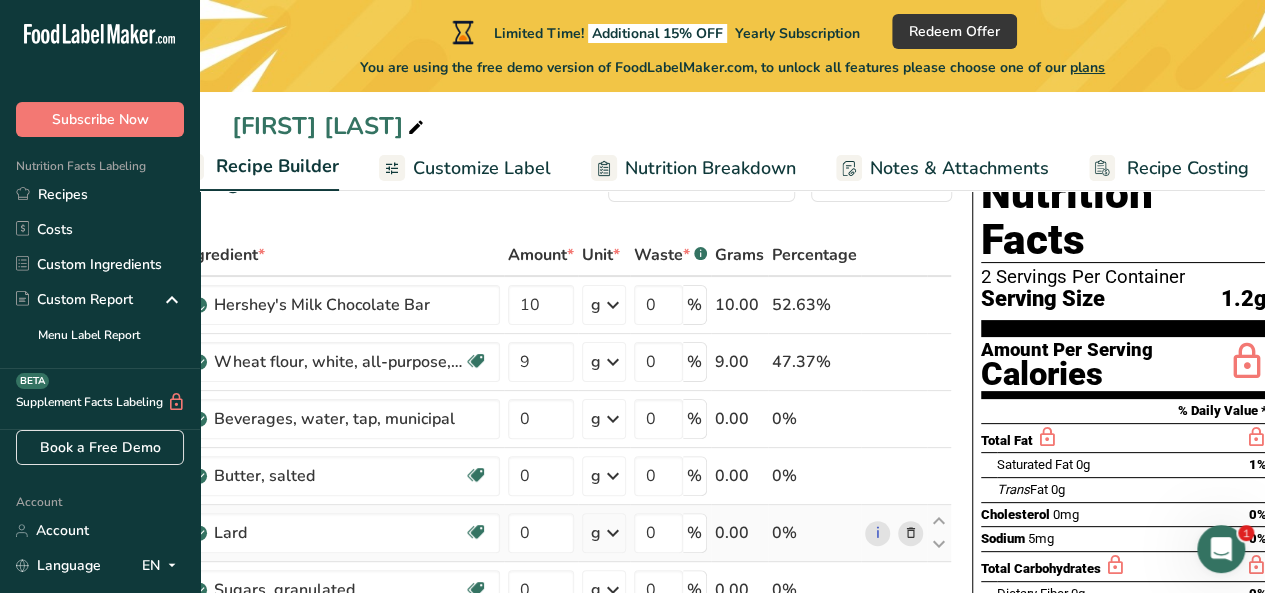 scroll, scrollTop: 80, scrollLeft: 0, axis: vertical 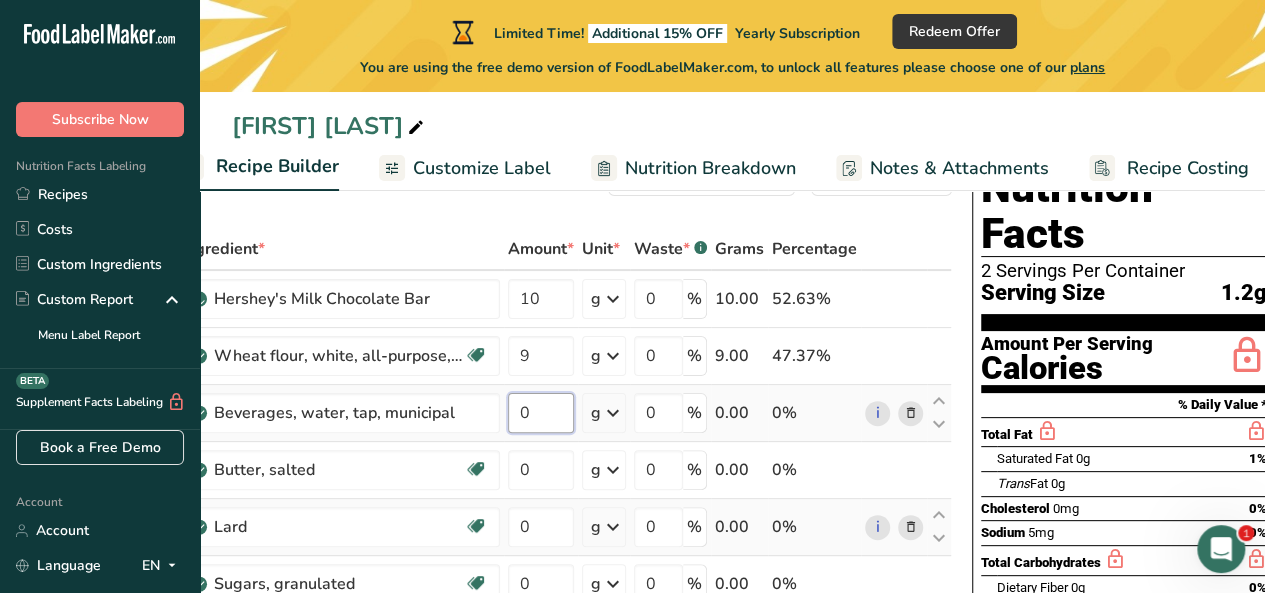click on "0" at bounding box center [541, 413] 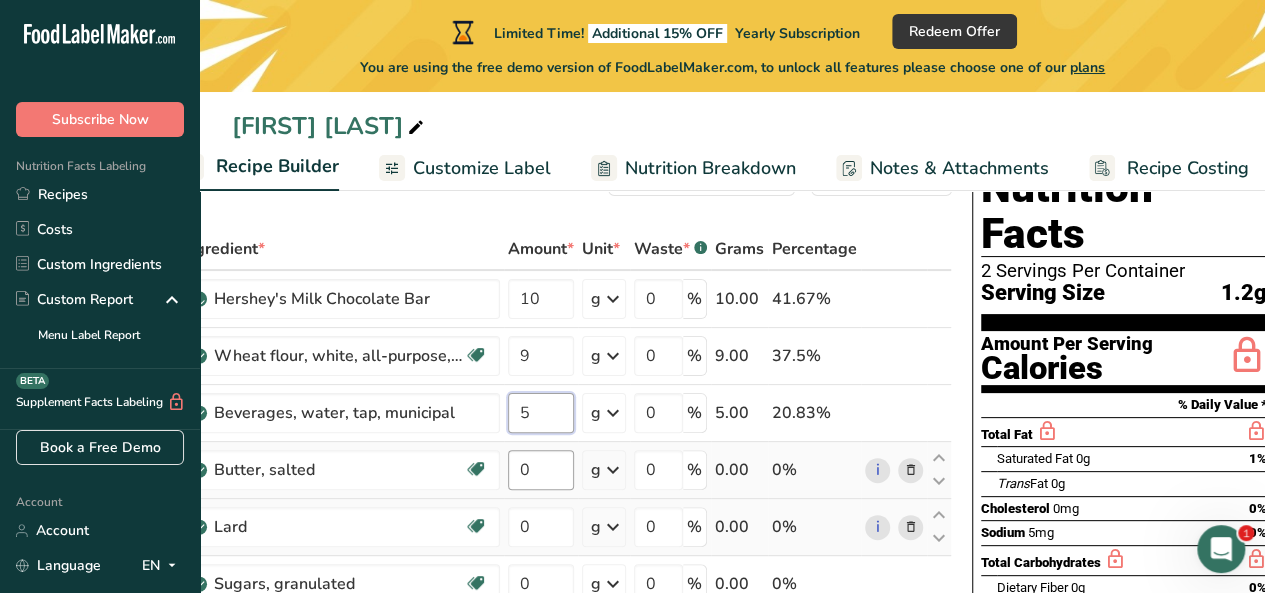 type on "5" 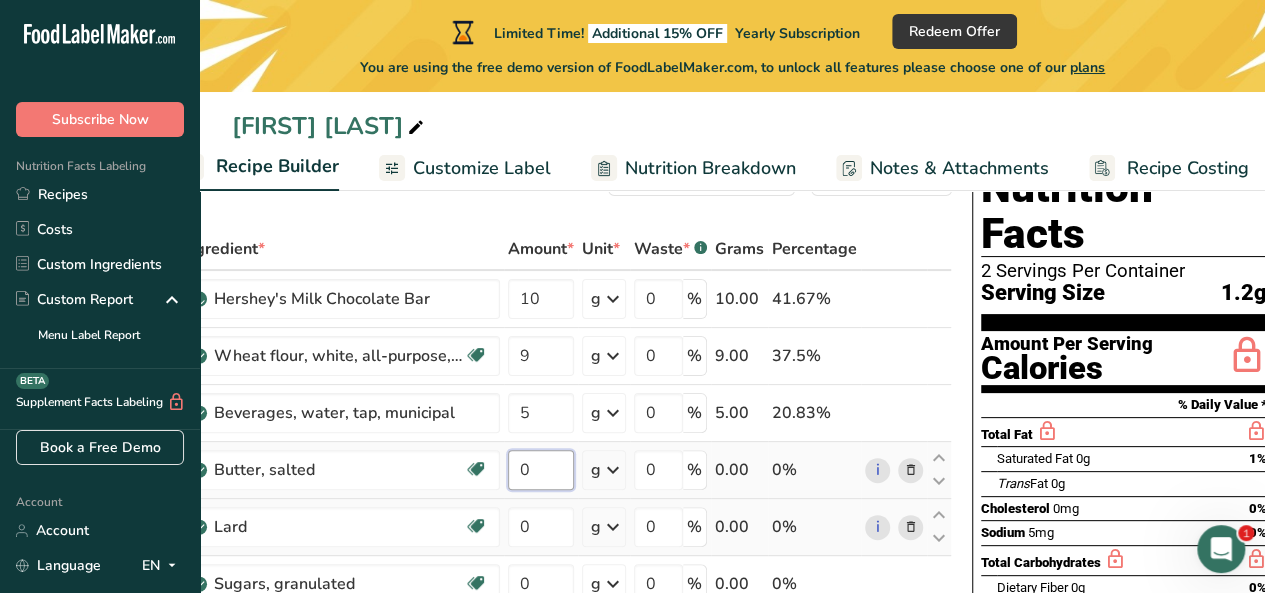 click on "Ingredient *
Amount *
Unit *
Waste *   .a-a{fill:#347362;}.b-a{fill:#fff;}          Grams
Percentage
Hershey's Milk Chocolate Bar
10
g
Weight Units
g
kg
mg
See more
Volume Units
l
Volume units require a density conversion. If you know your ingredient's density enter it below. Otherwise, click on "RIA" our AI Regulatory bot - she will be able to help you
lb/ft3
g/cm3
Confirm
mL
Volume units require a density conversion. If you know your ingredient's density enter it below. Otherwise, click on "RIA" our AI Regulatory bot - she will be able to help you
lb/ft3" at bounding box center (556, 568) 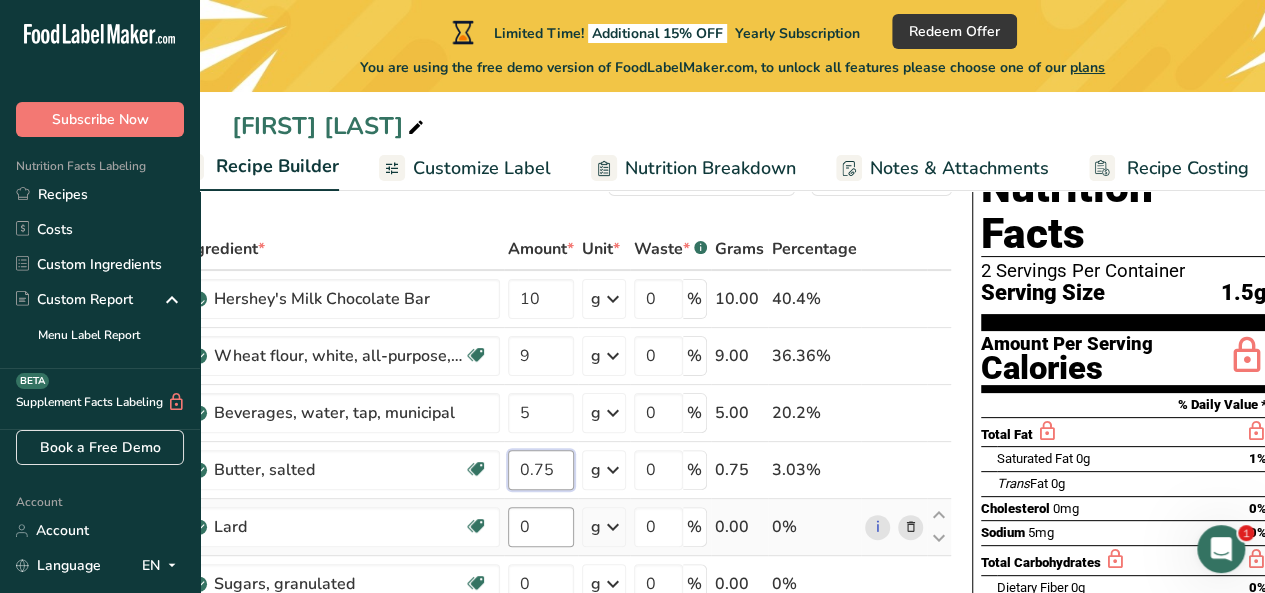 type on "0.75" 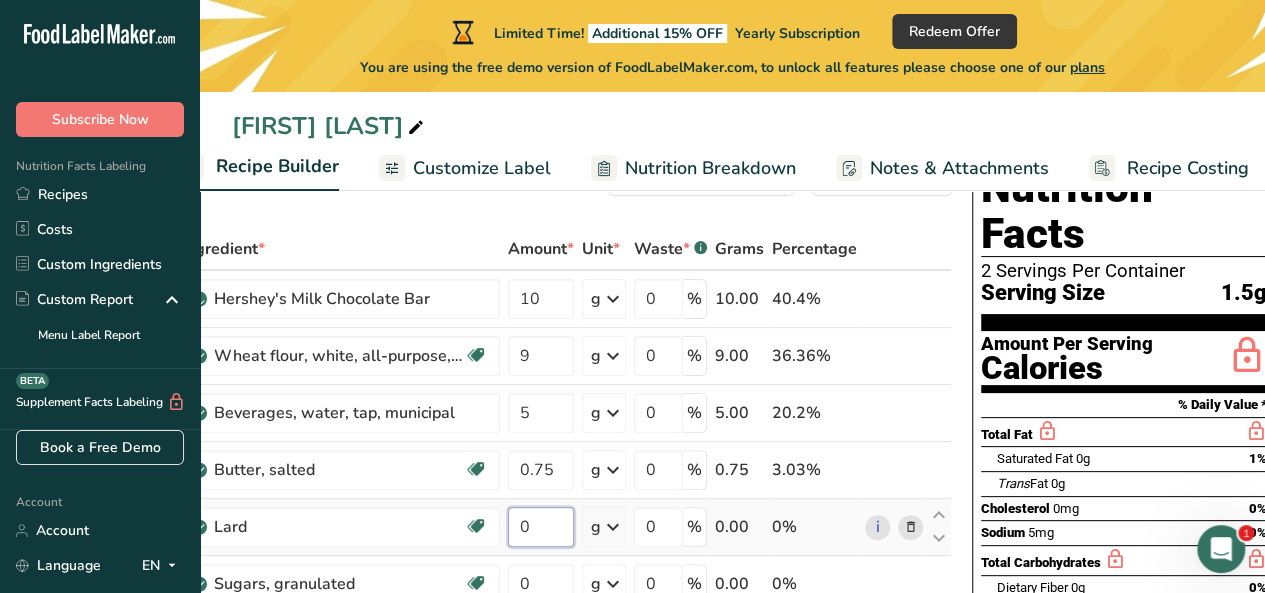 click on "Ingredient *
Amount *
Unit *
Waste *   .a-a{fill:#347362;}.b-a{fill:#fff;}          Grams
Percentage
Hershey's Milk Chocolate Bar
10
g
Weight Units
g
kg
mg
See more
Volume Units
l
Volume units require a density conversion. If you know your ingredient's density enter it below. Otherwise, click on "RIA" our AI Regulatory bot - she will be able to help you
lb/ft3
g/cm3
Confirm
mL
Volume units require a density conversion. If you know your ingredient's density enter it below. Otherwise, click on "RIA" our AI Regulatory bot - she will be able to help you
lb/ft3" at bounding box center [556, 568] 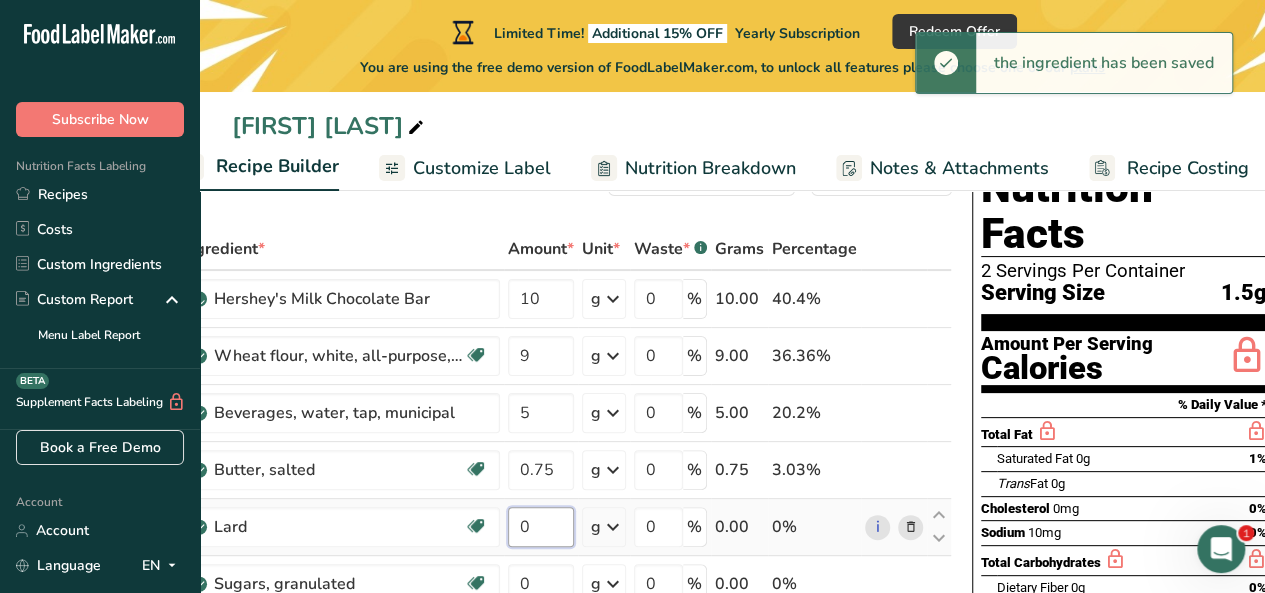 click on "0" at bounding box center [541, 527] 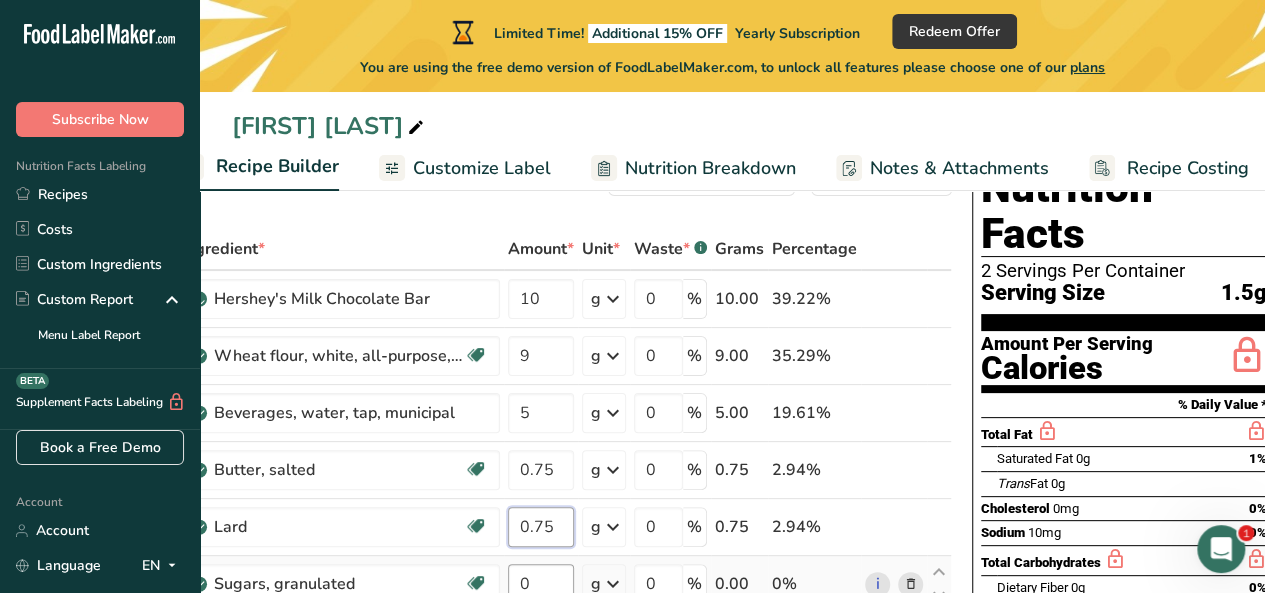 type on "0.75" 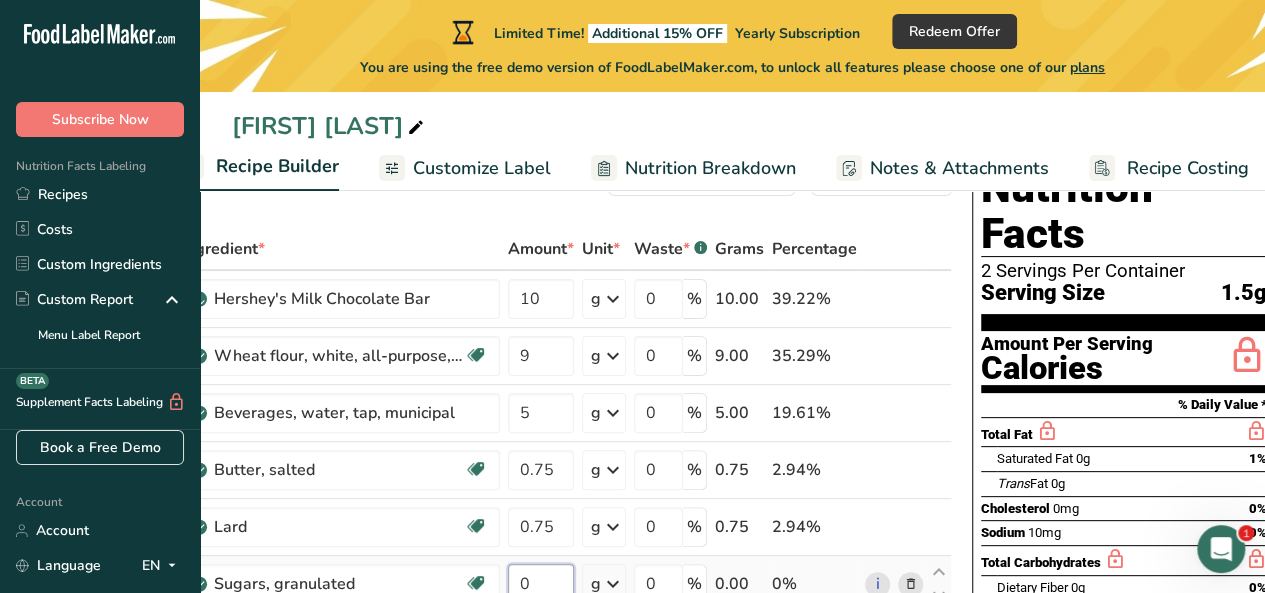 click on "Ingredient *
Amount *
Unit *
Waste *   .a-a{fill:#347362;}.b-a{fill:#fff;}          Grams
Percentage
Hershey's Milk Chocolate Bar
10
g
Weight Units
g
kg
mg
See more
Volume Units
l
Volume units require a density conversion. If you know your ingredient's density enter it below. Otherwise, click on "RIA" our AI Regulatory bot - she will be able to help you
lb/ft3
g/cm3
Confirm
mL
Volume units require a density conversion. If you know your ingredient's density enter it below. Otherwise, click on "RIA" our AI Regulatory bot - she will be able to help you
lb/ft3" at bounding box center [556, 568] 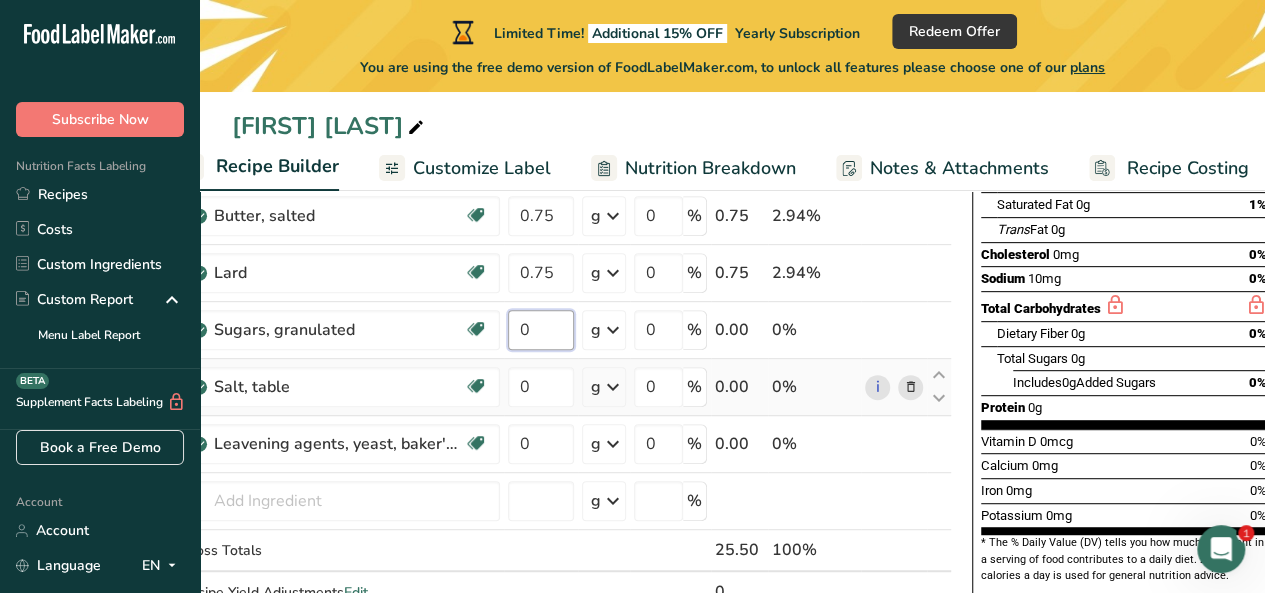 scroll, scrollTop: 338, scrollLeft: 0, axis: vertical 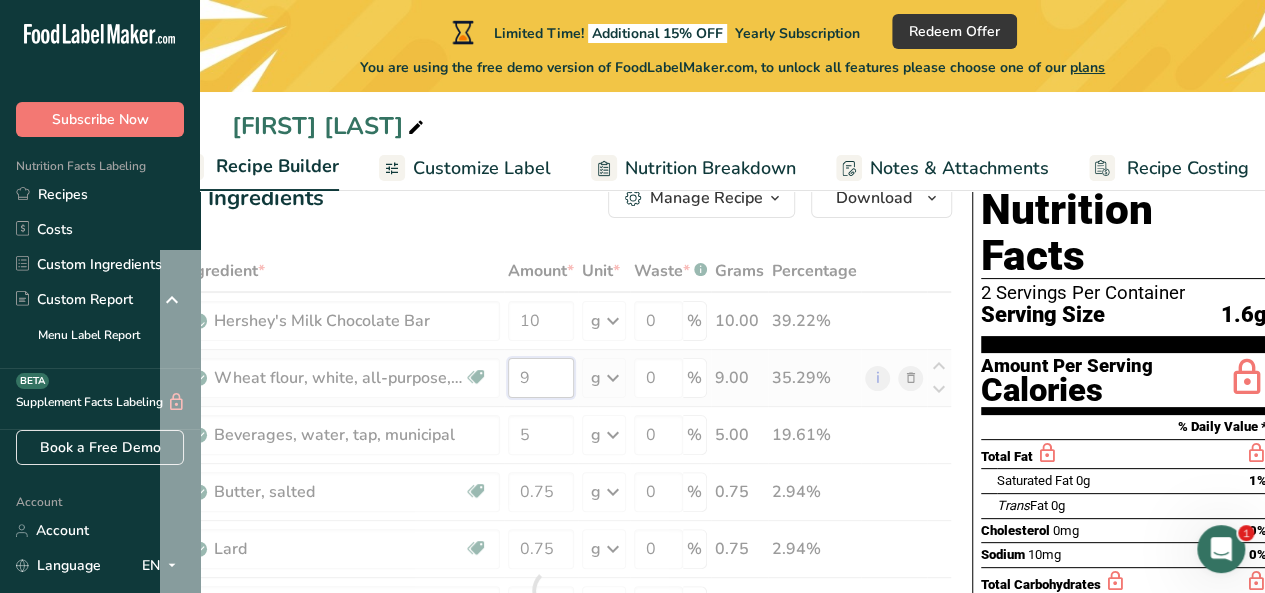 click on "Ingredient *
Amount *
Unit *
Waste *   .a-a{fill:#347362;}.b-a{fill:#fff;}          Grams
Percentage
Hershey's Milk Chocolate Bar
10
g
Weight Units
g
kg
mg
See more
Volume Units
l
Volume units require a density conversion. If you know your ingredient's density enter it below. Otherwise, click on "RIA" our AI Regulatory bot - she will be able to help you
lb/ft3
g/cm3
Confirm
mL
Volume units require a density conversion. If you know your ingredient's density enter it below. Otherwise, click on "RIA" our AI Regulatory bot - she will be able to help you
lb/ft3" at bounding box center [556, 590] 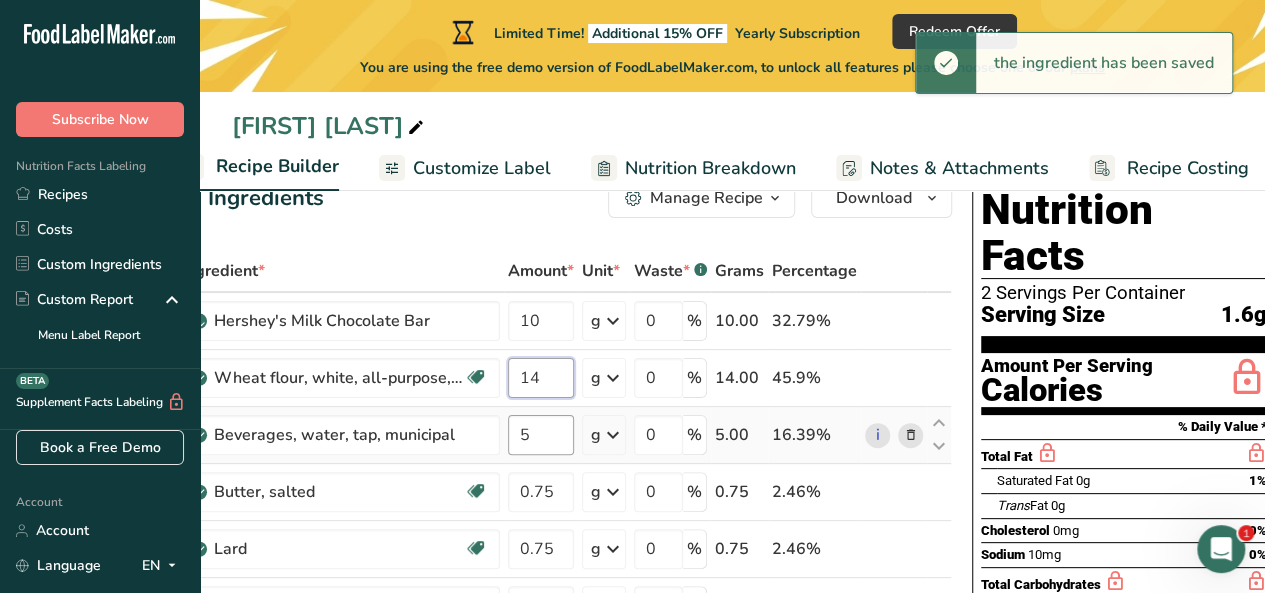 type on "14" 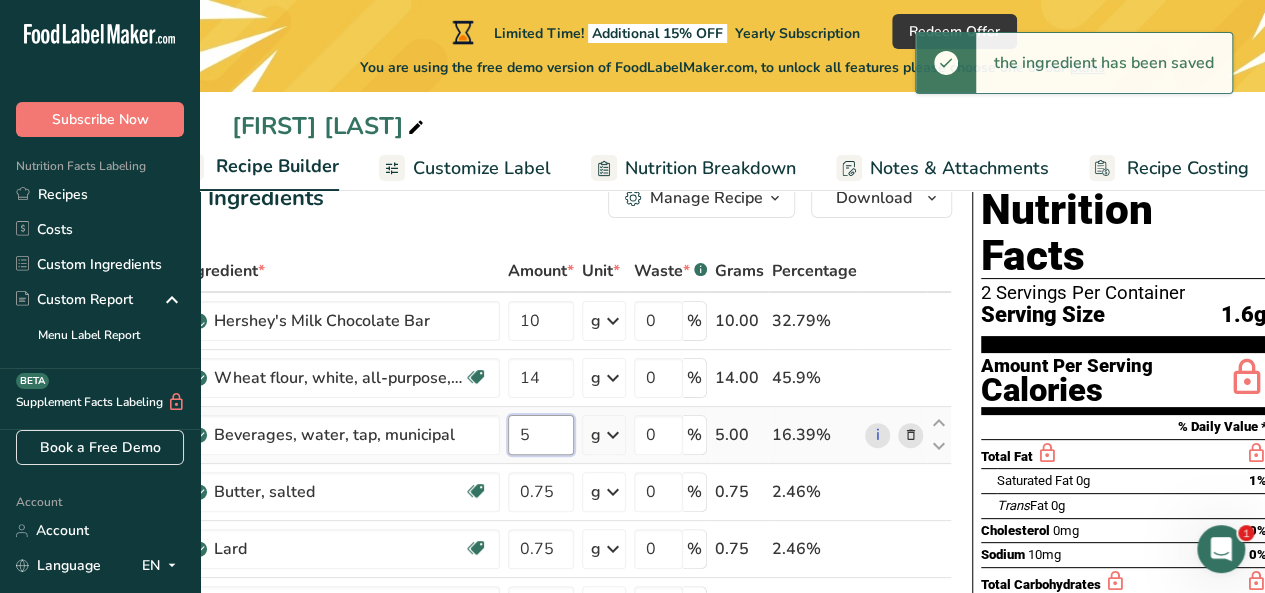 click on "Ingredient *
Amount *
Unit *
Waste *   .a-a{fill:#347362;}.b-a{fill:#fff;}          Grams
Percentage
Hershey's Milk Chocolate Bar
10
g
Weight Units
g
kg
mg
See more
Volume Units
l
Volume units require a density conversion. If you know your ingredient's density enter it below. Otherwise, click on "RIA" our AI Regulatory bot - she will be able to help you
lb/ft3
g/cm3
Confirm
mL
Volume units require a density conversion. If you know your ingredient's density enter it below. Otherwise, click on "RIA" our AI Regulatory bot - she will be able to help you
lb/ft3" at bounding box center [556, 590] 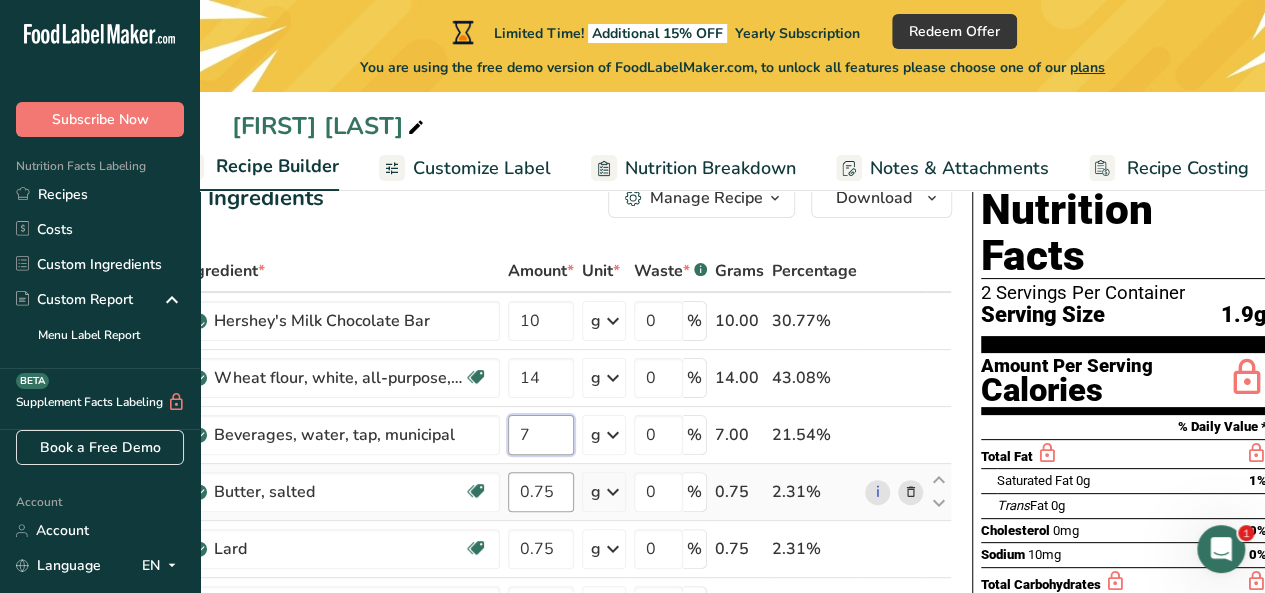 type on "7" 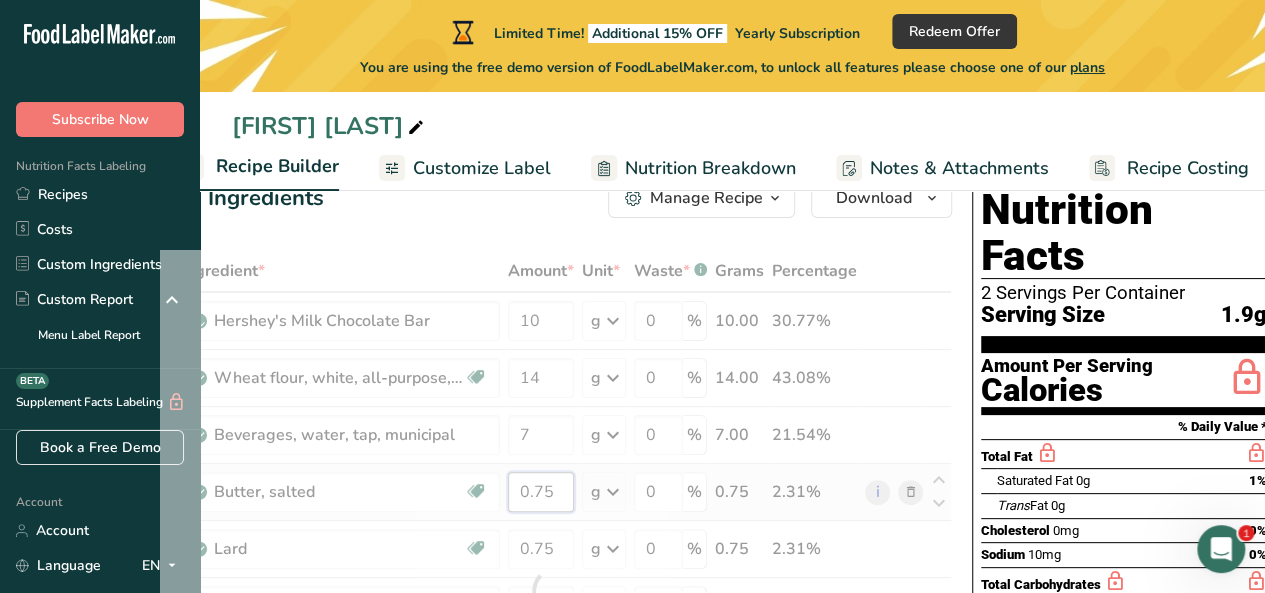 click on "Ingredient *
Amount *
Unit *
Waste *   .a-a{fill:#347362;}.b-a{fill:#fff;}          Grams
Percentage
Hershey's Milk Chocolate Bar
10
g
Weight Units
g
kg
mg
See more
Volume Units
l
Volume units require a density conversion. If you know your ingredient's density enter it below. Otherwise, click on "RIA" our AI Regulatory bot - she will be able to help you
lb/ft3
g/cm3
Confirm
mL
Volume units require a density conversion. If you know your ingredient's density enter it below. Otherwise, click on "RIA" our AI Regulatory bot - she will be able to help you
lb/ft3" at bounding box center [556, 590] 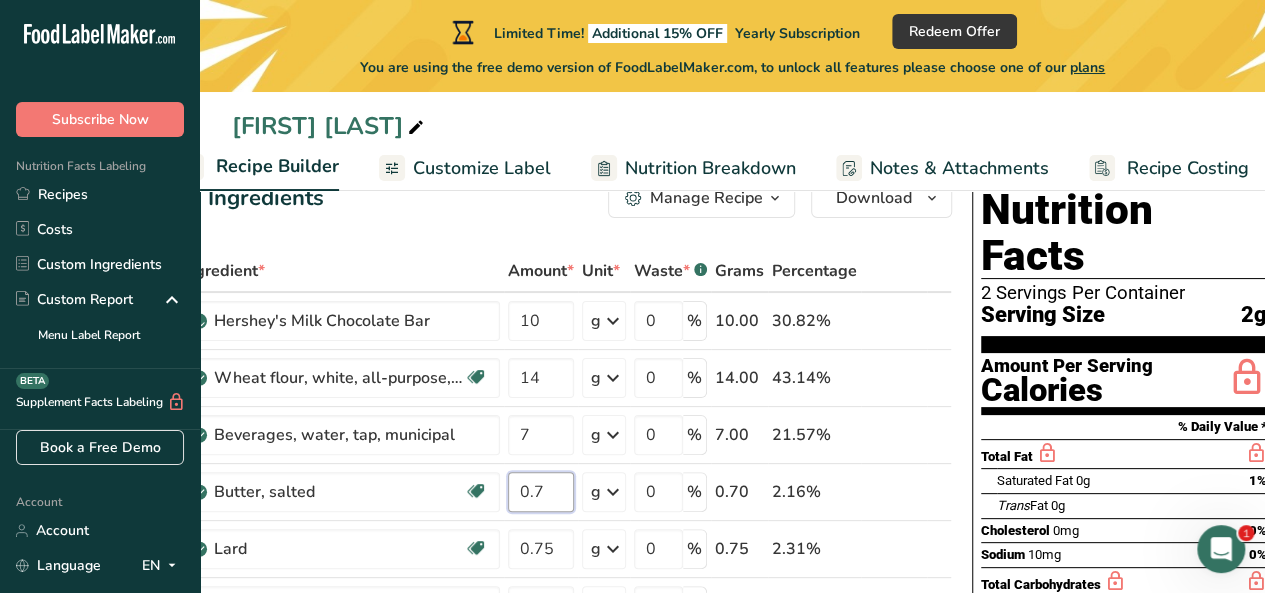 type on "0" 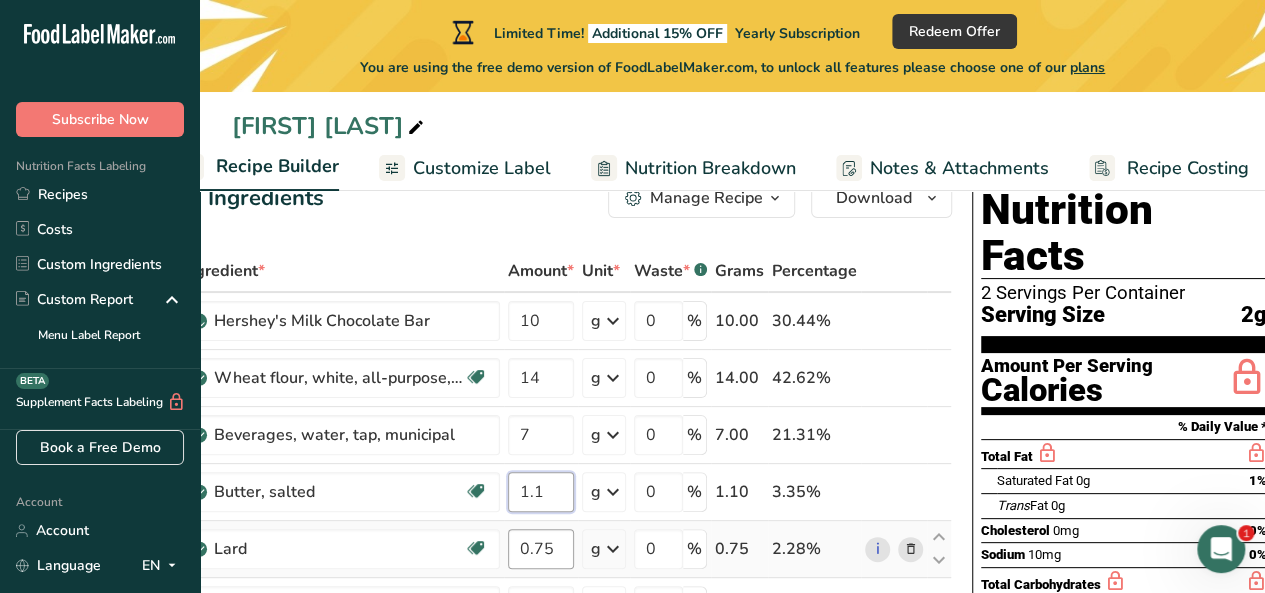 type on "1.1" 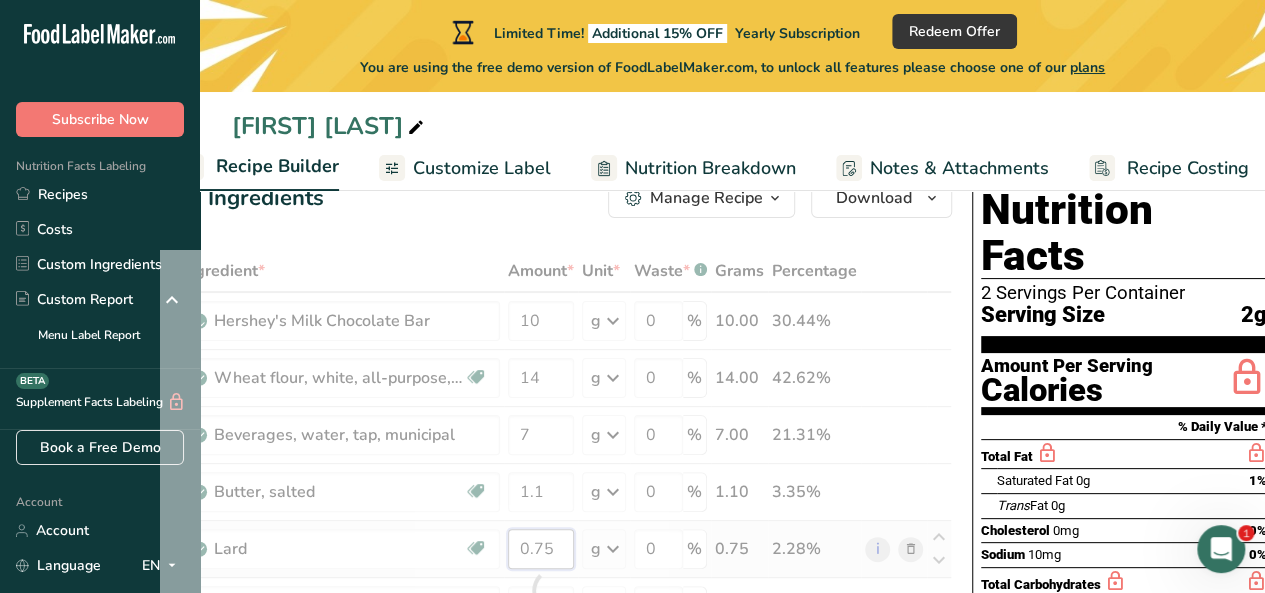 click on "Ingredient *
Amount *
Unit *
Waste *   .a-a{fill:#347362;}.b-a{fill:#fff;}          Grams
Percentage
Hershey's Milk Chocolate Bar
10
g
Weight Units
g
kg
mg
See more
Volume Units
l
Volume units require a density conversion. If you know your ingredient's density enter it below. Otherwise, click on "RIA" our AI Regulatory bot - she will be able to help you
lb/ft3
g/cm3
Confirm
mL
Volume units require a density conversion. If you know your ingredient's density enter it below. Otherwise, click on "RIA" our AI Regulatory bot - she will be able to help you
lb/ft3" at bounding box center (556, 590) 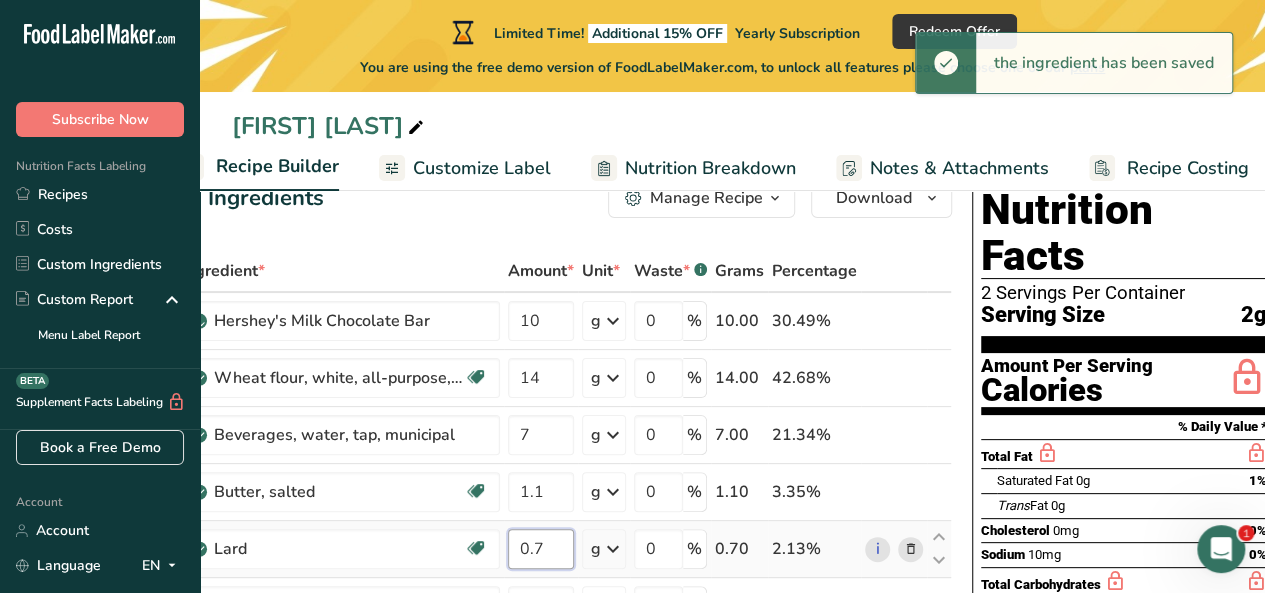 type on "0" 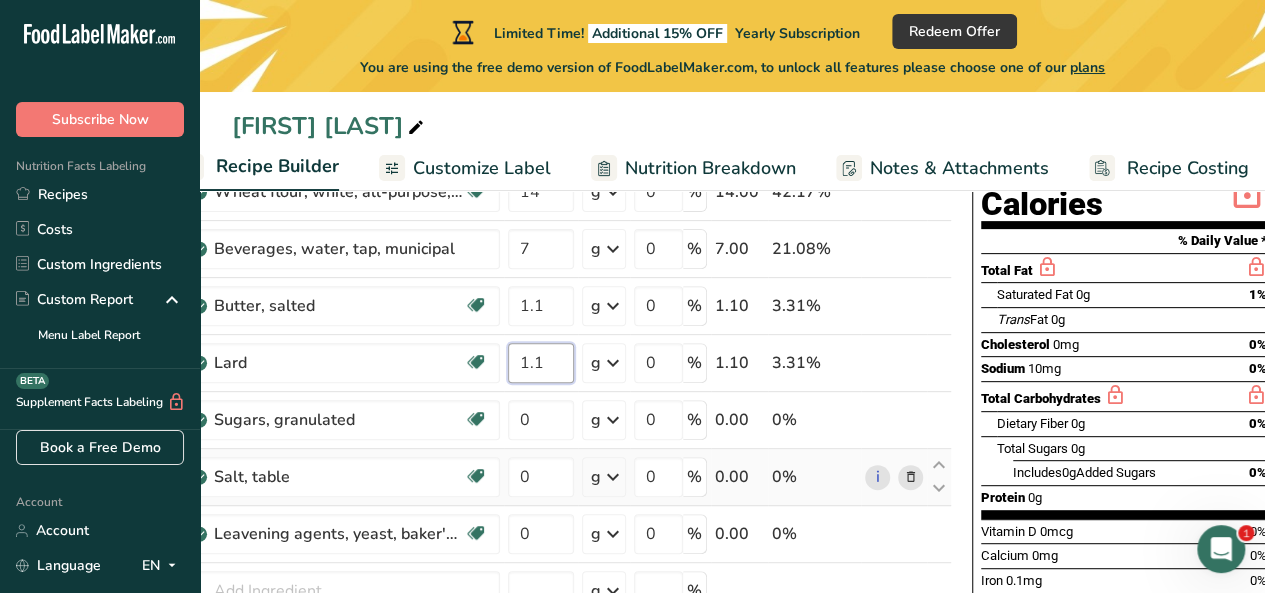 scroll, scrollTop: 262, scrollLeft: 0, axis: vertical 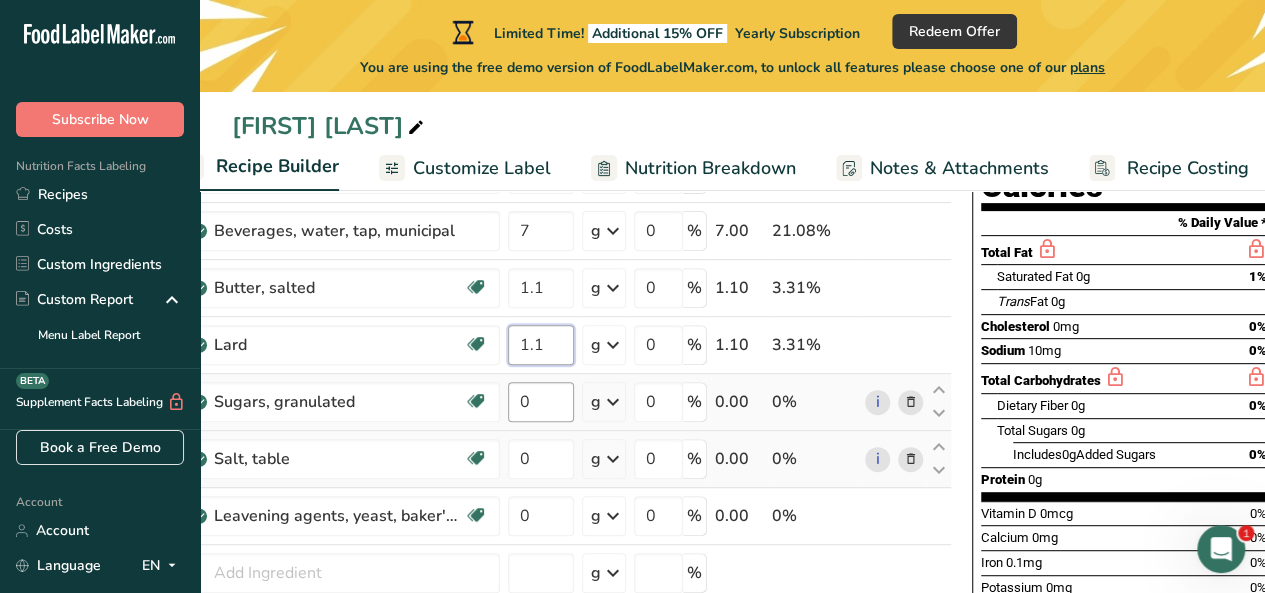 type on "1.1" 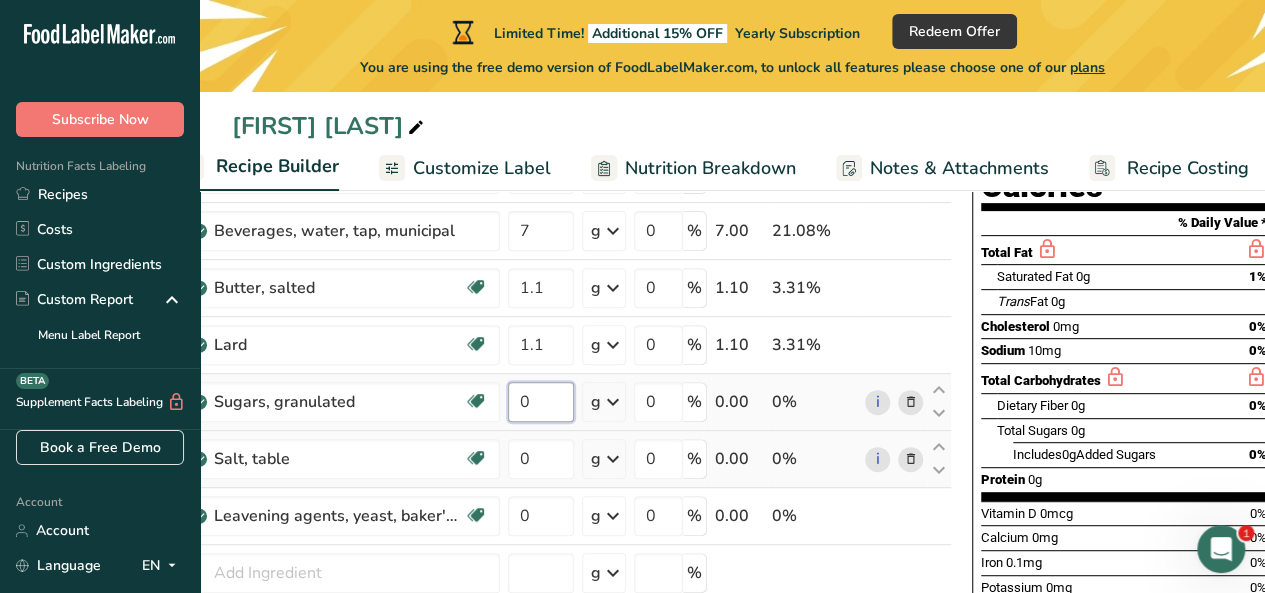 click on "Ingredient *
Amount *
Unit *
Waste *   .a-a{fill:#347362;}.b-a{fill:#fff;}          Grams
Percentage
Hershey's Milk Chocolate Bar
10
g
Weight Units
g
kg
mg
See more
Volume Units
l
Volume units require a density conversion. If you know your ingredient's density enter it below. Otherwise, click on "RIA" our AI Regulatory bot - she will be able to help you
lb/ft3
g/cm3
Confirm
mL
Volume units require a density conversion. If you know your ingredient's density enter it below. Otherwise, click on "RIA" our AI Regulatory bot - she will be able to help you
lb/ft3" at bounding box center (556, 386) 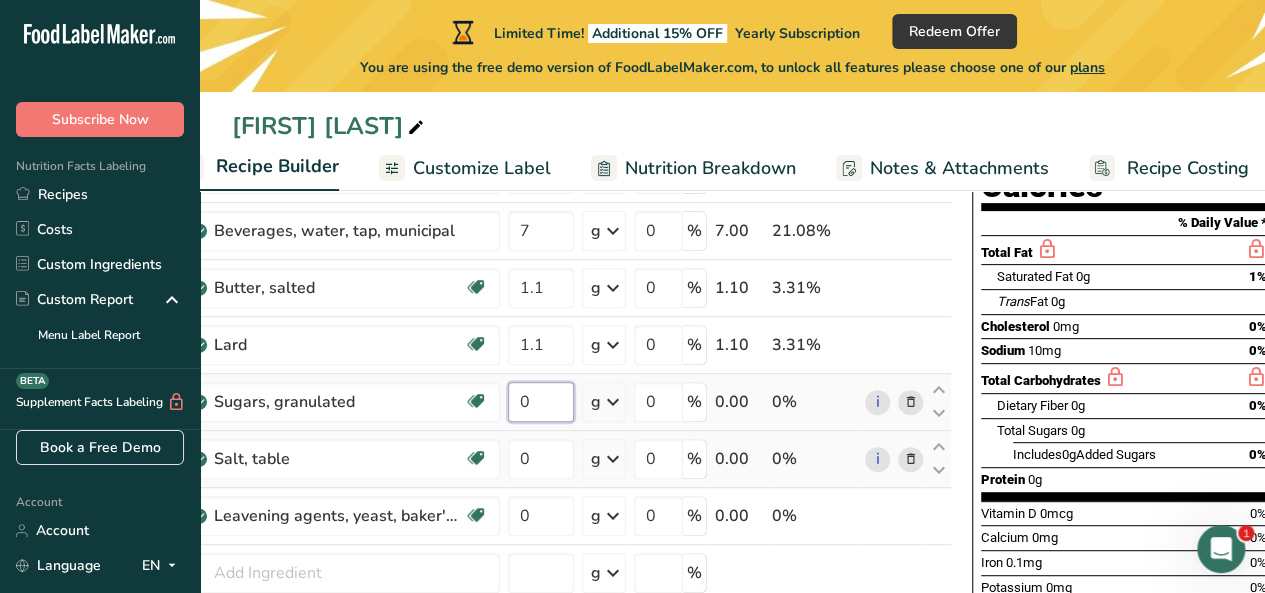 click on "0" at bounding box center (541, 402) 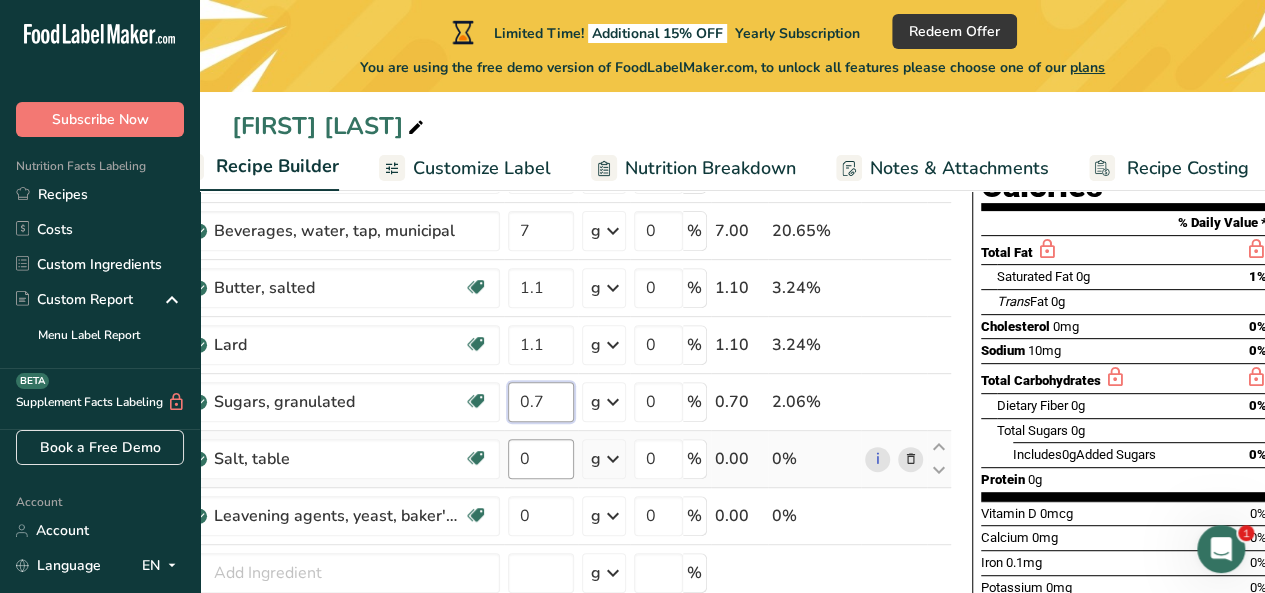 type on "0.7" 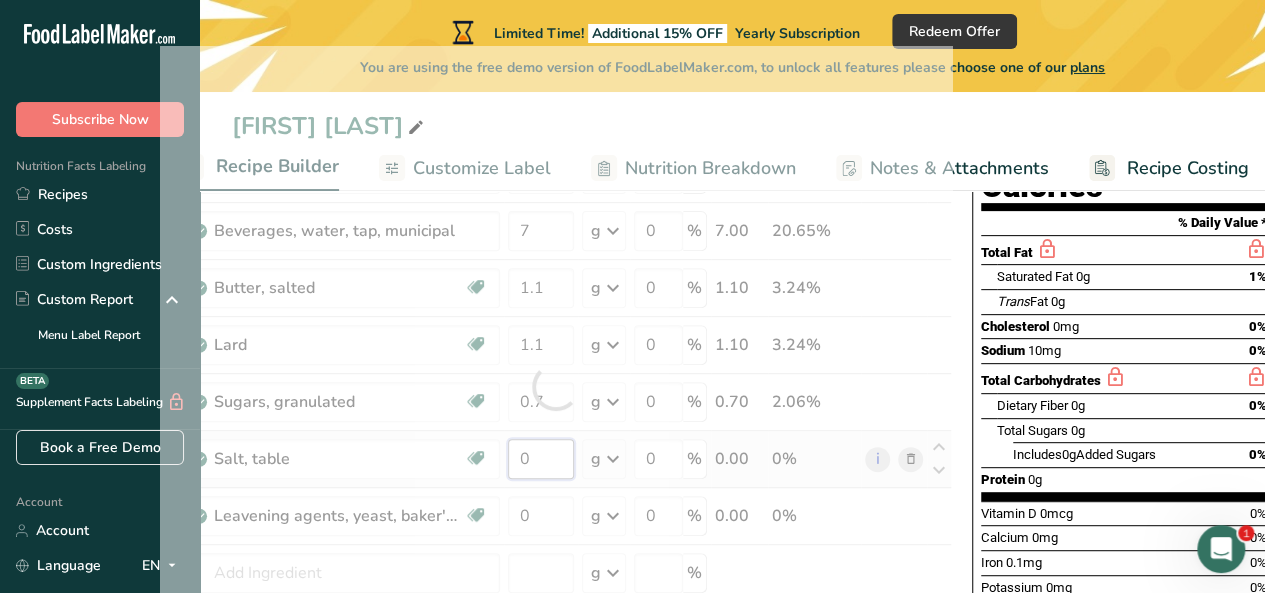 click on "Ingredient *
Amount *
Unit *
Waste *   .a-a{fill:#347362;}.b-a{fill:#fff;}          Grams
Percentage
Hershey's Milk Chocolate Bar
10
g
Weight Units
g
kg
mg
See more
Volume Units
l
Volume units require a density conversion. If you know your ingredient's density enter it below. Otherwise, click on "RIA" our AI Regulatory bot - she will be able to help you
lb/ft3
g/cm3
Confirm
mL
Volume units require a density conversion. If you know your ingredient's density enter it below. Otherwise, click on "RIA" our AI Regulatory bot - she will be able to help you
lb/ft3" at bounding box center [556, 386] 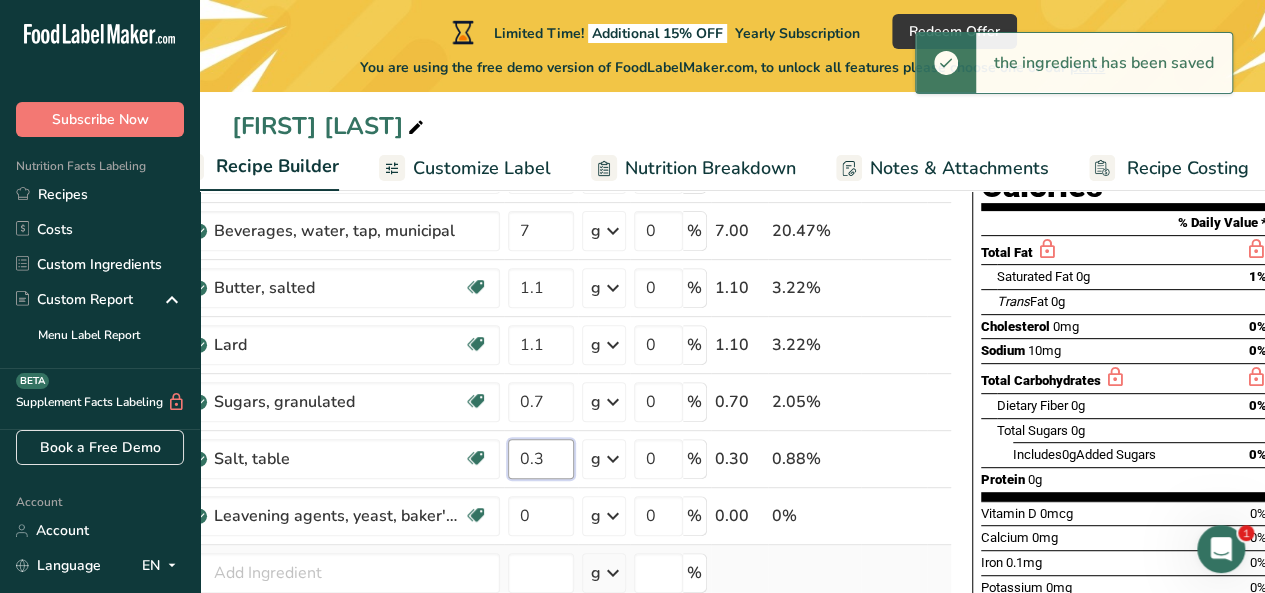 type on "0.3" 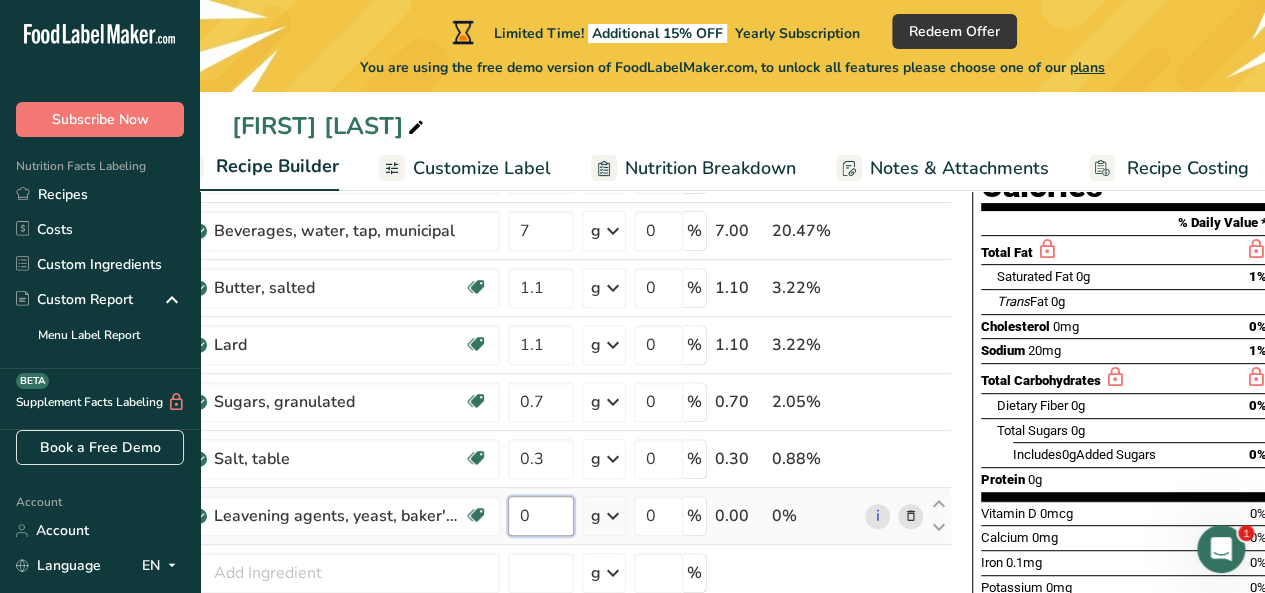 click on "Ingredient *
Amount *
Unit *
Waste *   .a-a{fill:#347362;}.b-a{fill:#fff;}          Grams
Percentage
Hershey's Milk Chocolate Bar
10
g
Weight Units
g
kg
mg
See more
Volume Units
l
Volume units require a density conversion. If you know your ingredient's density enter it below. Otherwise, click on "RIA" our AI Regulatory bot - she will be able to help you
lb/ft3
g/cm3
Confirm
mL
Volume units require a density conversion. If you know your ingredient's density enter it below. Otherwise, click on "RIA" our AI Regulatory bot - she will be able to help you
lb/ft3" at bounding box center [556, 386] 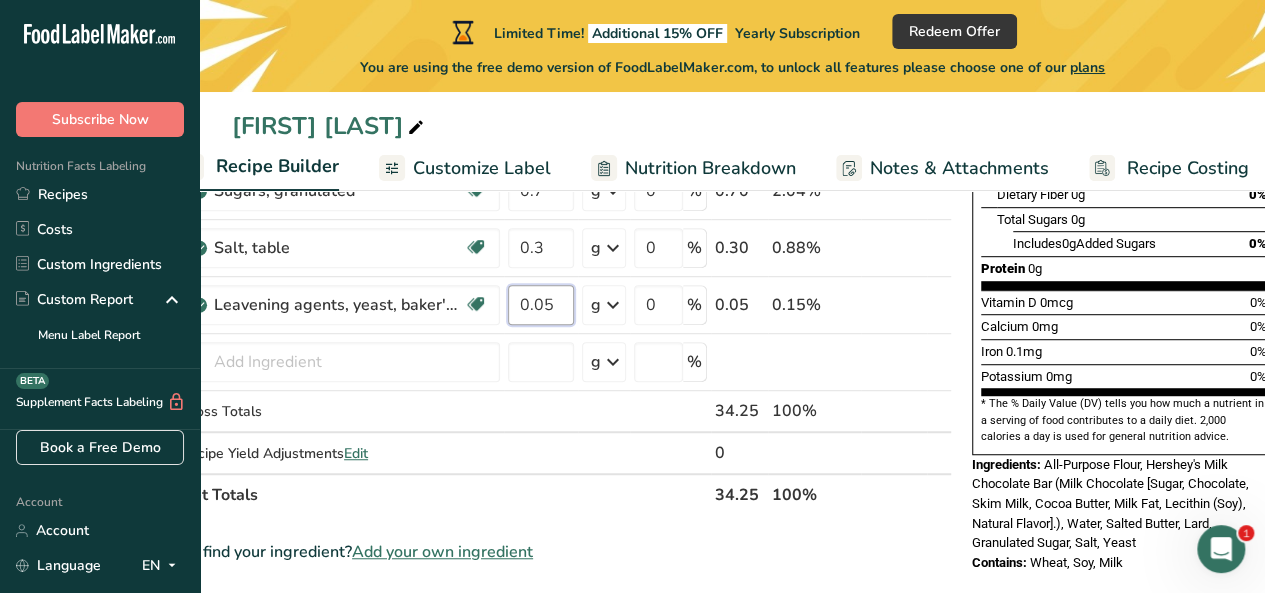 scroll, scrollTop: 471, scrollLeft: 0, axis: vertical 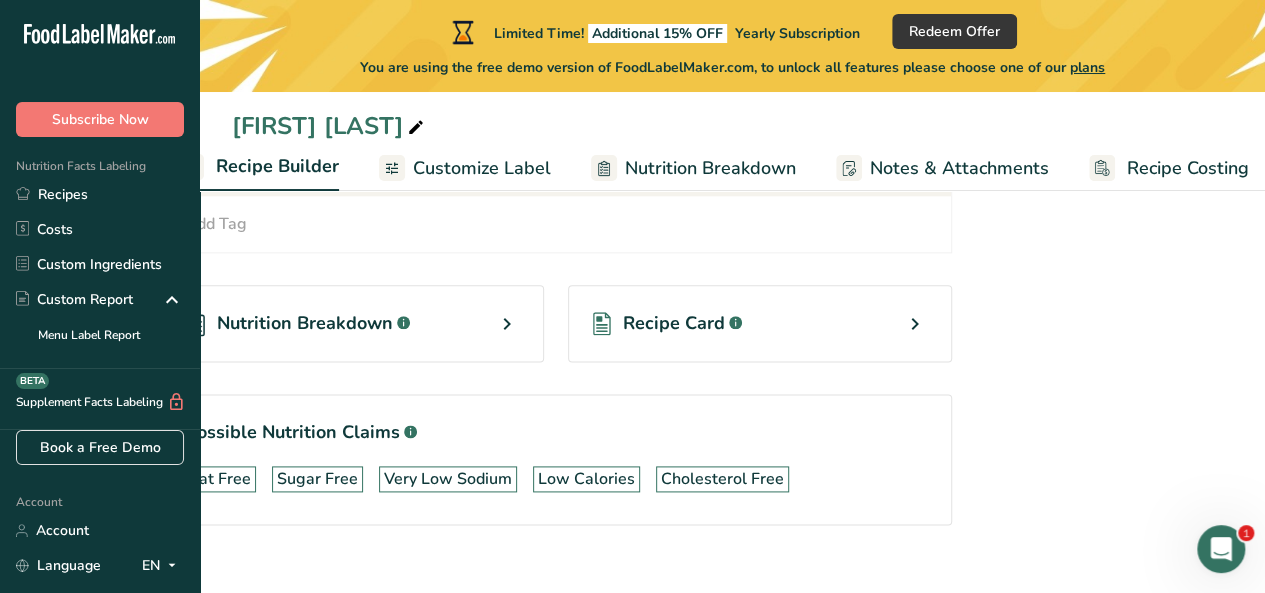 type on "0.05" 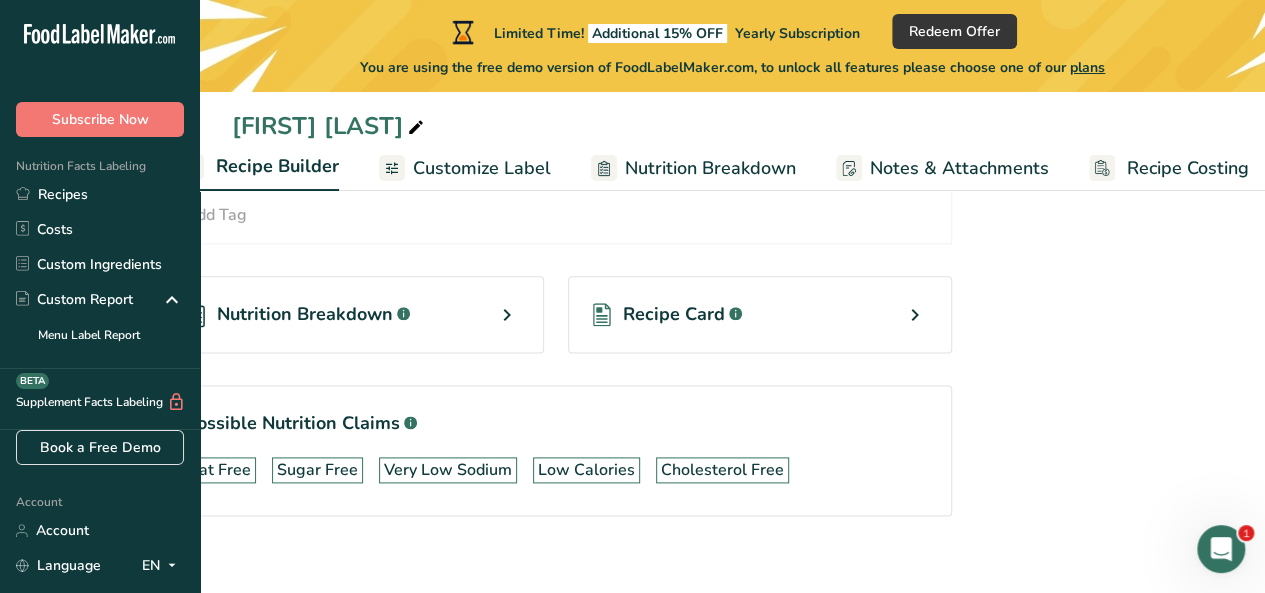 scroll, scrollTop: 1126, scrollLeft: 0, axis: vertical 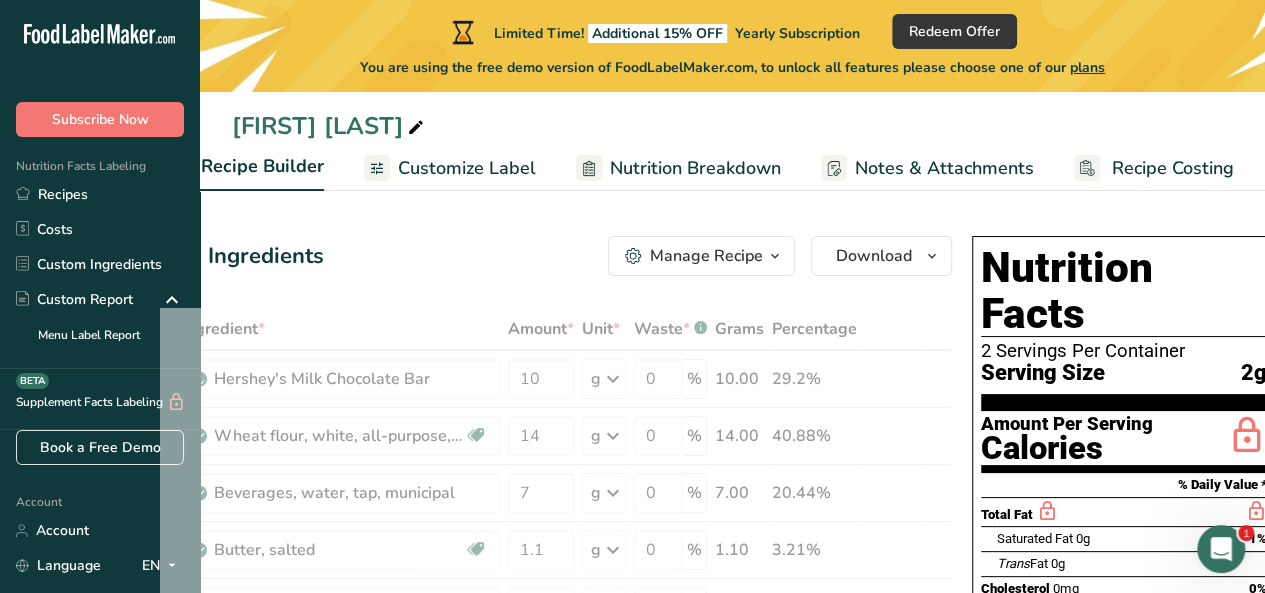 click on "Nutrition Facts
2 Servings Per Container
Serving Size
2g" at bounding box center [1124, 328] 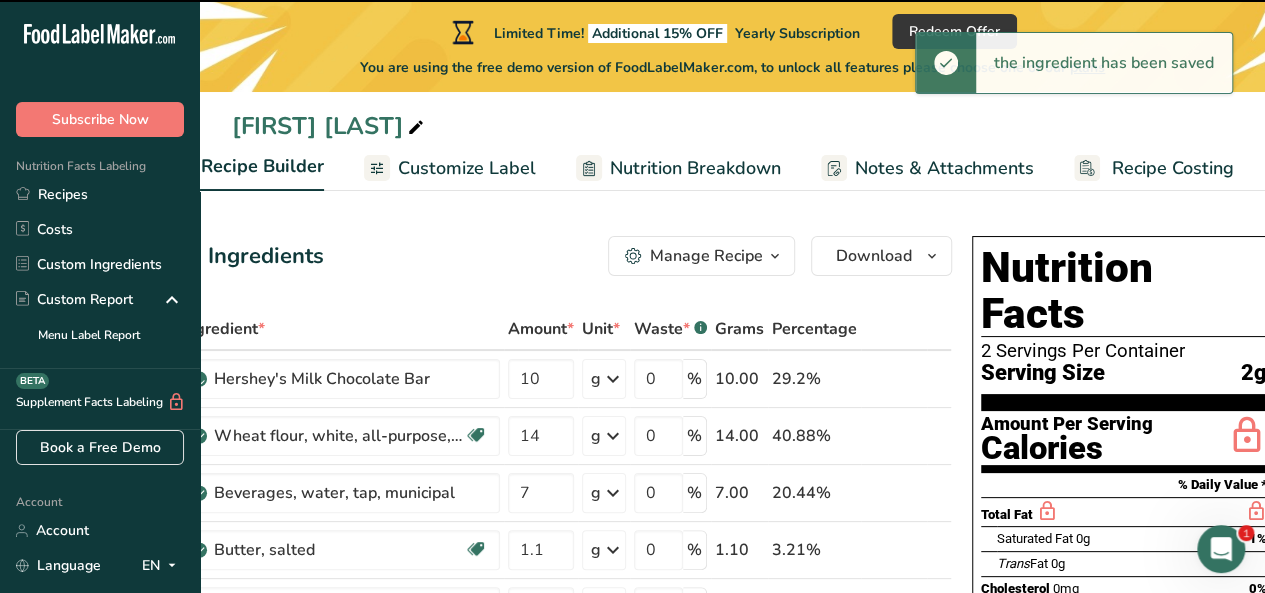 scroll, scrollTop: 0, scrollLeft: 88, axis: horizontal 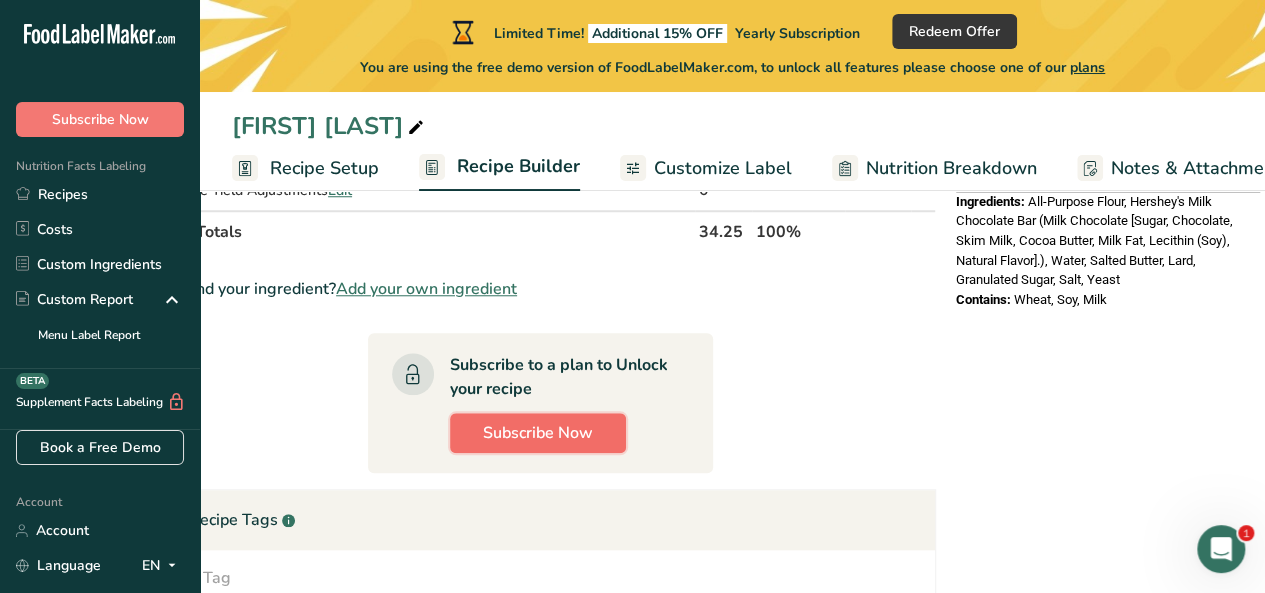 click on "Subscribe Now" at bounding box center [538, 433] 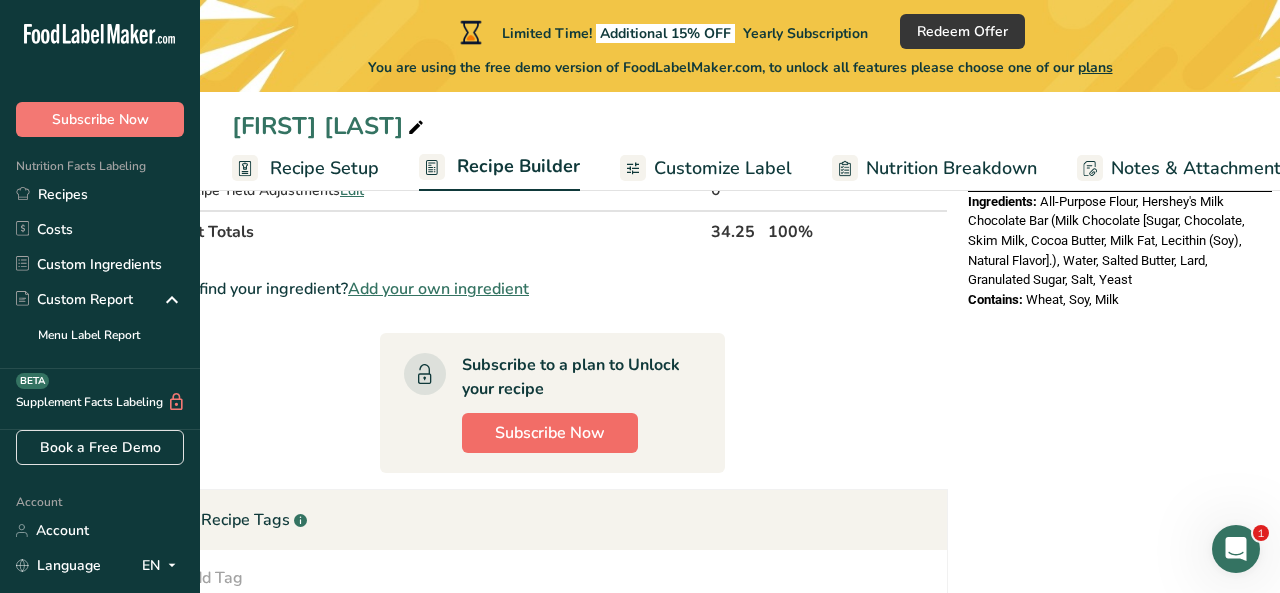 scroll, scrollTop: 0, scrollLeft: 72, axis: horizontal 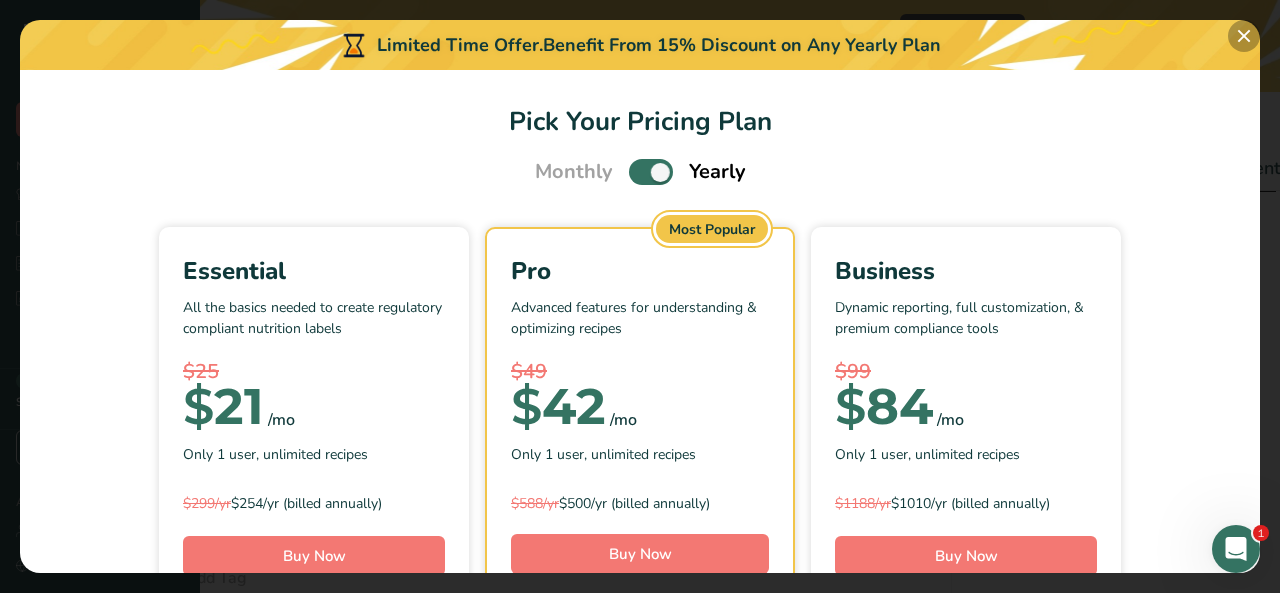 click at bounding box center [1244, 36] 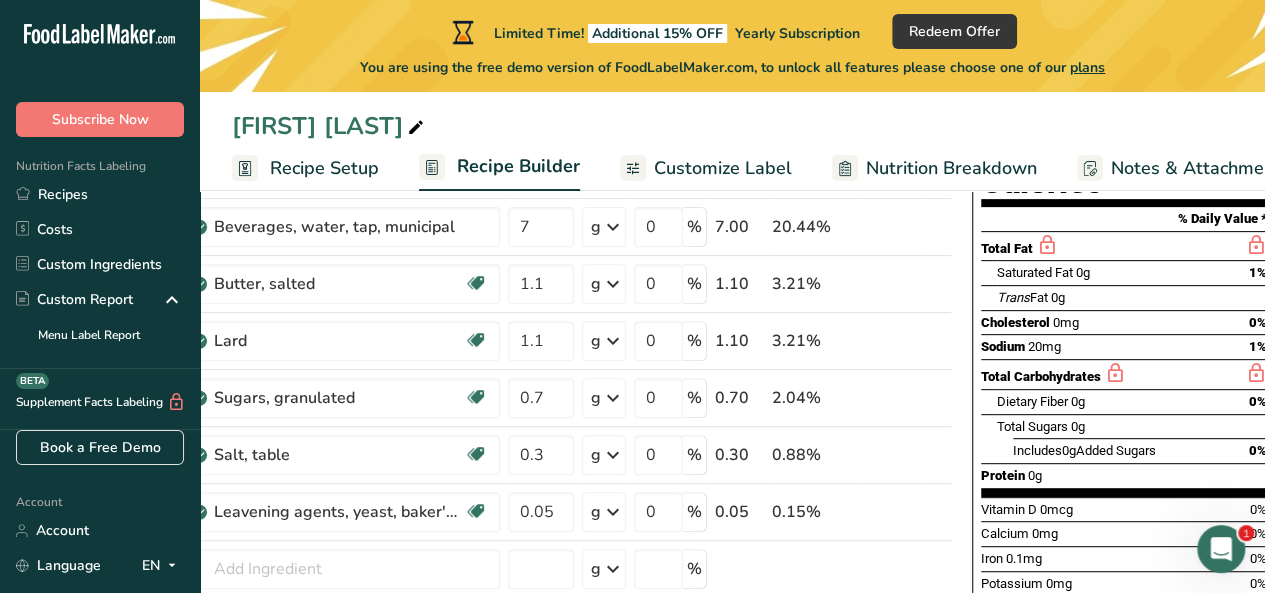scroll, scrollTop: 0, scrollLeft: 0, axis: both 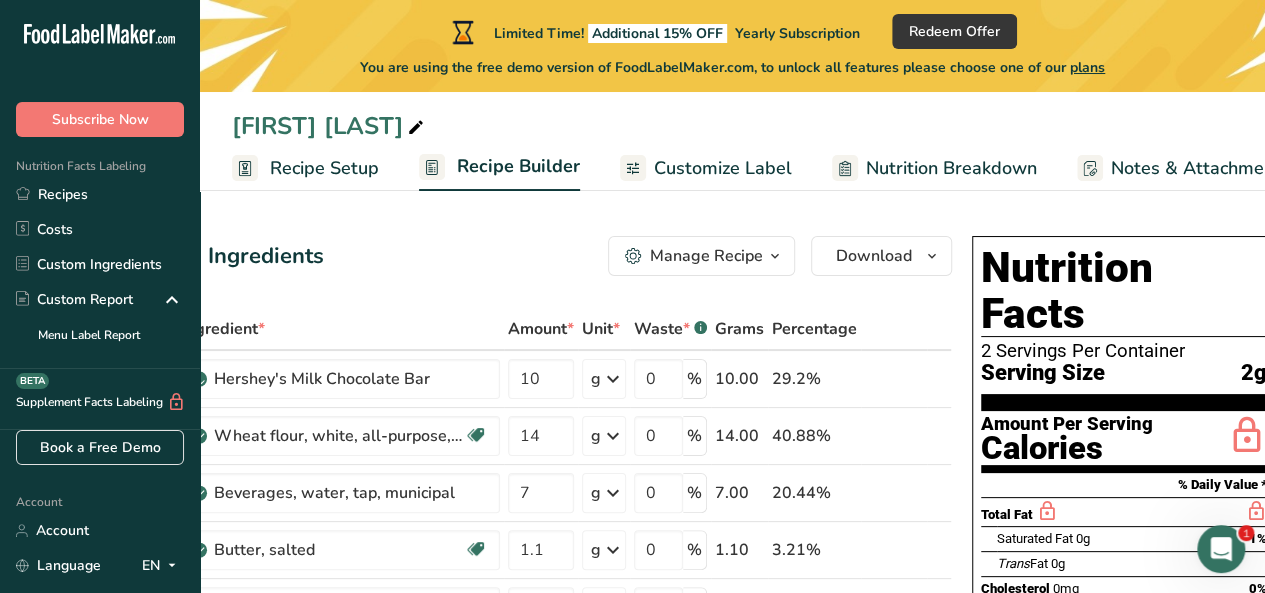 click on "Manage Recipe" at bounding box center (706, 256) 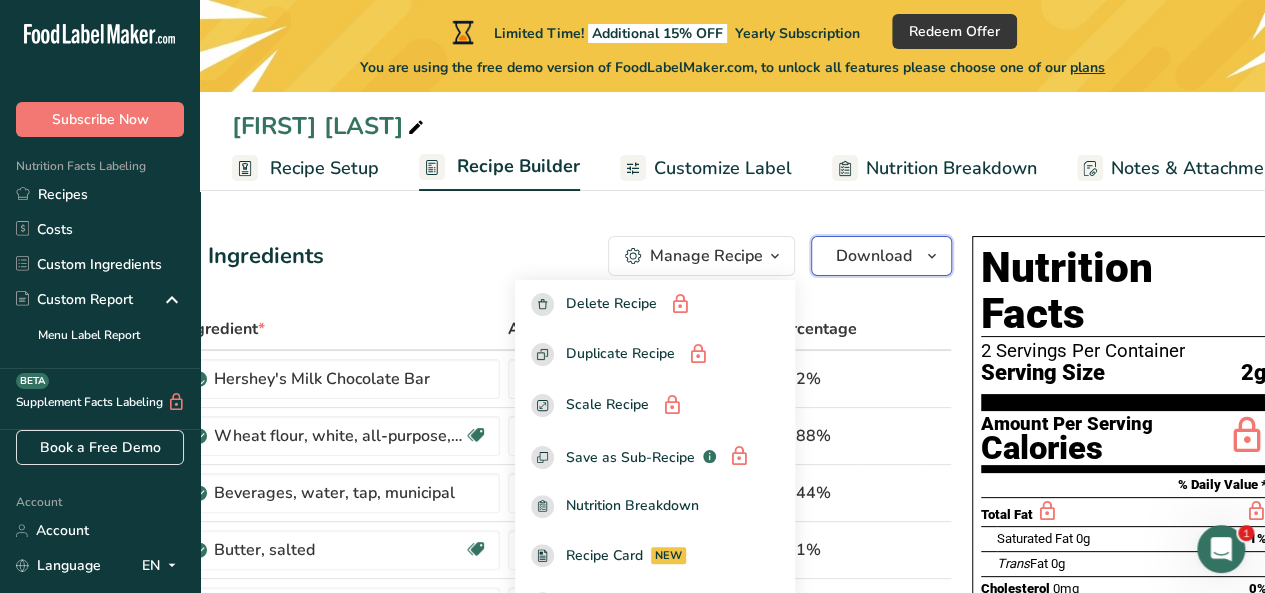 click on "Download" at bounding box center (874, 256) 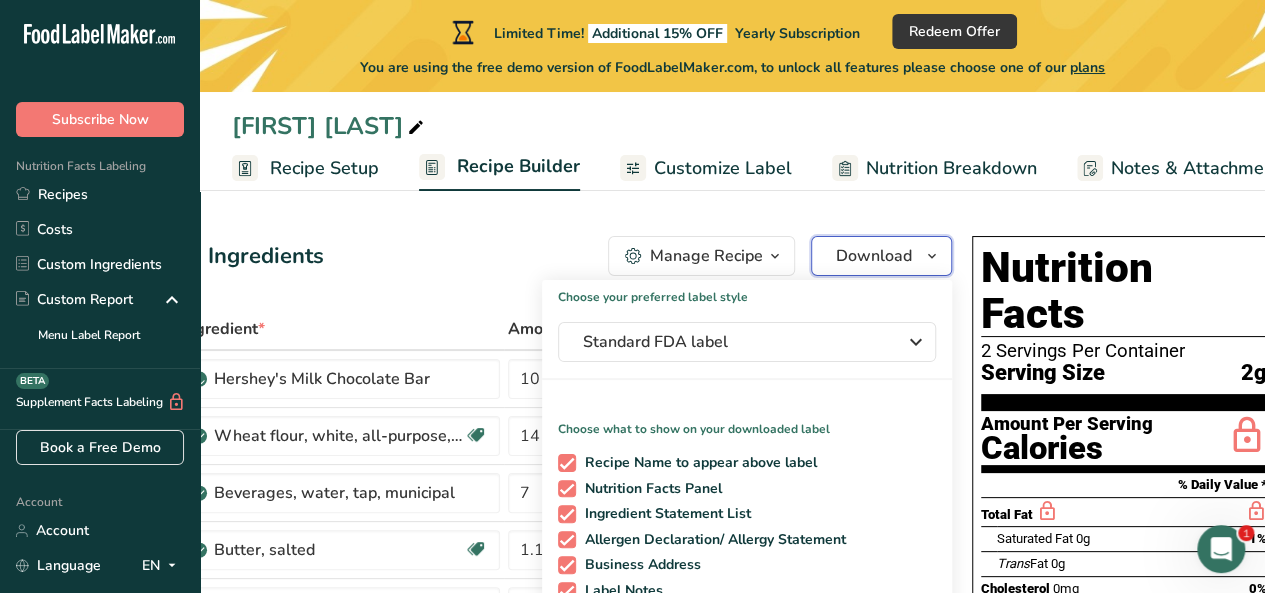 click on "Download" at bounding box center [874, 256] 